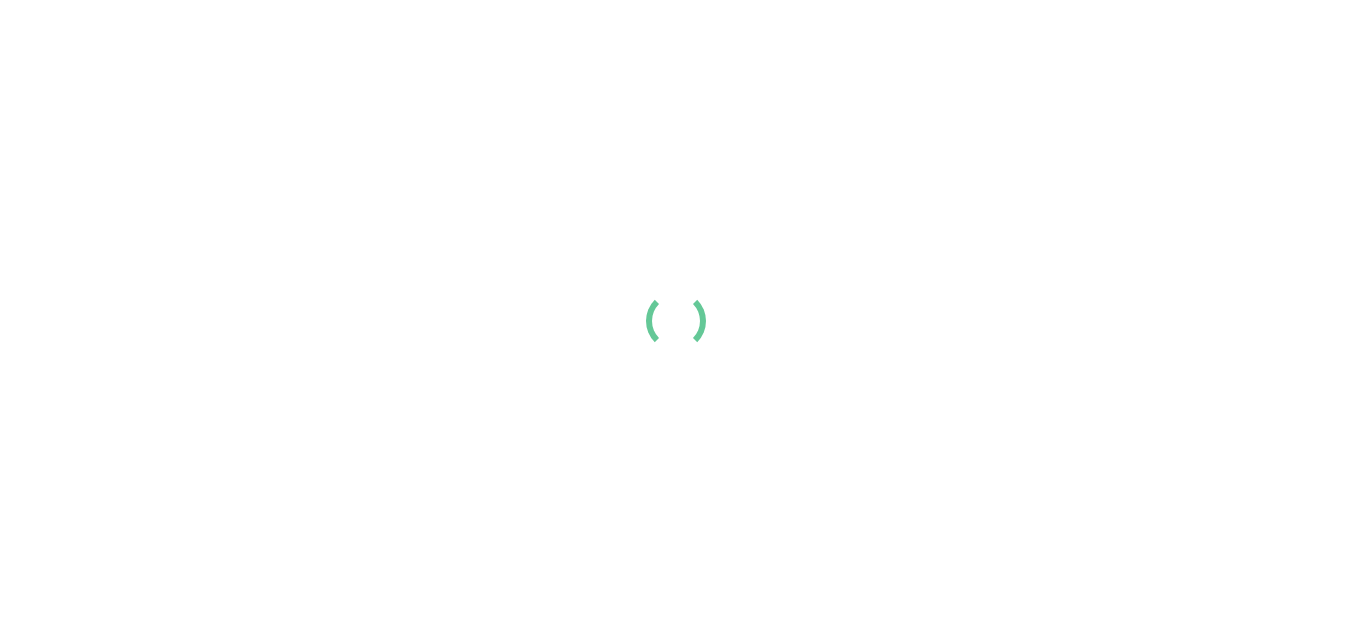 scroll, scrollTop: 0, scrollLeft: 0, axis: both 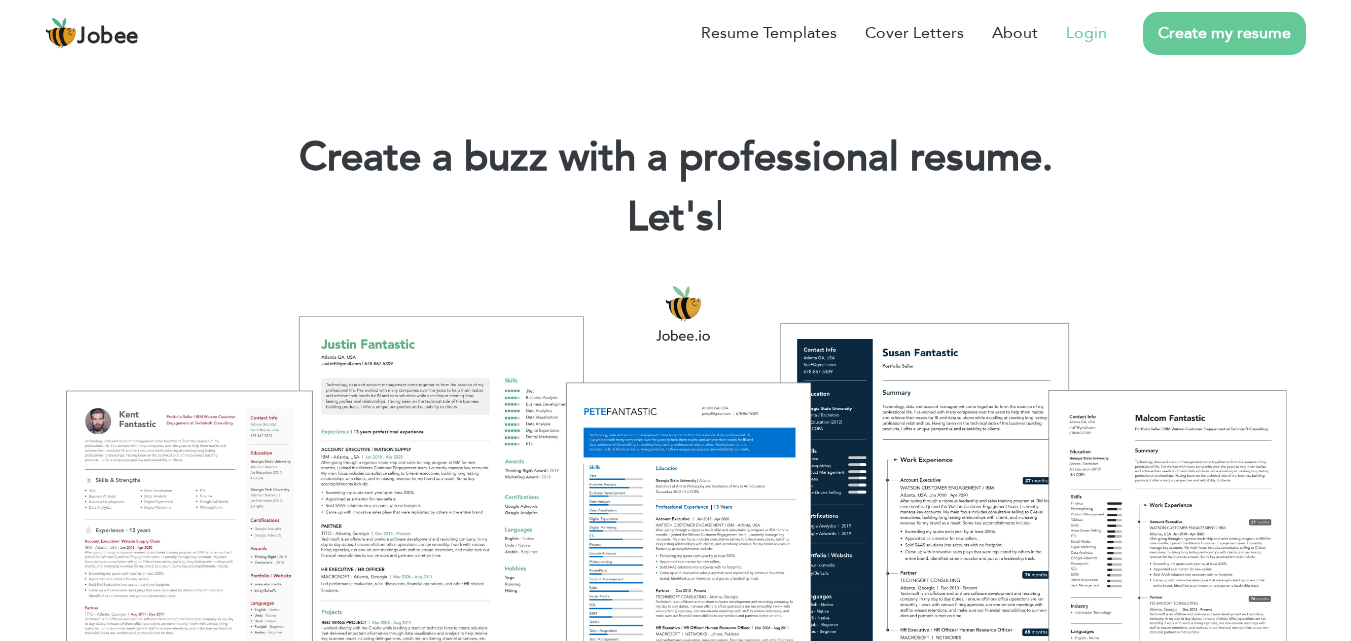 click on "Login" at bounding box center (1086, 33) 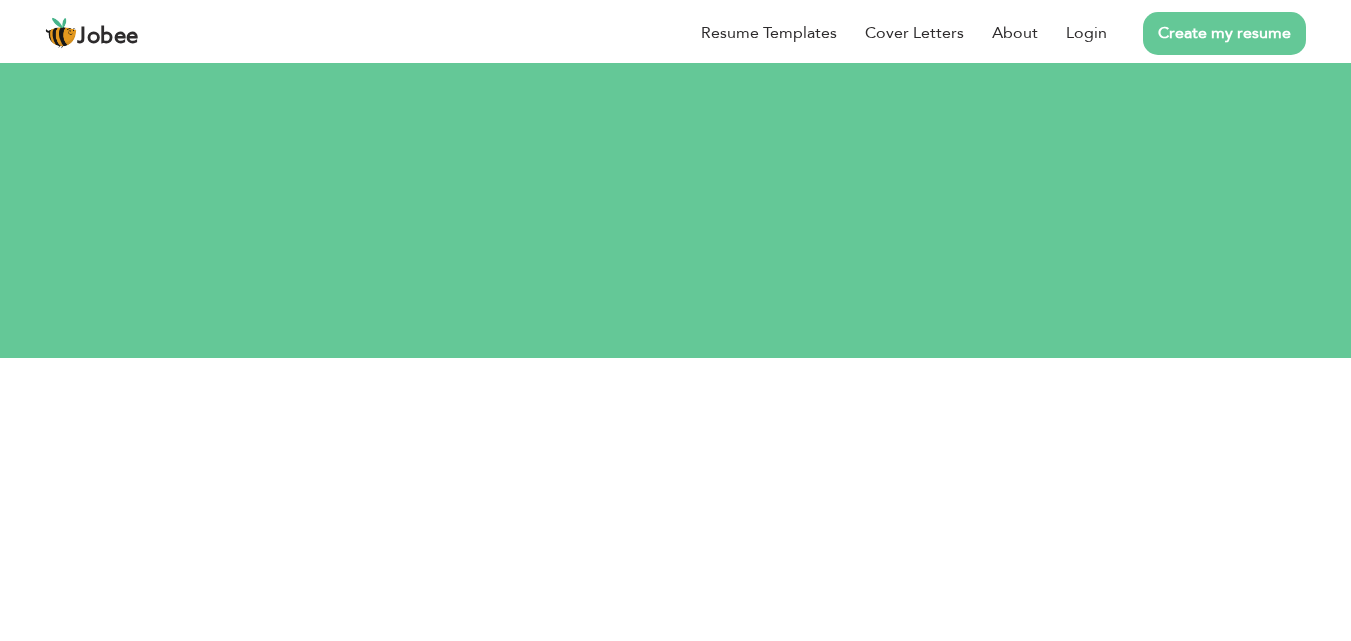 scroll, scrollTop: 0, scrollLeft: 0, axis: both 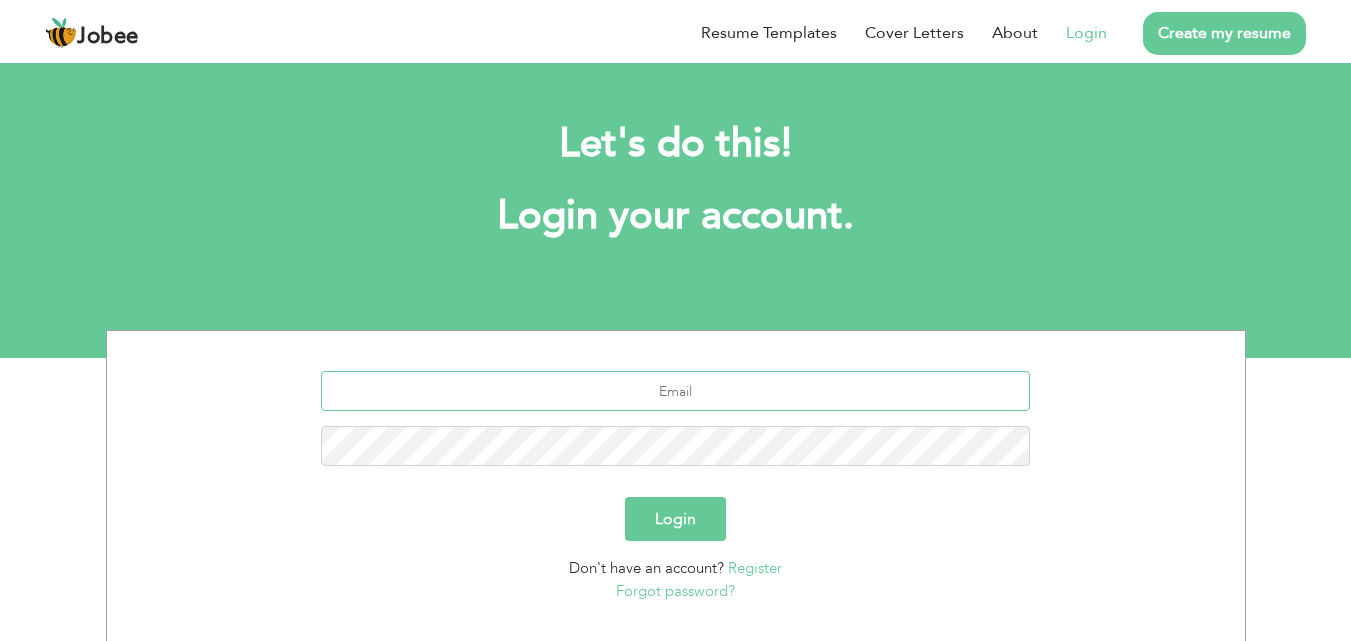 click at bounding box center [675, 391] 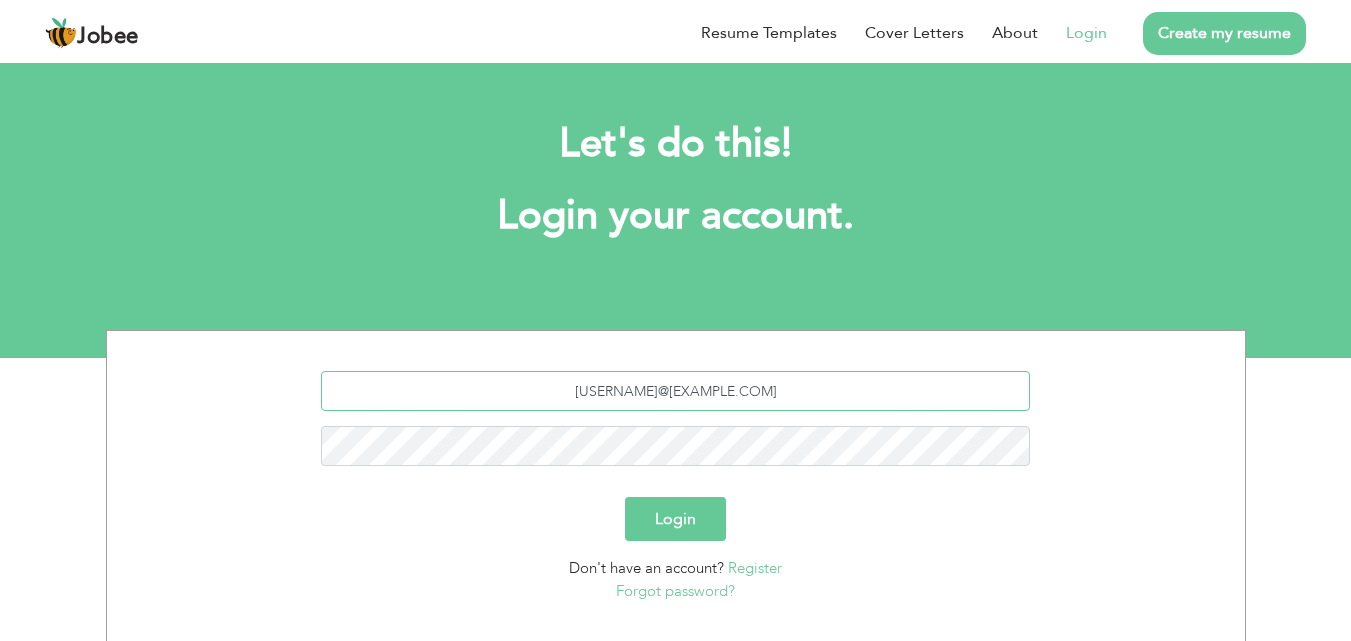 type on "[USERNAME]@[DOMAIN].com" 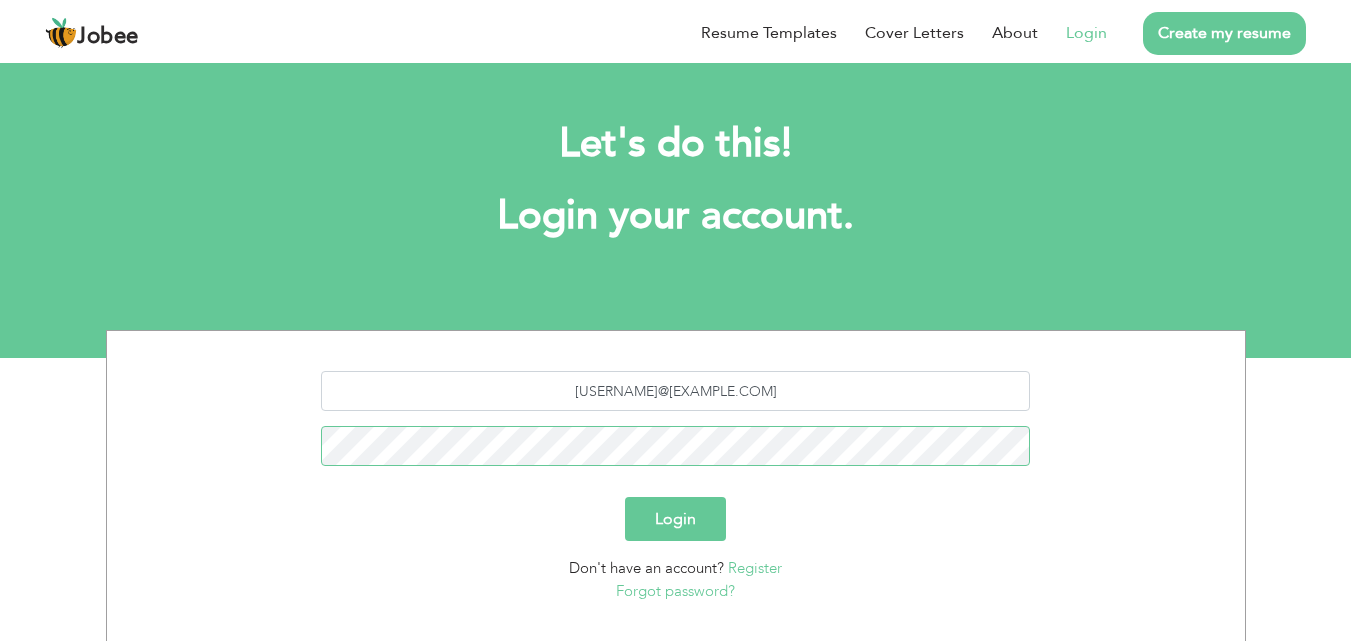 click on "Login" at bounding box center (675, 519) 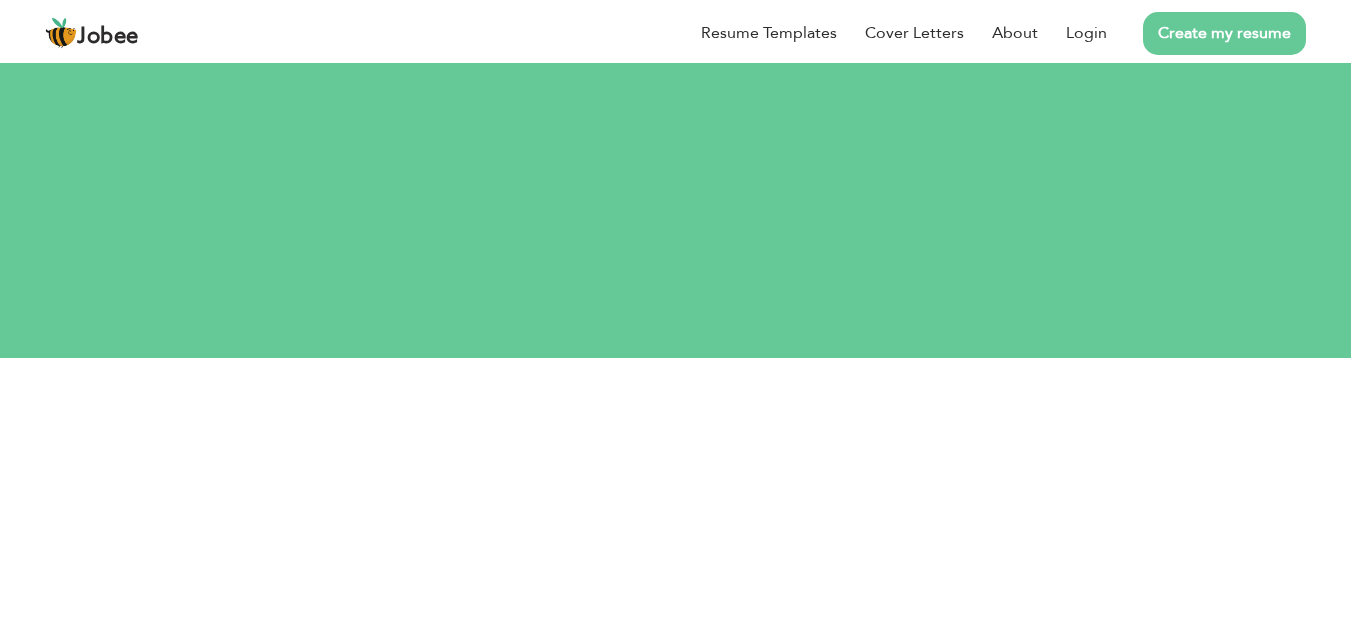 scroll, scrollTop: 0, scrollLeft: 0, axis: both 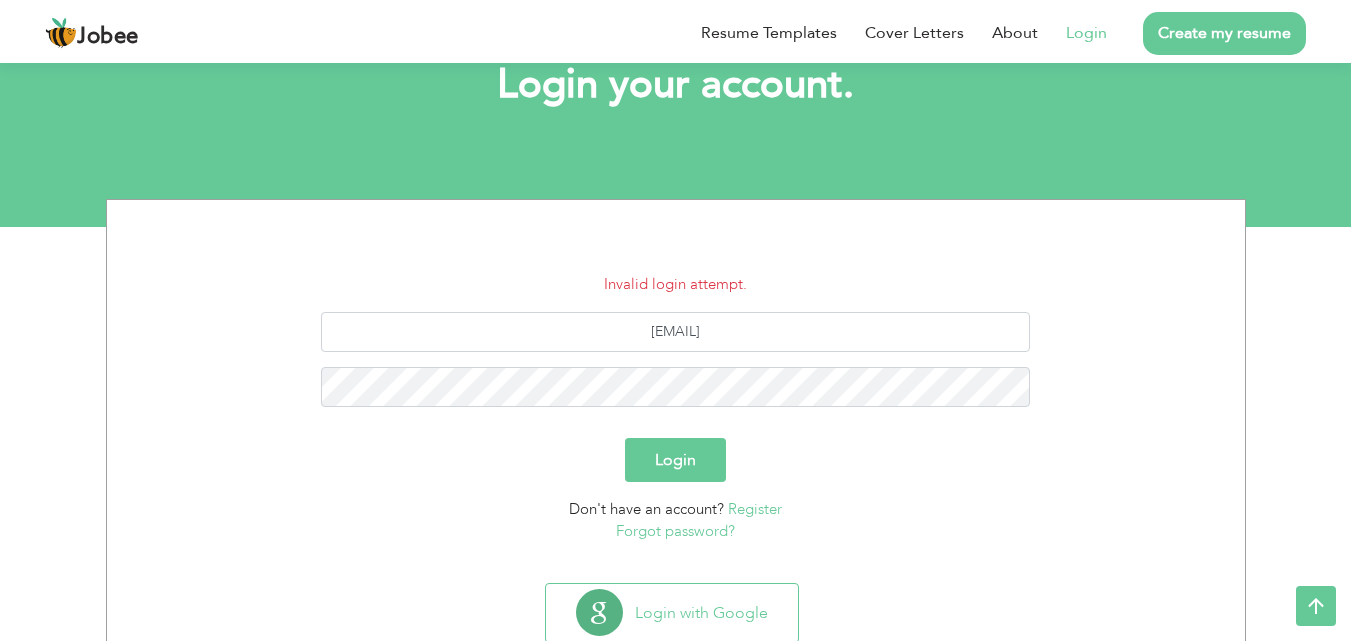 click on "Register" at bounding box center [755, 509] 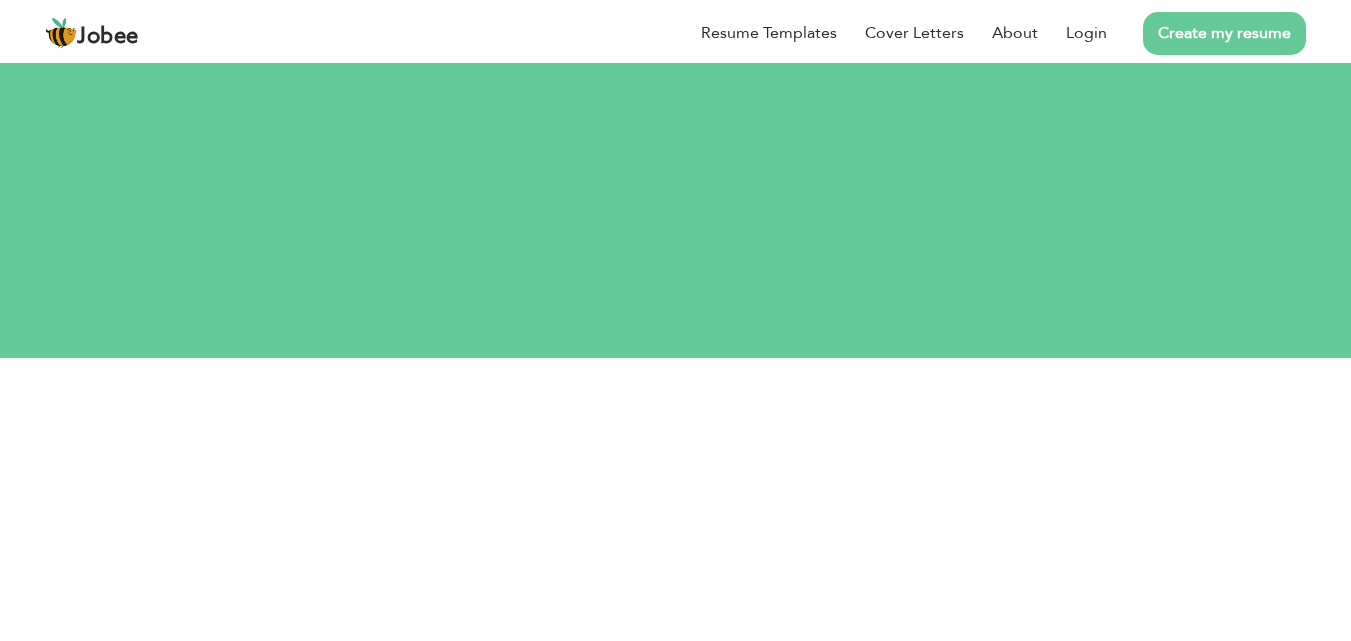 scroll, scrollTop: 0, scrollLeft: 0, axis: both 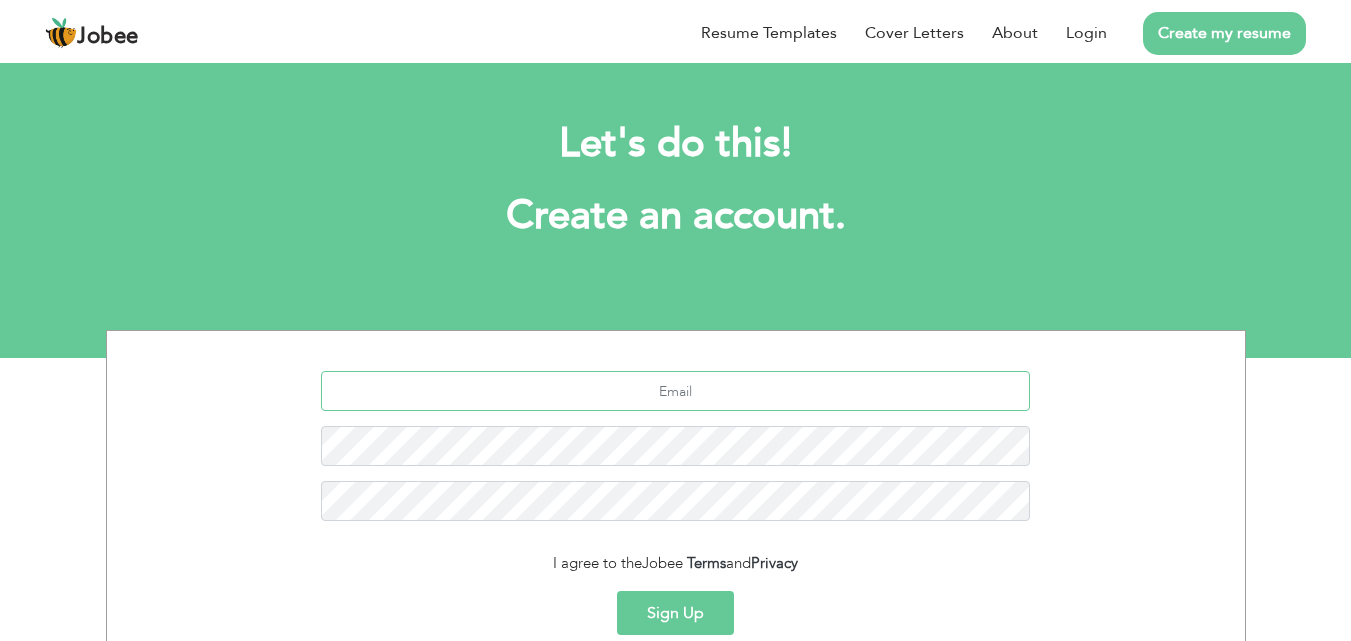 click at bounding box center (675, 391) 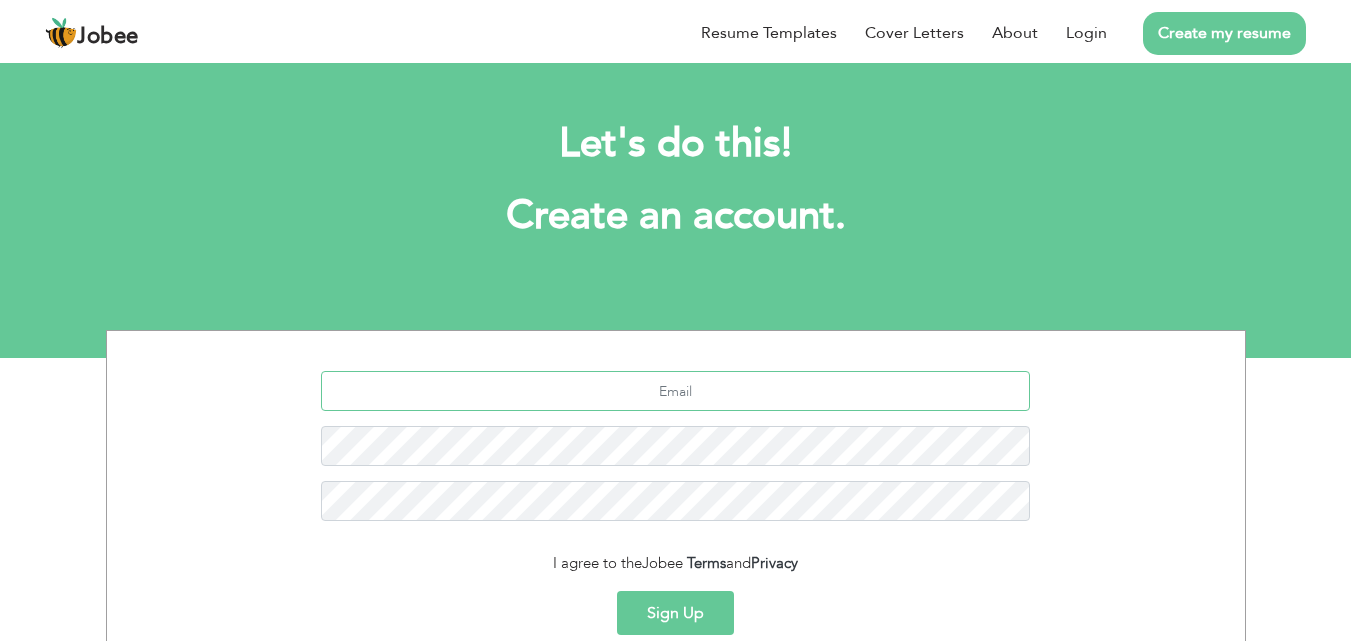 type on "[USERNAME]@[DOMAIN].com" 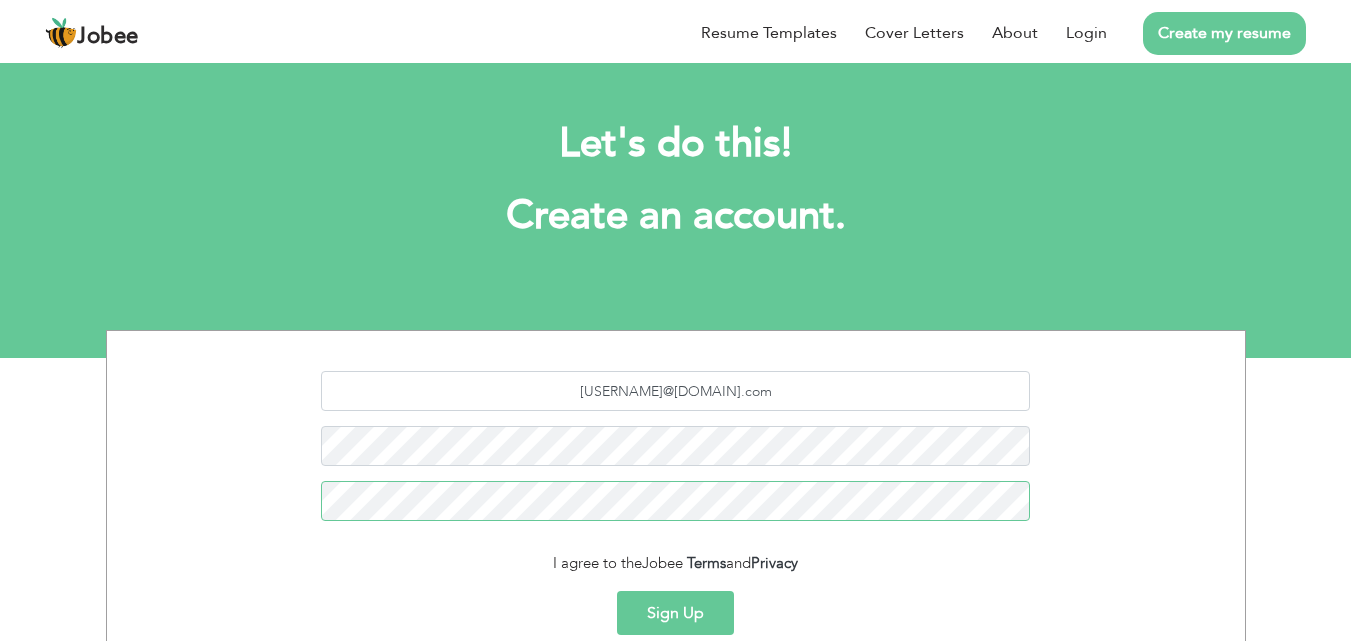 click on "Sign Up" at bounding box center (675, 613) 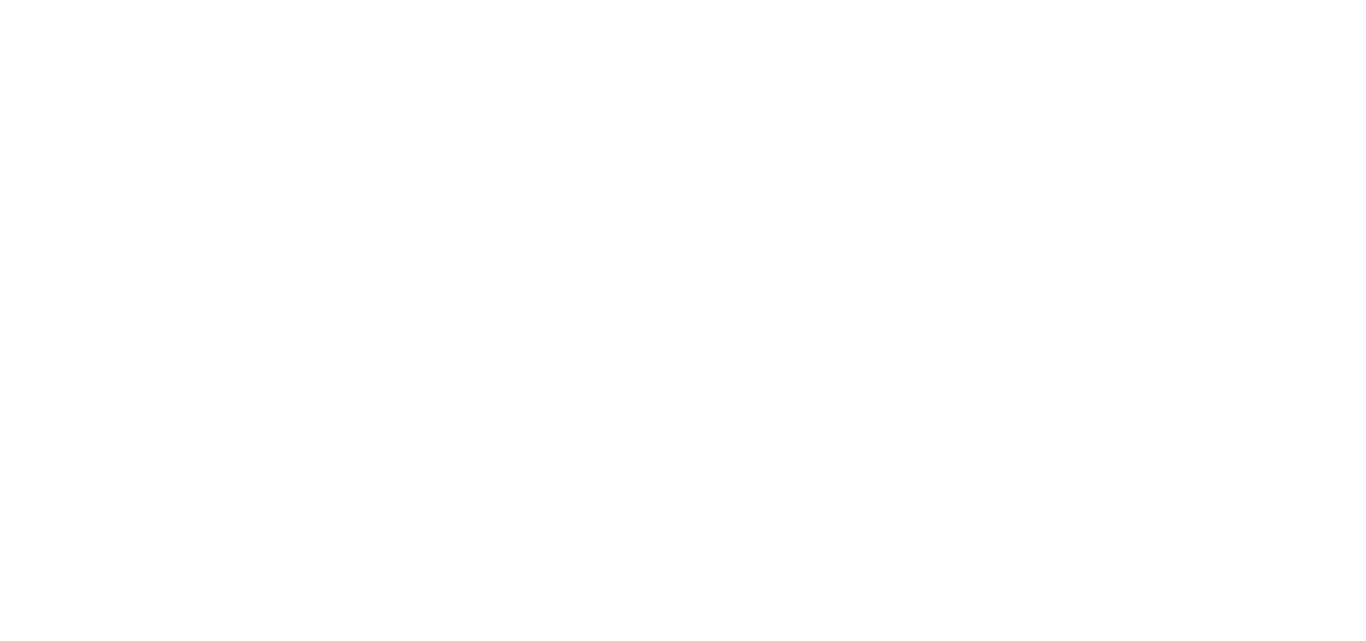 scroll, scrollTop: 0, scrollLeft: 0, axis: both 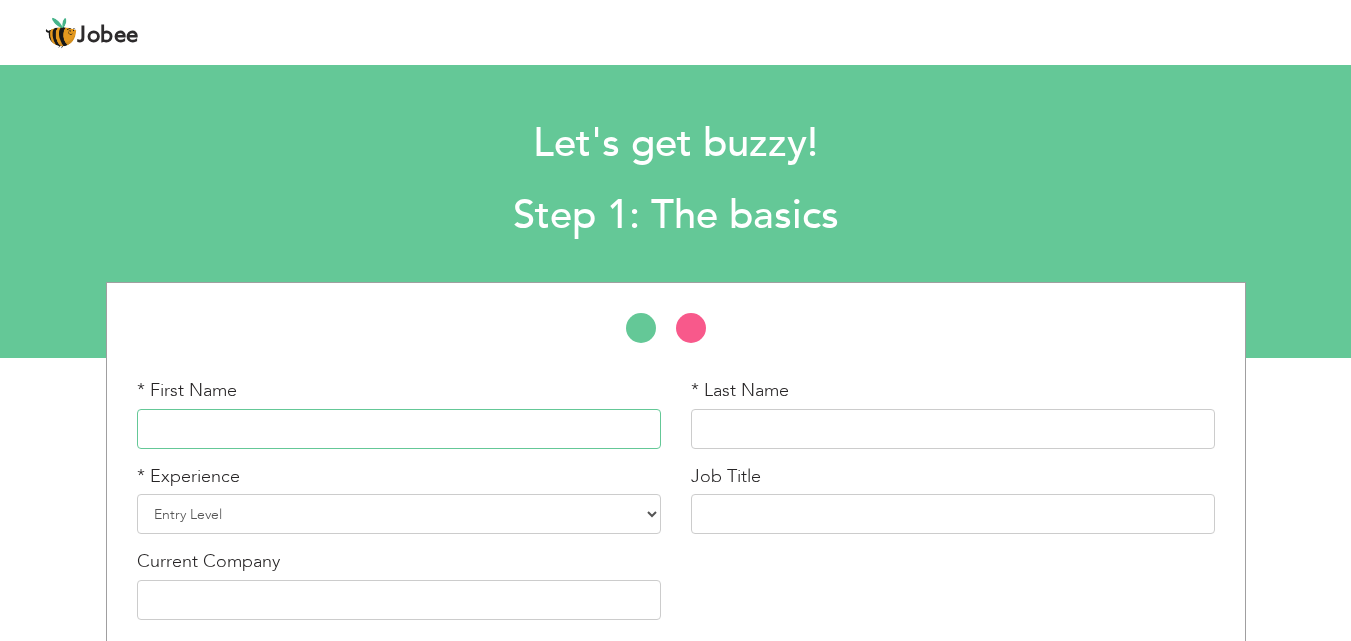 click at bounding box center [399, 429] 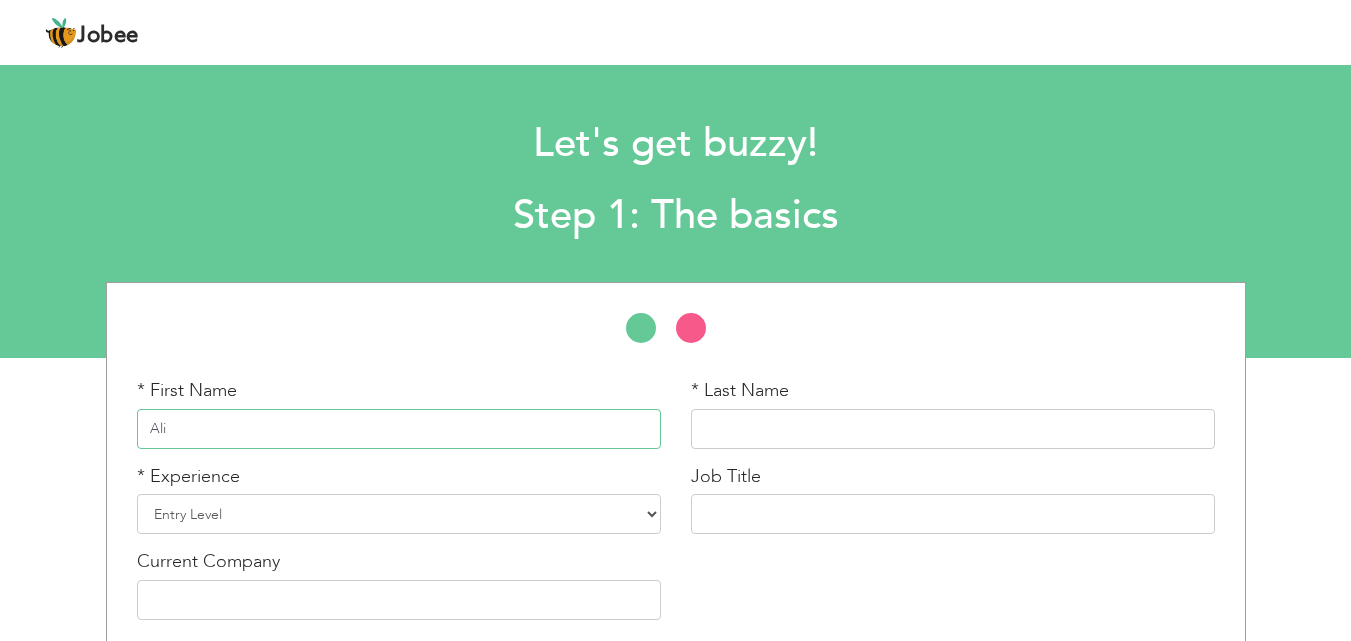 type on "Ali" 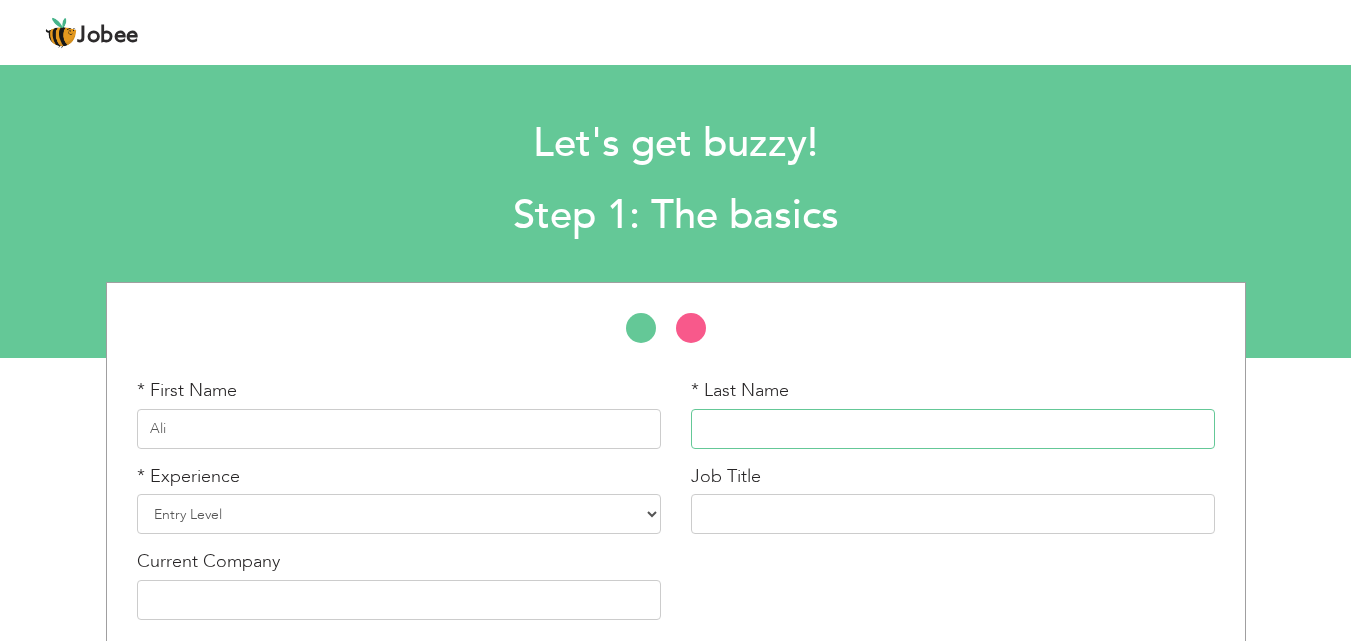 click at bounding box center (953, 429) 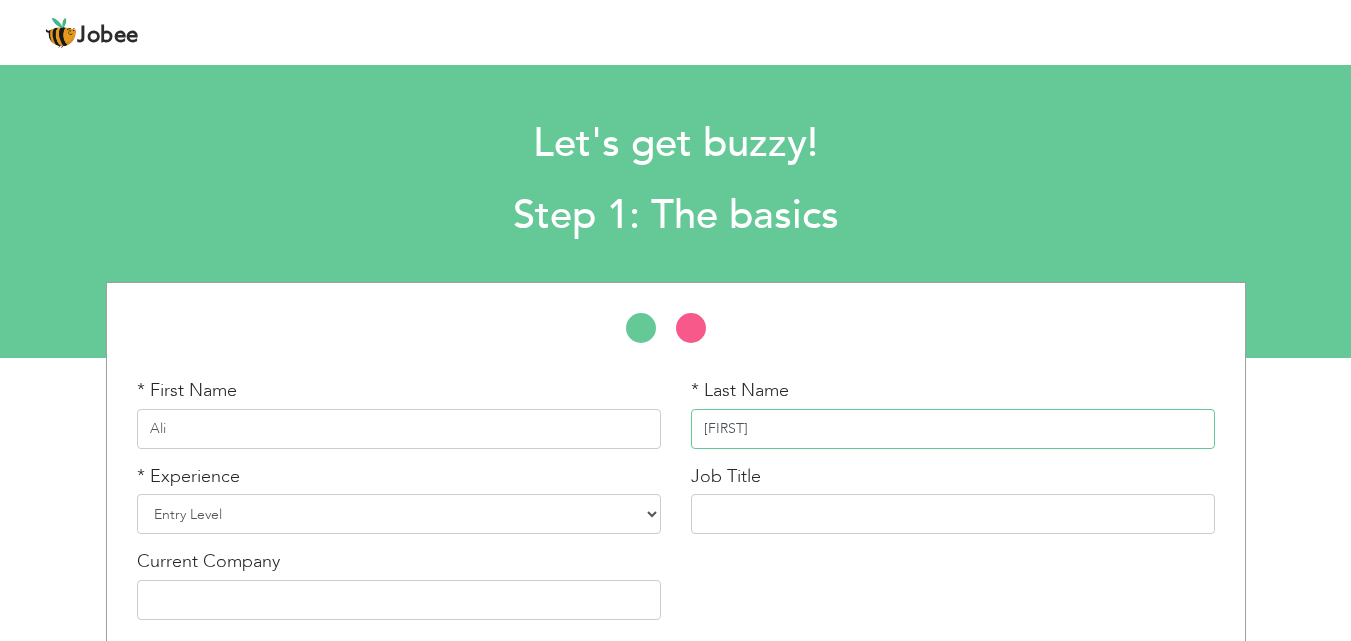 click on "Ahmed" at bounding box center (953, 429) 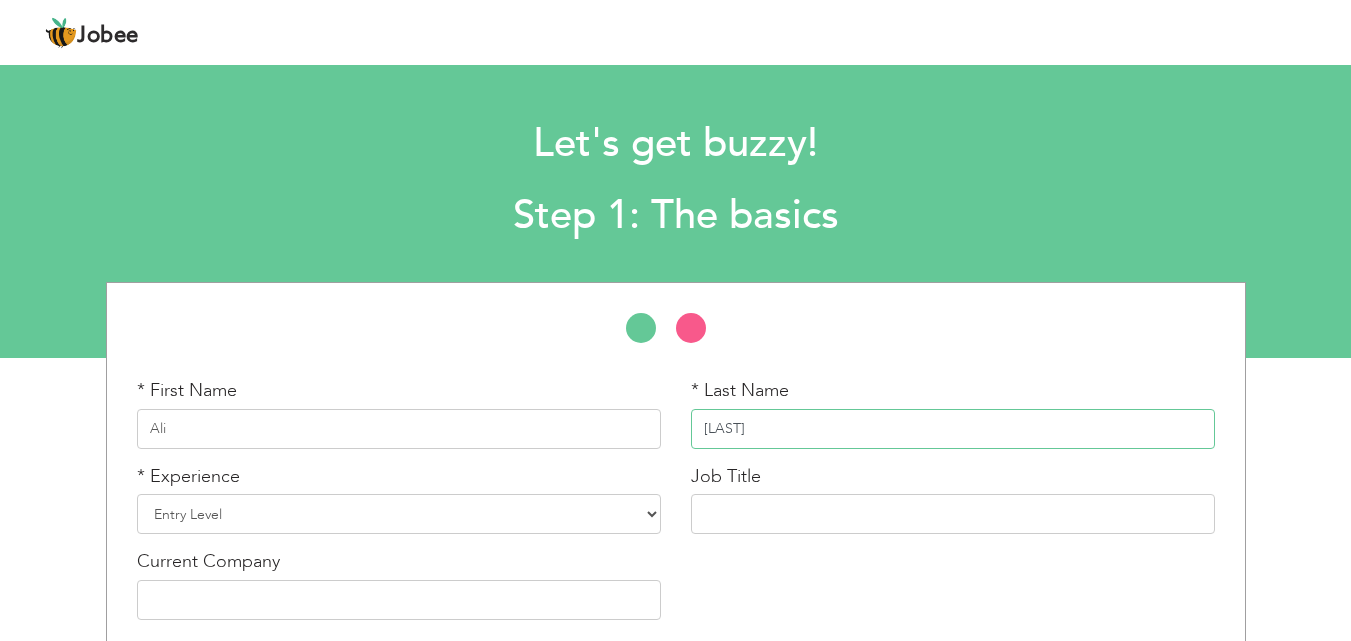type on "Ahmad" 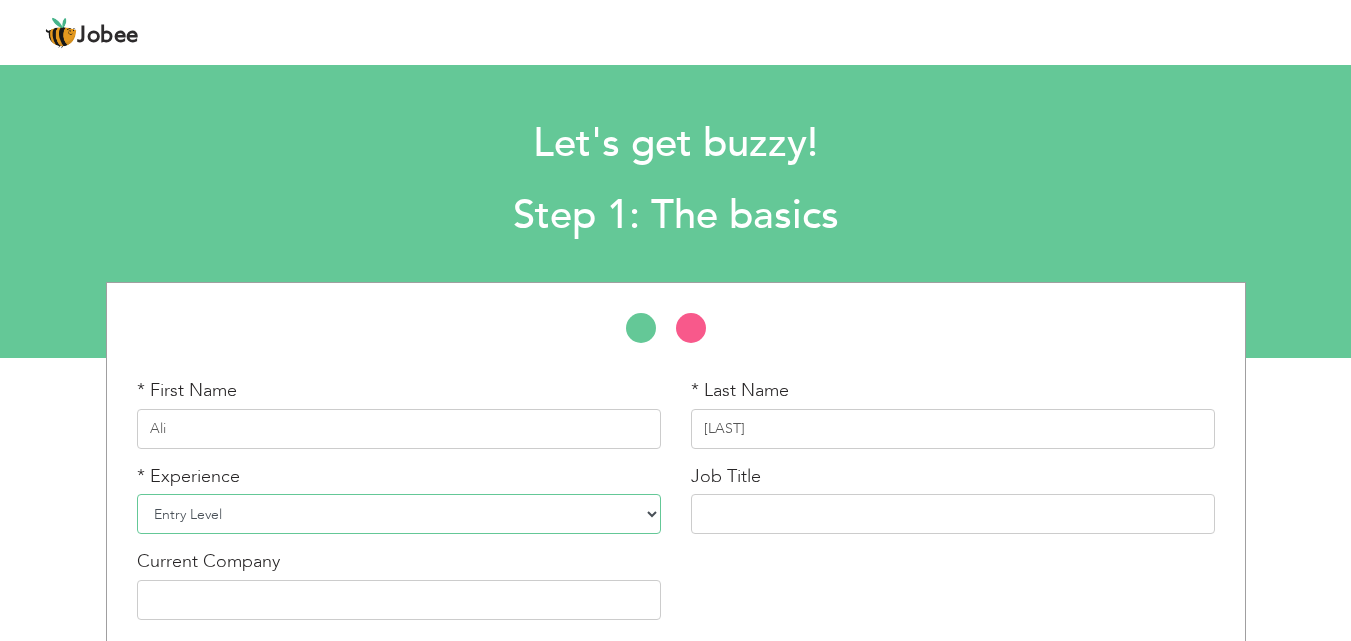click on "Entry Level
Less than 1 Year
1 Year
2 Years
3 Years
4 Years
5 Years
6 Years
7 Years
8 Years
9 Years
10 Years
11 Years
12 Years
13 Years
14 Years
15 Years
16 Years
17 Years
18 Years
19 Years
20 Years
21 Years
22 Years
23 Years
24 Years
25 Years
26 Years
27 Years
28 Years
29 Years
30 Years
31 Years
32 Years
33 Years
34 Years
35 Years
More than 35 Years" at bounding box center (399, 514) 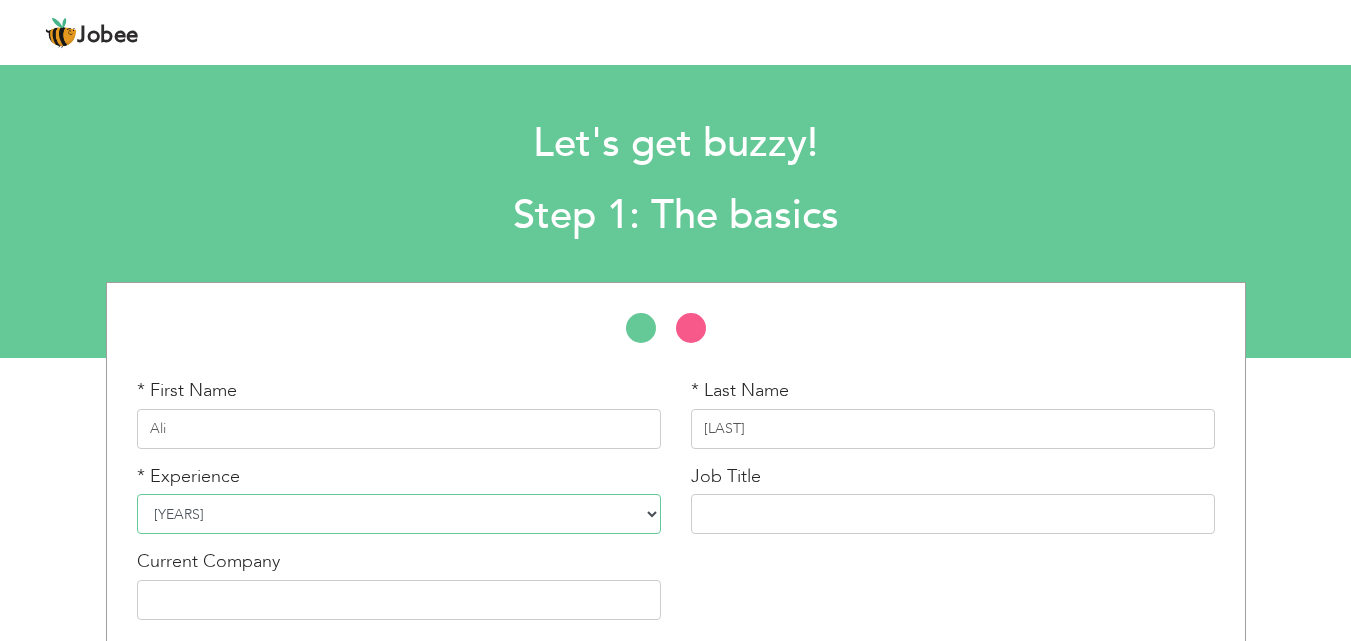 click on "Entry Level
Less than 1 Year
1 Year
2 Years
3 Years
4 Years
5 Years
6 Years
7 Years
8 Years
9 Years
10 Years
11 Years
12 Years
13 Years
14 Years
15 Years
16 Years
17 Years
18 Years
19 Years
20 Years
21 Years
22 Years
23 Years
24 Years
25 Years
26 Years
27 Years
28 Years
29 Years
30 Years
31 Years
32 Years
33 Years
34 Years
35 Years
More than 35 Years" at bounding box center [399, 514] 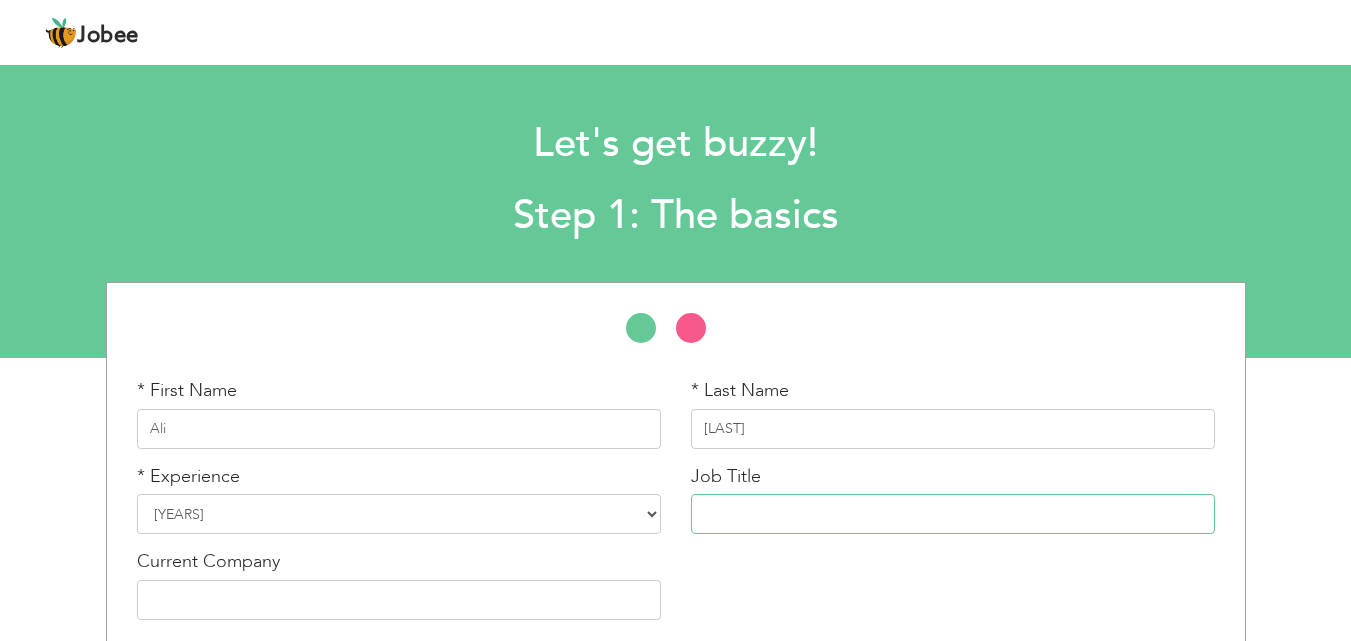click at bounding box center (953, 514) 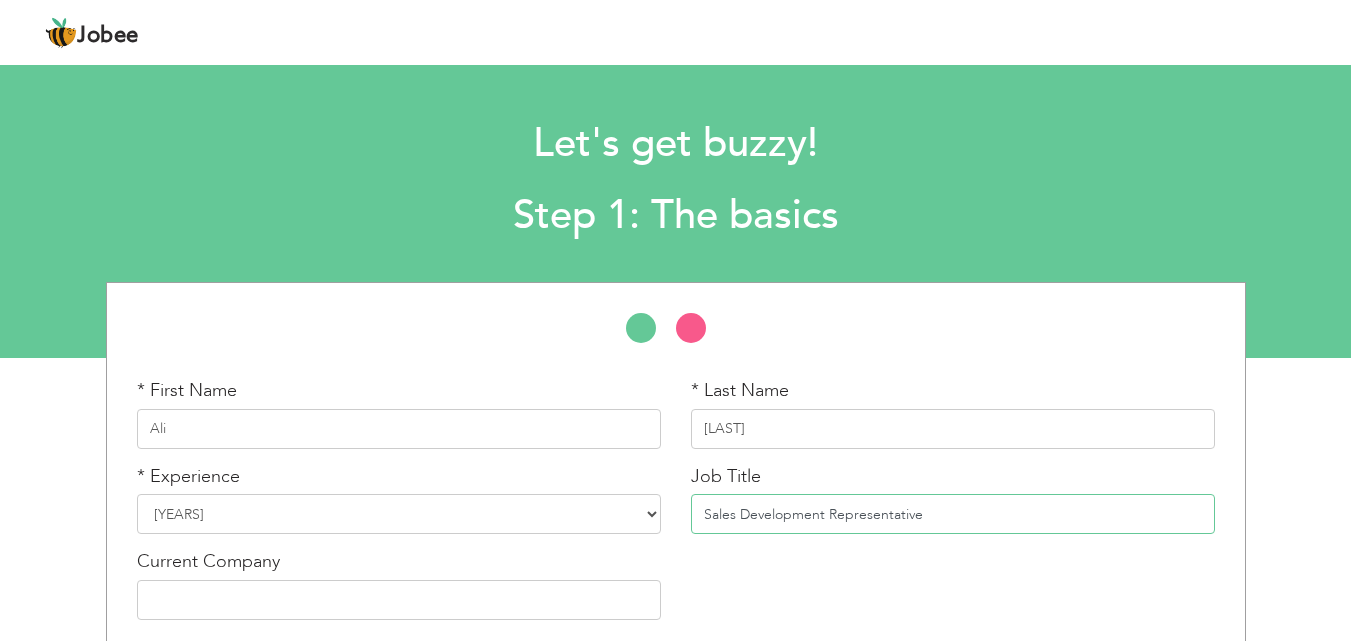 scroll, scrollTop: 85, scrollLeft: 0, axis: vertical 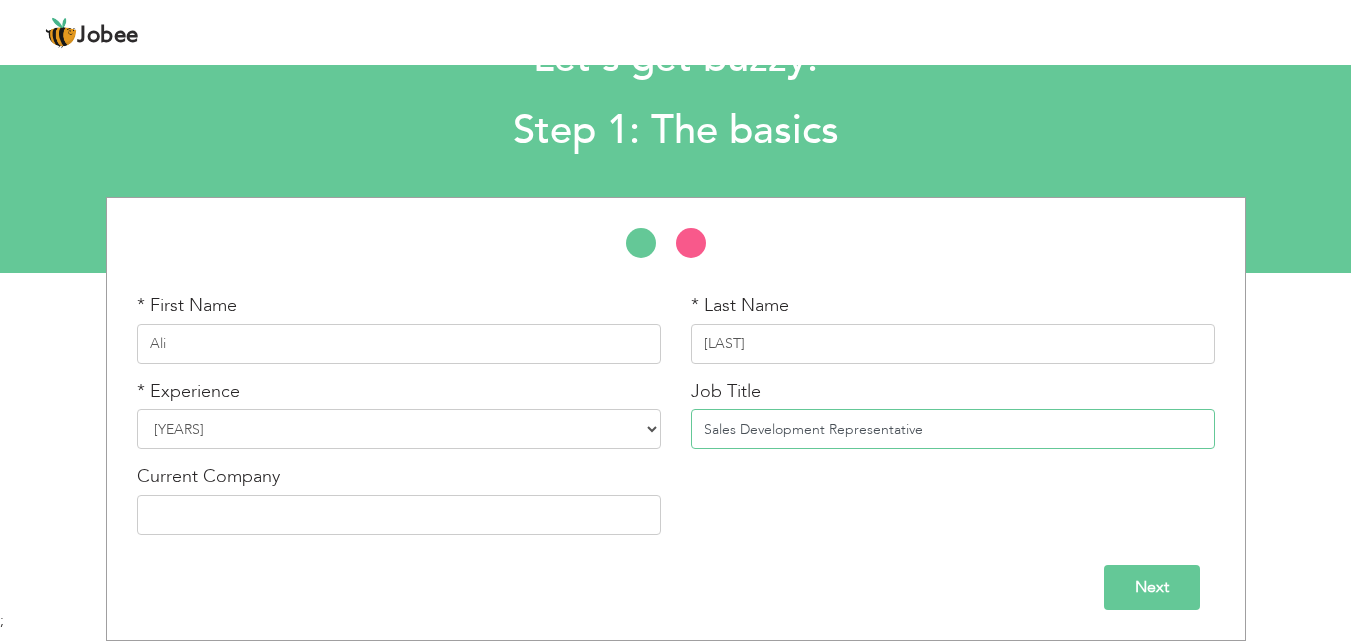 type on "Sales Development Representative" 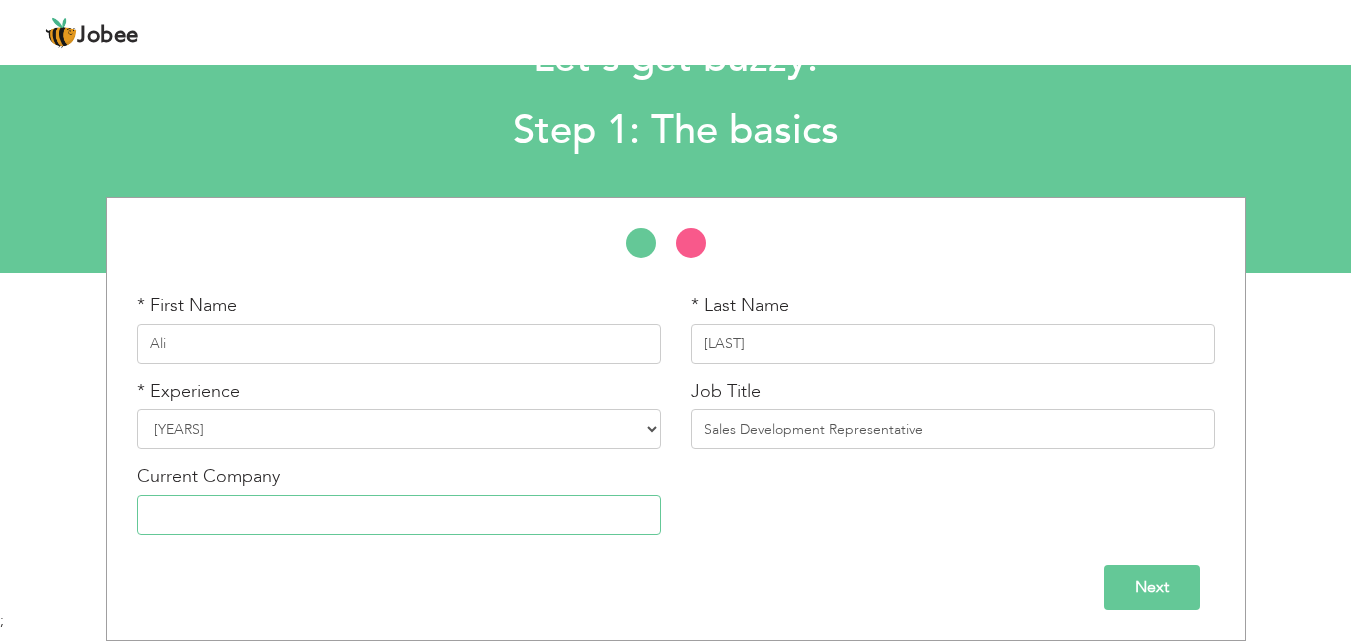 click at bounding box center [399, 515] 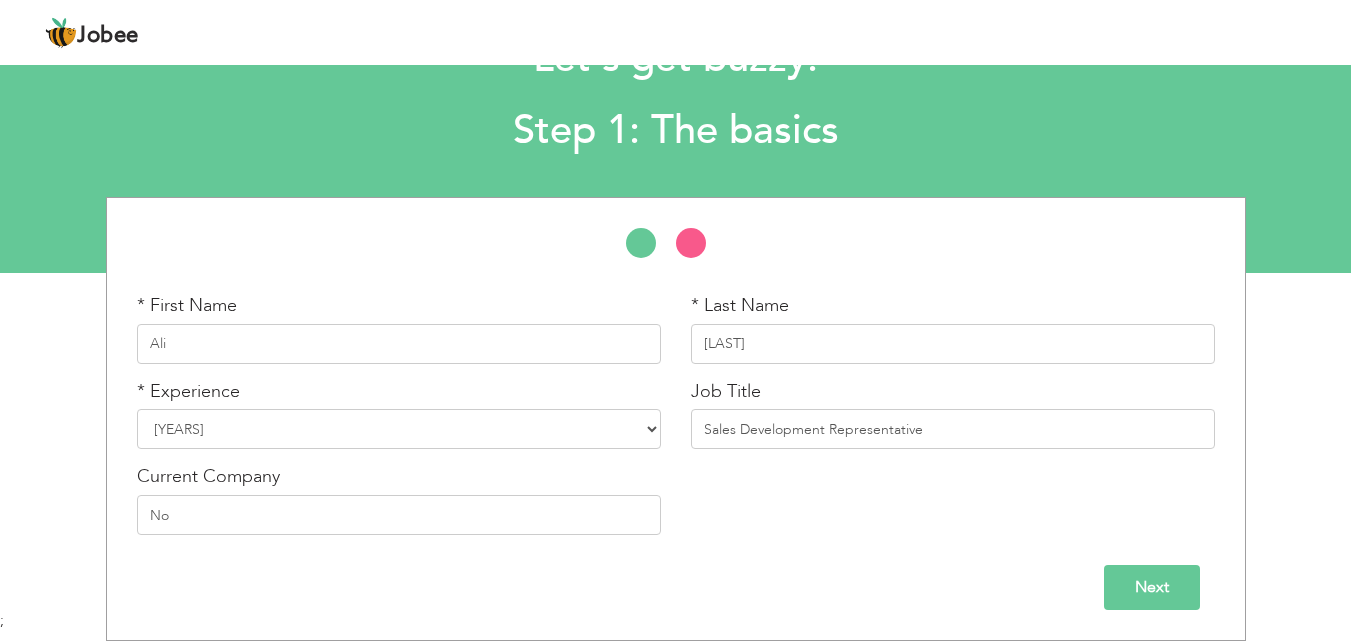 click on "* First Name
Ali
* Last Name
Ahmad
* Experience
Entry Level
Less than 1 Year
1 Year
2 Years
3 Years
4 Years
5 Years
6 Years
7 Years
8 Years
9 Years
10 Years
11 Years
12 Years
13 Years
14 Years
15 Years
16 Years
17 Years
18 Years
19 Years
20 Years
21 Years
22 Years
23 Years
24 Years
25 Years
26 Years
27 Years
28 Years
29 Years
30 Years
31 Years
32 Years
33 Years
34 Years
35 Years
More than 35 Years" at bounding box center [676, 421] 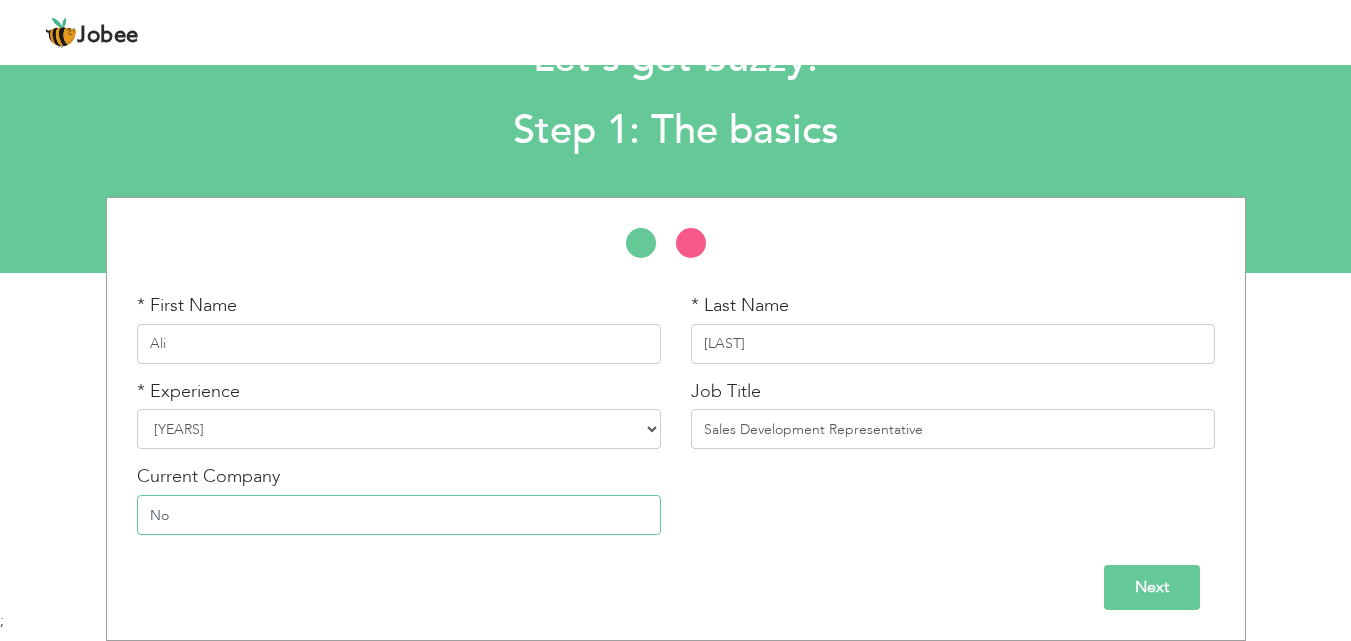 click on "No" at bounding box center [399, 515] 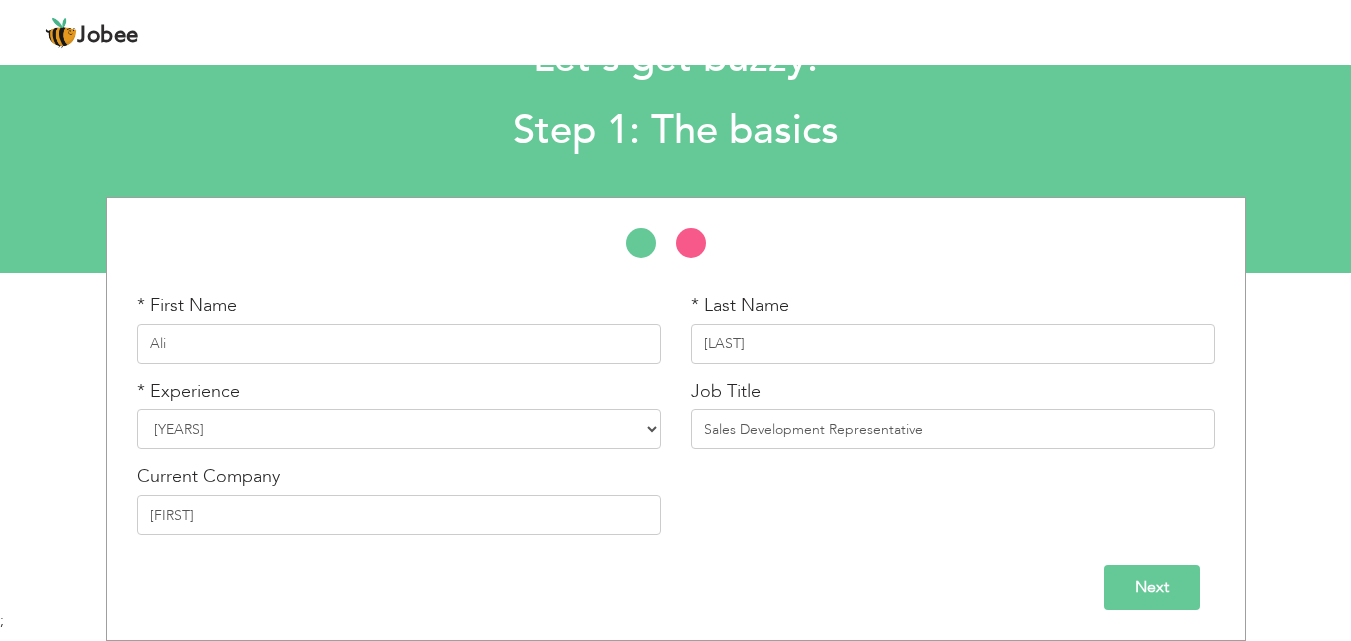 click on "* First Name
Ali
* Last Name
Ahmad
* Experience
Entry Level
Less than 1 Year
1 Year
2 Years
3 Years
4 Years
5 Years
6 Years
7 Years
8 Years
9 Years
10 Years
11 Years
12 Years
13 Years
14 Years
15 Years
16 Years
17 Years
18 Years
19 Years
20 Years
21 Years
22 Years
23 Years
24 Years
25 Years
26 Years
27 Years
28 Years
29 Years
30 Years
31 Years
32 Years
33 Years
34 Years
35 Years
More than 35 Years" at bounding box center [676, 421] 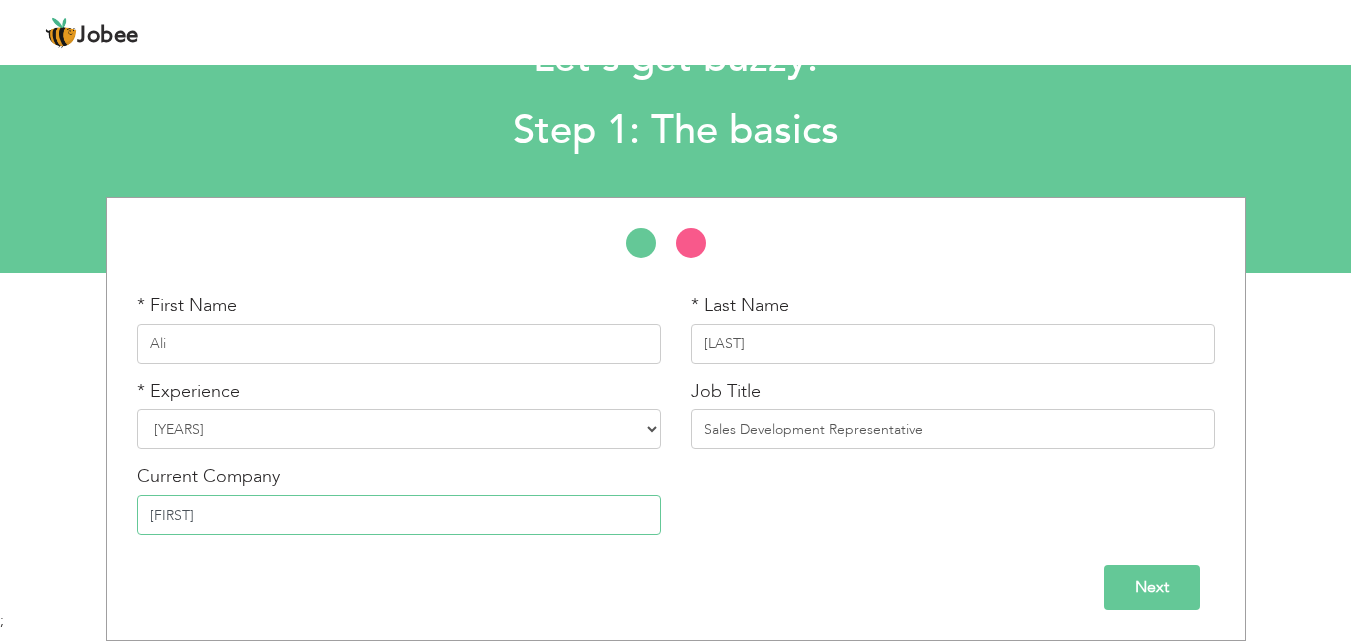 click on "Welaa" at bounding box center (399, 515) 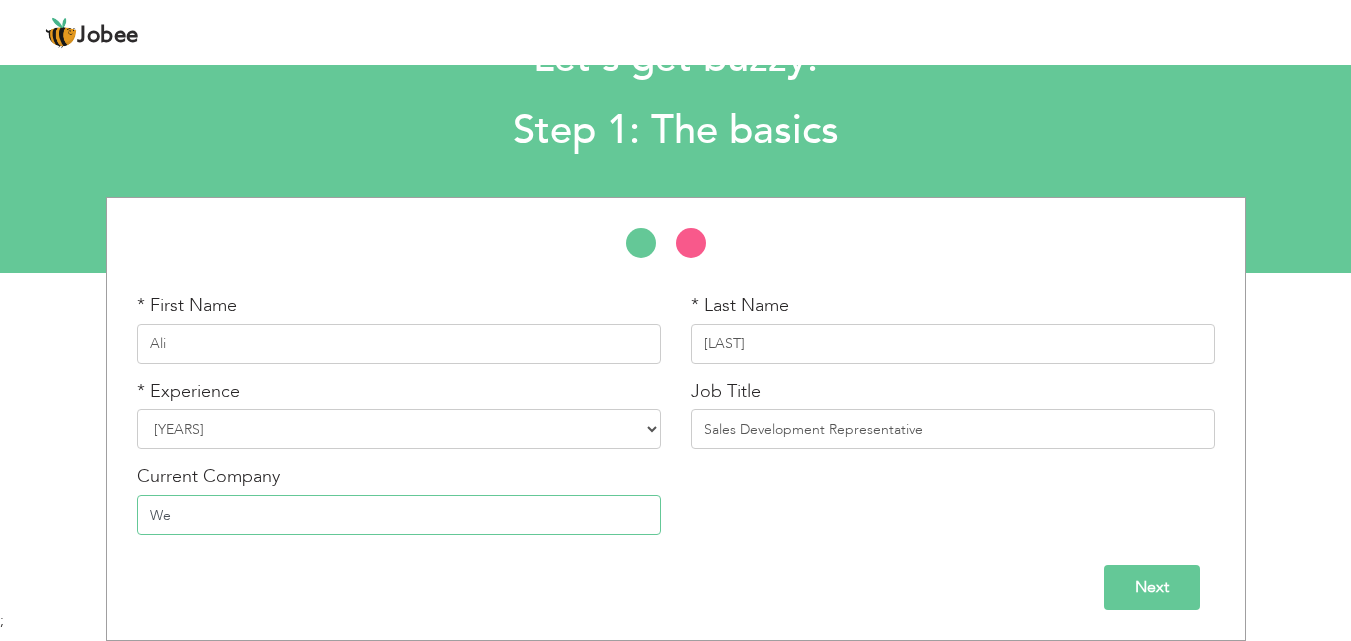 type on "W" 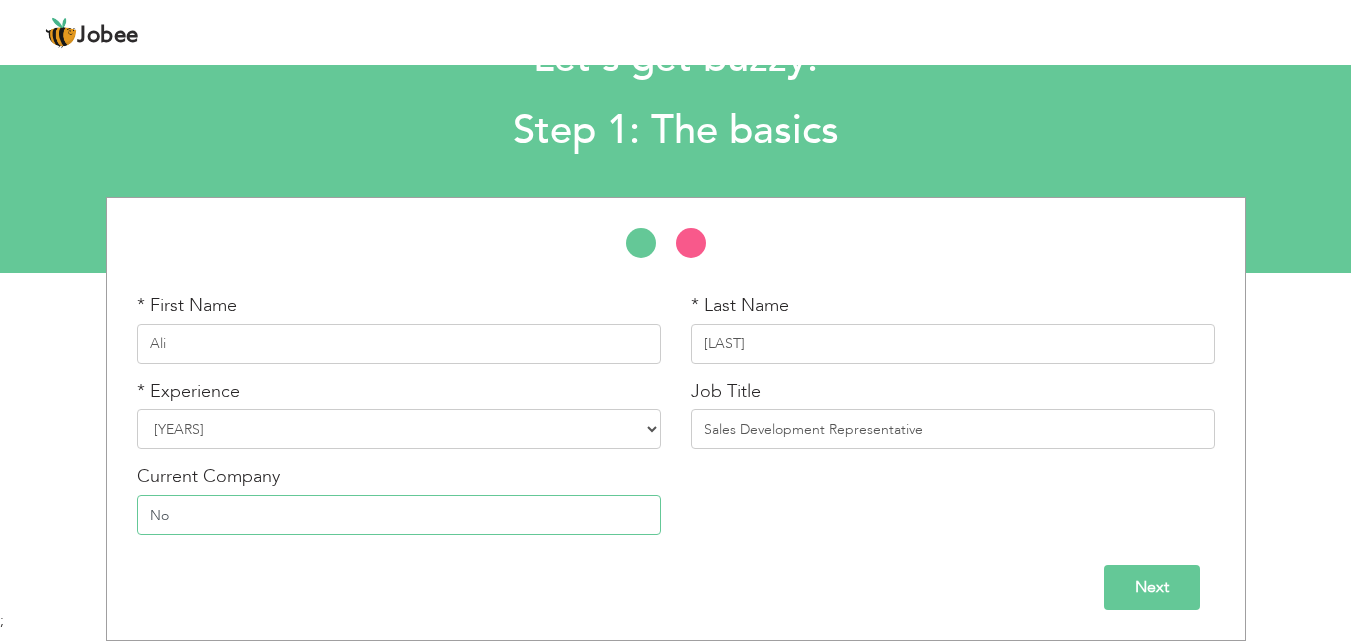 type on "No" 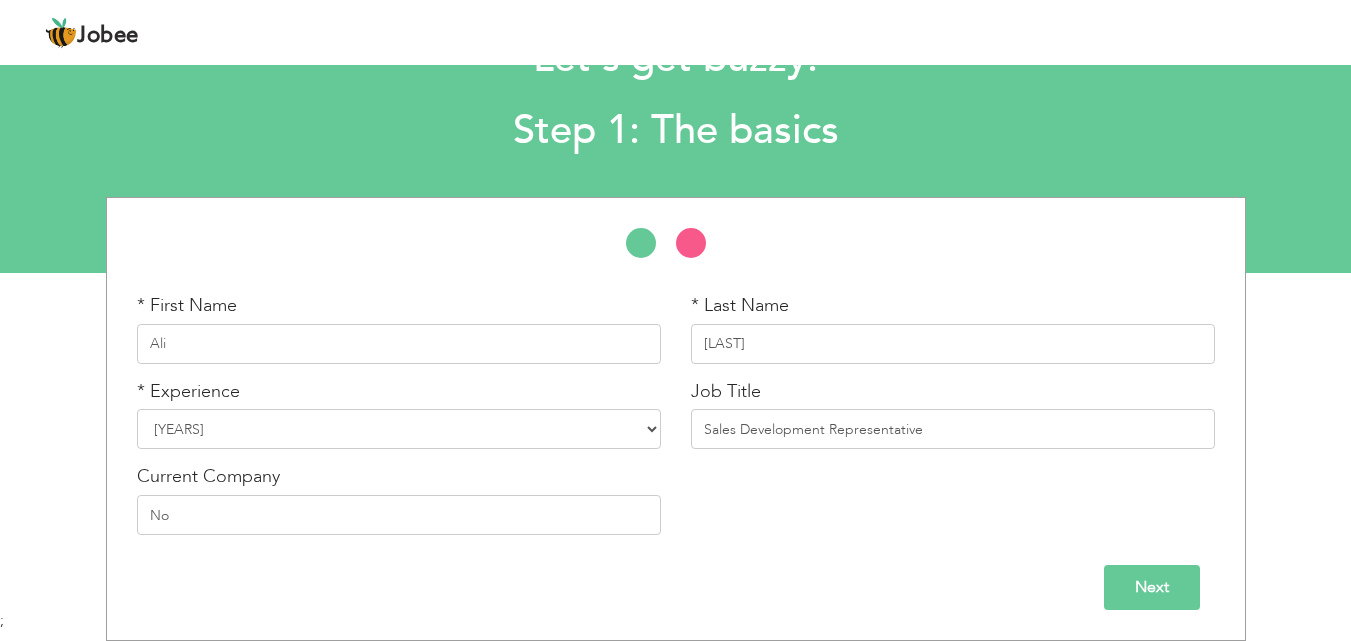 click on "* First Name
Ali
* Last Name
Ahmad
* Experience
Entry Level
Less than 1 Year
1 Year
2 Years
3 Years
4 Years
5 Years
6 Years
7 Years
8 Years
9 Years
10 Years
11 Years
12 Years
13 Years
14 Years
15 Years
16 Years
17 Years
18 Years
19 Years
20 Years
21 Years
22 Years
23 Years
24 Years
25 Years
26 Years
27 Years
28 Years
29 Years
30 Years
31 Years
32 Years
33 Years
34 Years
35 Years
More than 35 Years" at bounding box center [676, 421] 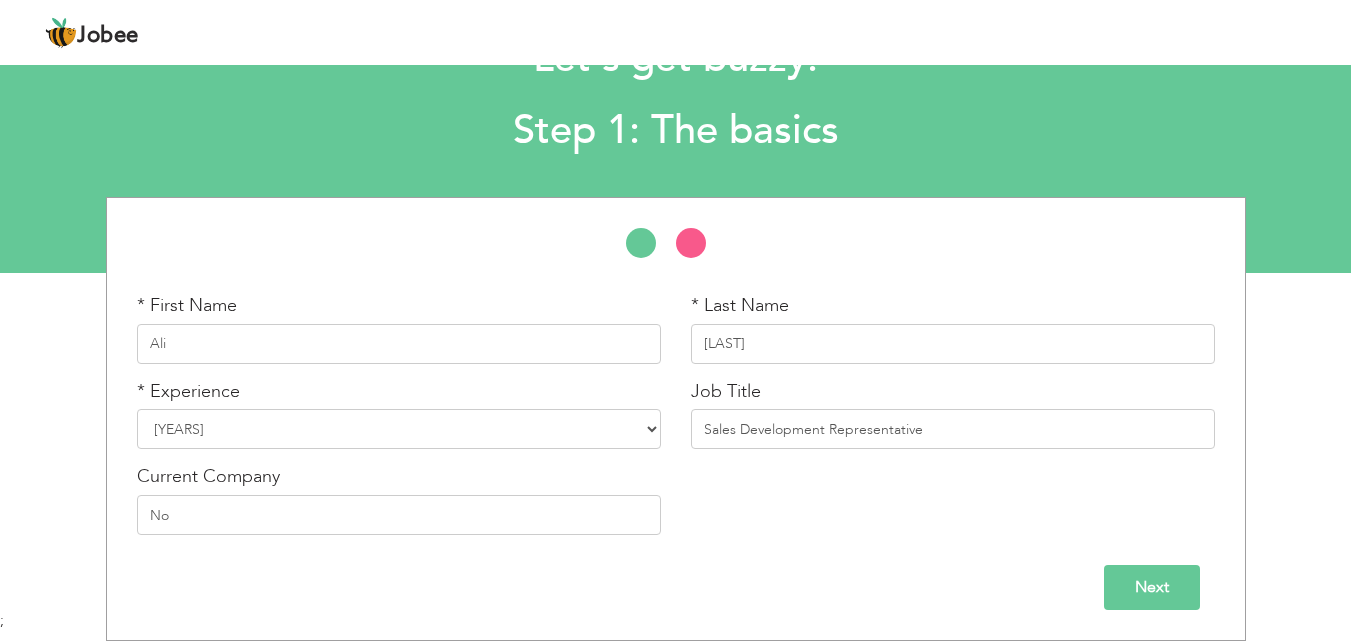click on "Next" at bounding box center (1152, 587) 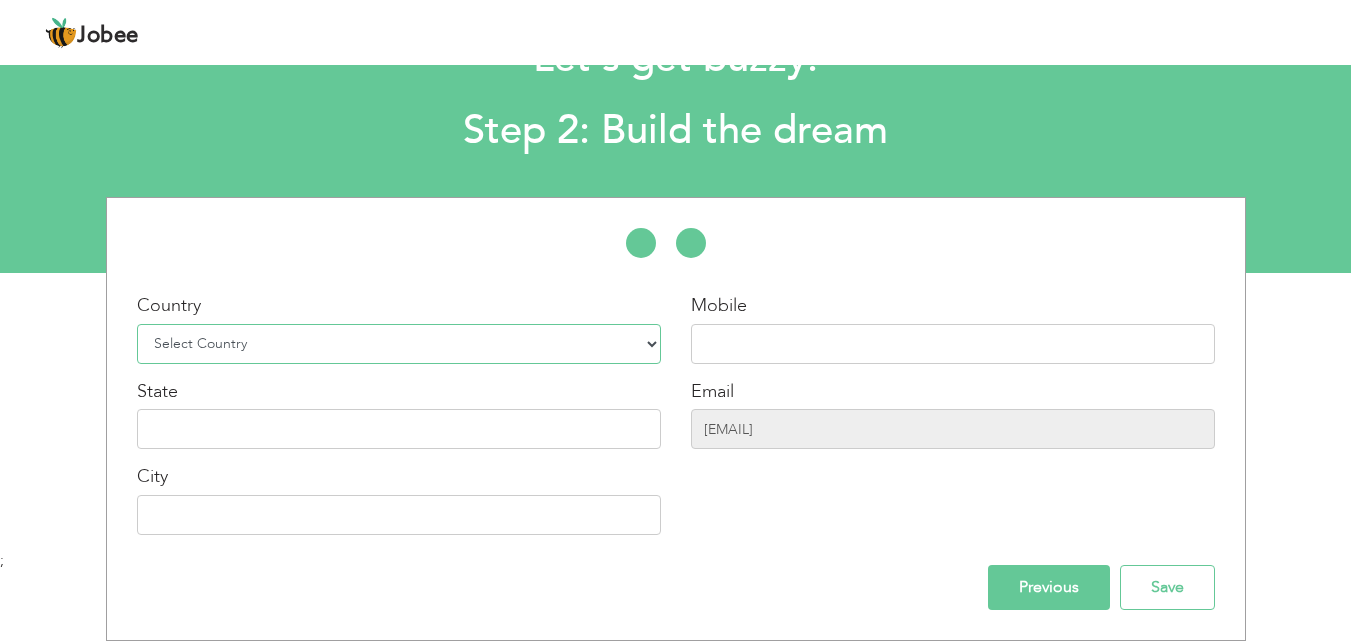 click on "Select Country
Afghanistan
Albania
Algeria
American Samoa
Andorra
Angola
Anguilla
Antarctica
Antigua and Barbuda
Argentina
Armenia
Aruba
Australia
Austria
Azerbaijan
Bahamas
Bahrain
Bangladesh
Barbados
Belarus
Belgium
Belize
Benin
Bermuda
Bhutan
Bolivia
Bosnia-Herzegovina
Botswana
Bouvet Island
Brazil
British Indian Ocean Territory
Brunei Darussalam
Bulgaria
Burkina Faso
Burundi
Cambodia
Cameroon
Canada
Cape Verde
Cayman Islands
Central African Republic
Chad
Chile
China
Christmas Island
Cocos (Keeling) Islands
Colombia
Comoros
Congo
Congo, Dem. Republic
Cook Islands
Costa Rica
Croatia
Cuba
Cyprus
Czech Rep
Denmark
Djibouti
Dominica
Dominican Republic
Ecuador
Egypt
El Salvador
Equatorial Guinea
Eritrea
Estonia
Ethiopia
European Union
Falkland Islands (Malvinas)
Faroe Islands
Fiji
Finland
France
French Guiana
French Southern Territories
Gabon
Gambia
Georgia" at bounding box center [399, 344] 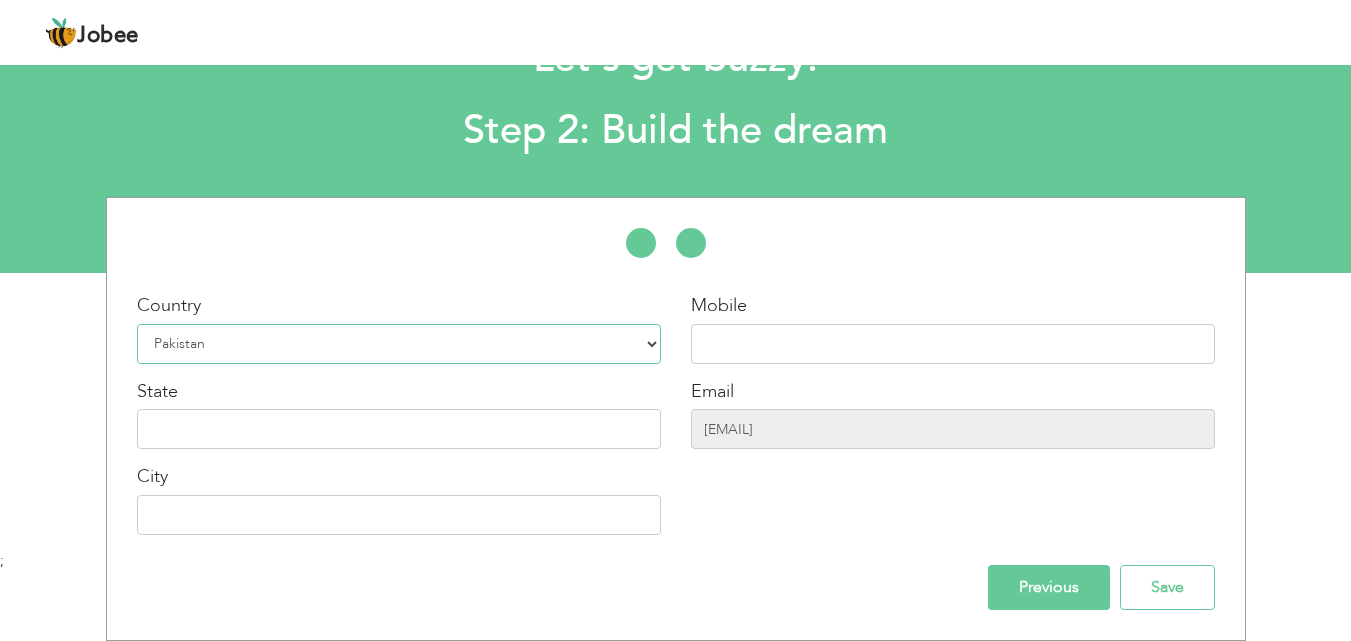 click on "Select Country
Afghanistan
Albania
Algeria
American Samoa
Andorra
Angola
Anguilla
Antarctica
Antigua and Barbuda
Argentina
Armenia
Aruba
Australia
Austria
Azerbaijan
Bahamas
Bahrain
Bangladesh
Barbados
Belarus
Belgium
Belize
Benin
Bermuda
Bhutan
Bolivia
Bosnia-Herzegovina
Botswana
Bouvet Island
Brazil
British Indian Ocean Territory
Brunei Darussalam
Bulgaria
Burkina Faso
Burundi
Cambodia
Cameroon
Canada
Cape Verde
Cayman Islands
Central African Republic
Chad
Chile
China
Christmas Island
Cocos (Keeling) Islands
Colombia
Comoros
Congo
Congo, Dem. Republic
Cook Islands
Costa Rica
Croatia
Cuba
Cyprus
Czech Rep
Denmark
Djibouti
Dominica
Dominican Republic
Ecuador
Egypt
El Salvador
Equatorial Guinea
Eritrea
Estonia
Ethiopia
European Union
Falkland Islands (Malvinas)
Faroe Islands
Fiji
Finland
France
French Guiana
French Southern Territories
Gabon
Gambia
Georgia" at bounding box center [399, 344] 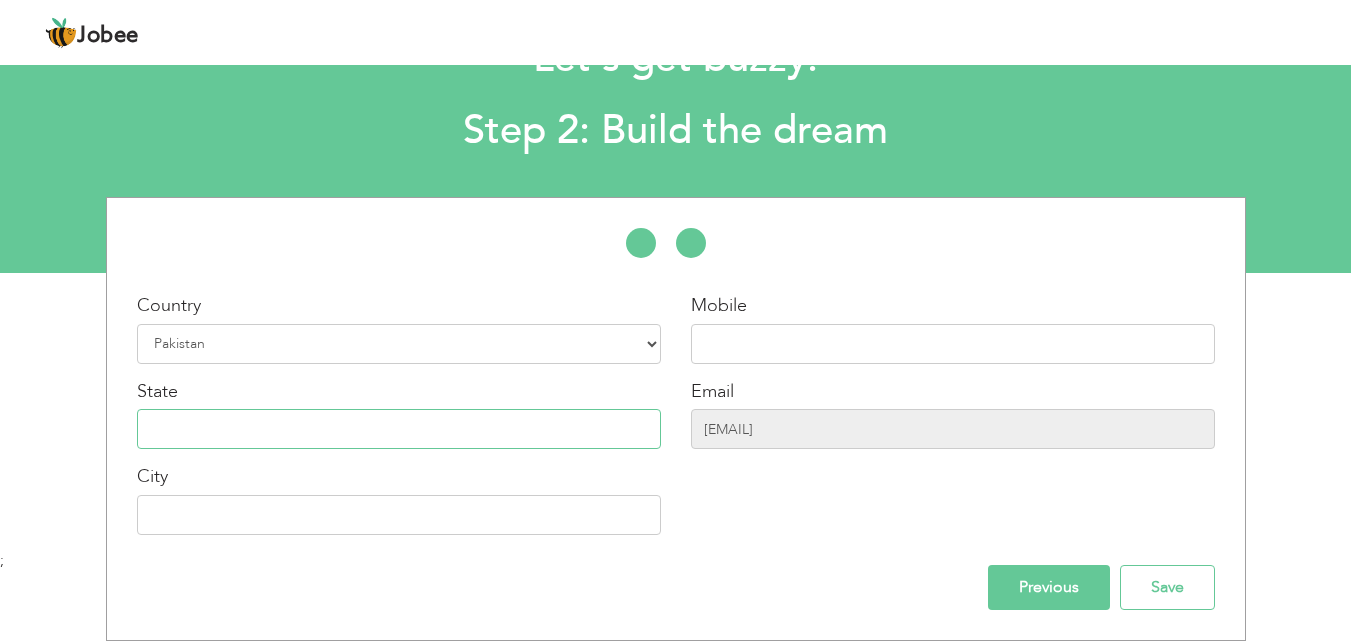 click at bounding box center [399, 429] 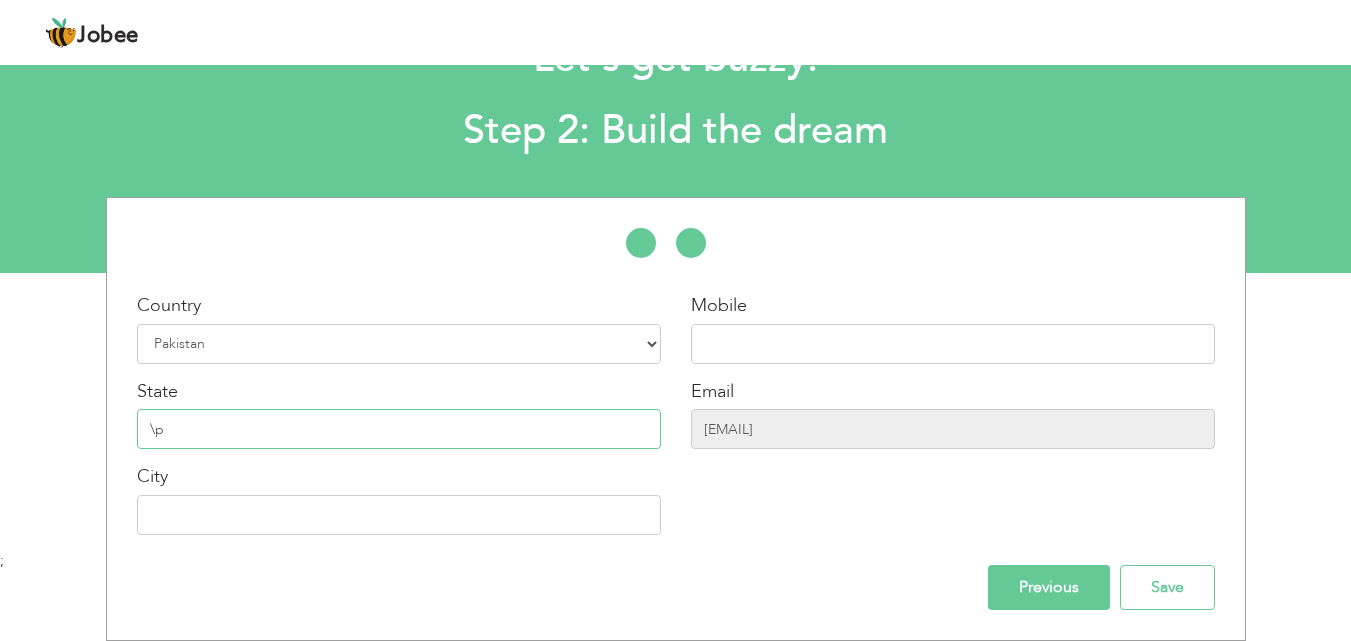 type on "\" 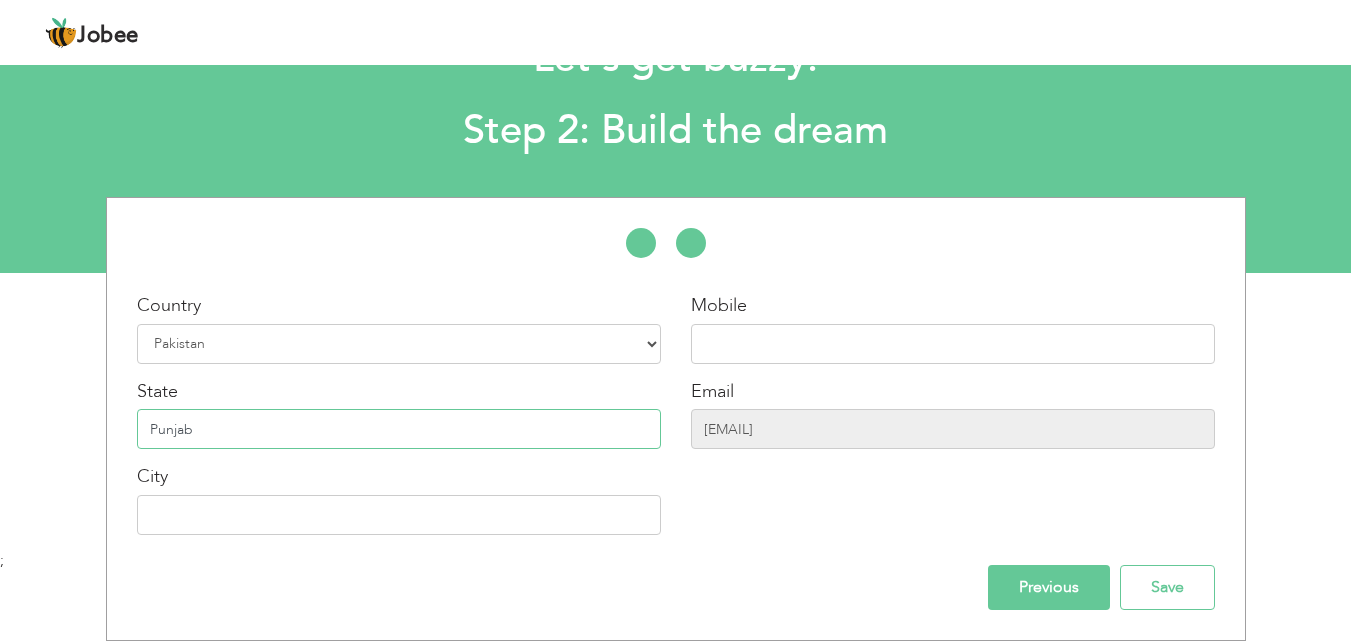 type on "Punjab" 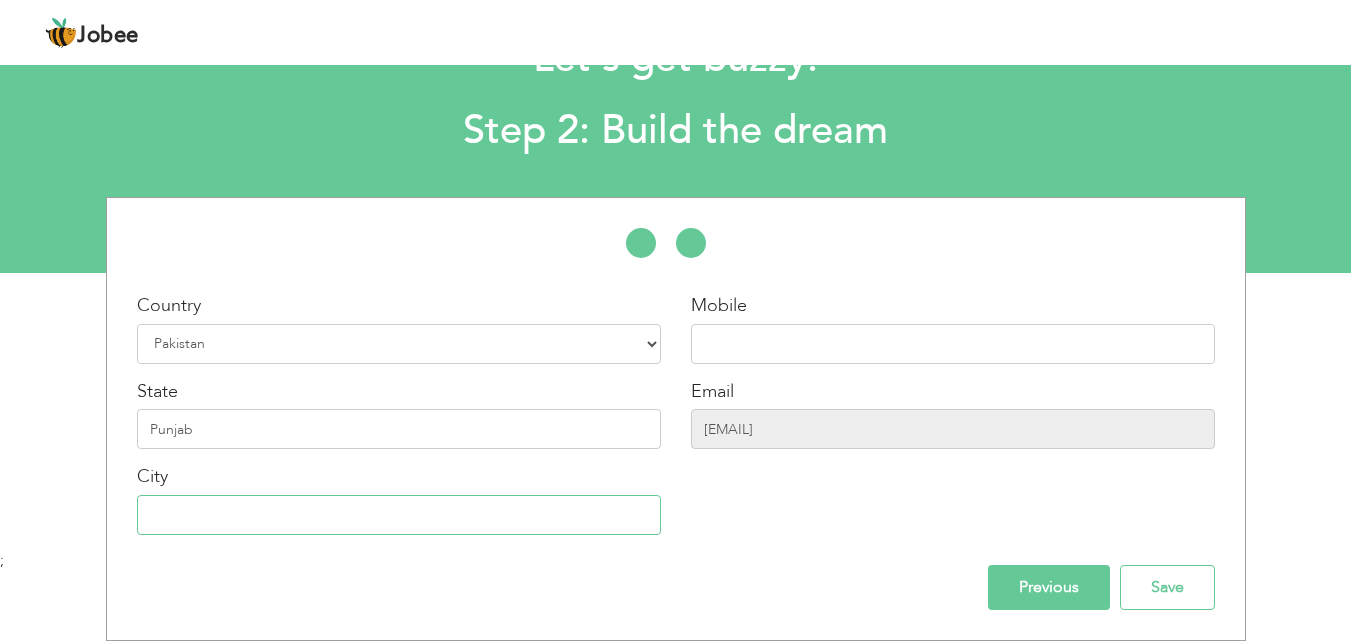 click at bounding box center (399, 515) 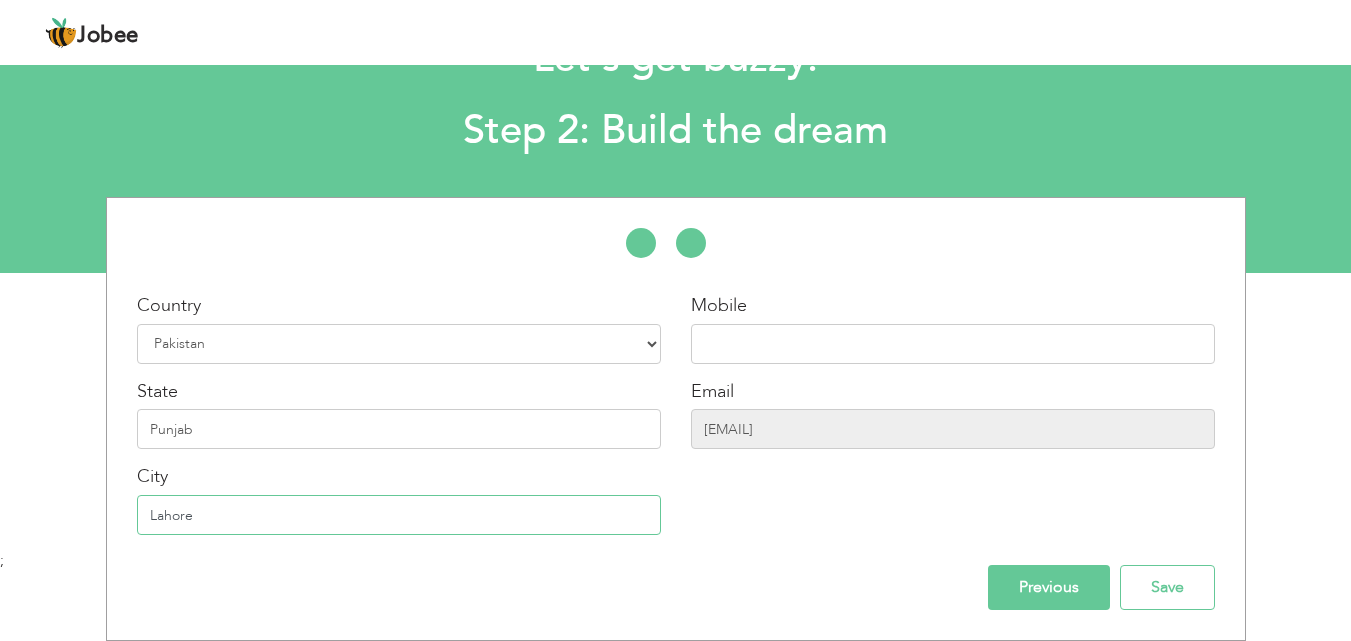 type on "Lahore" 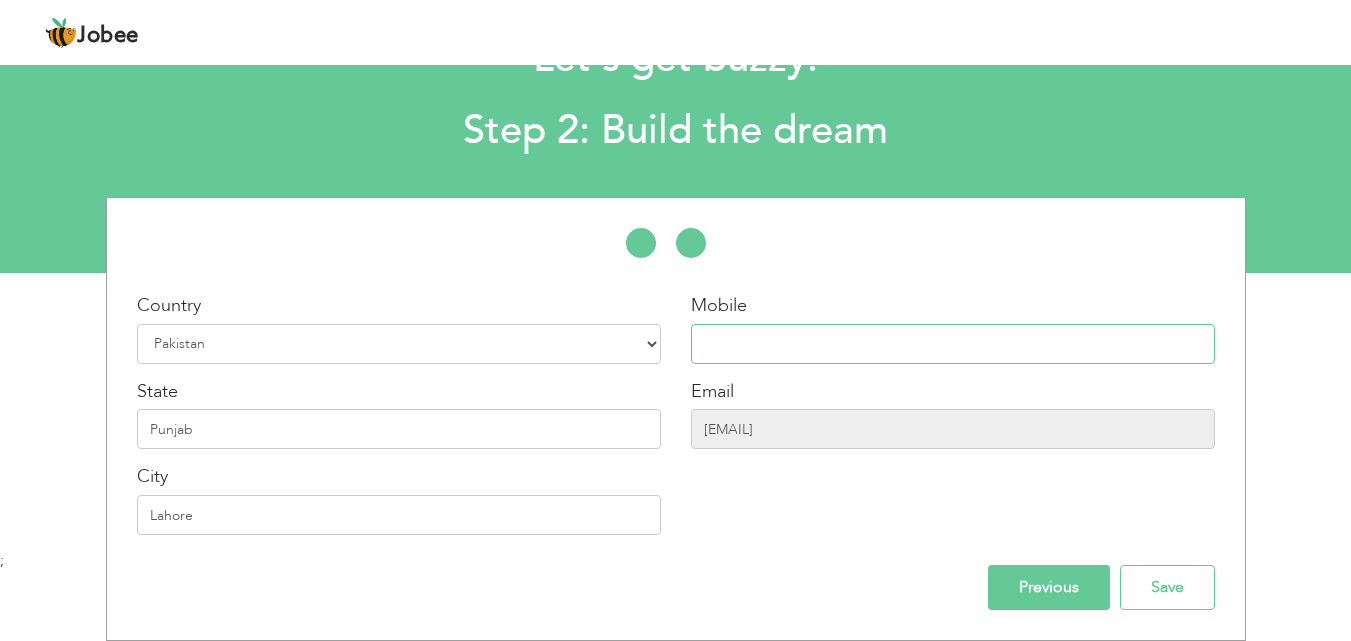 click at bounding box center (953, 344) 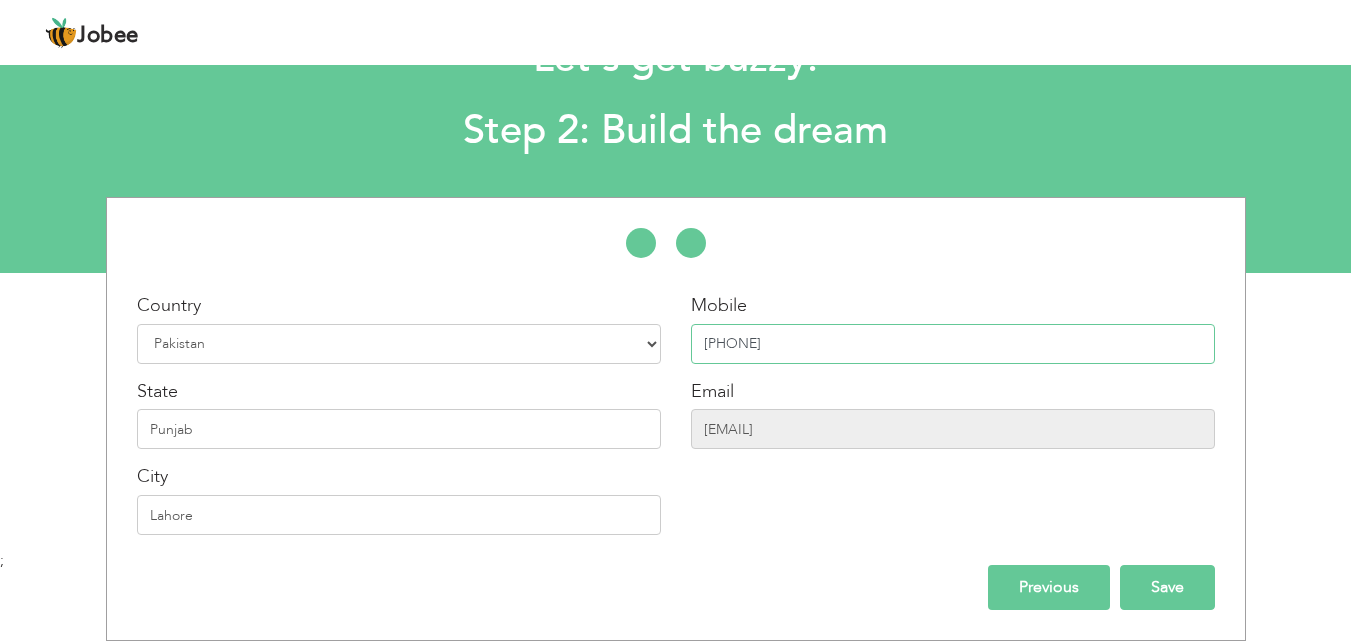 type on "03184306851" 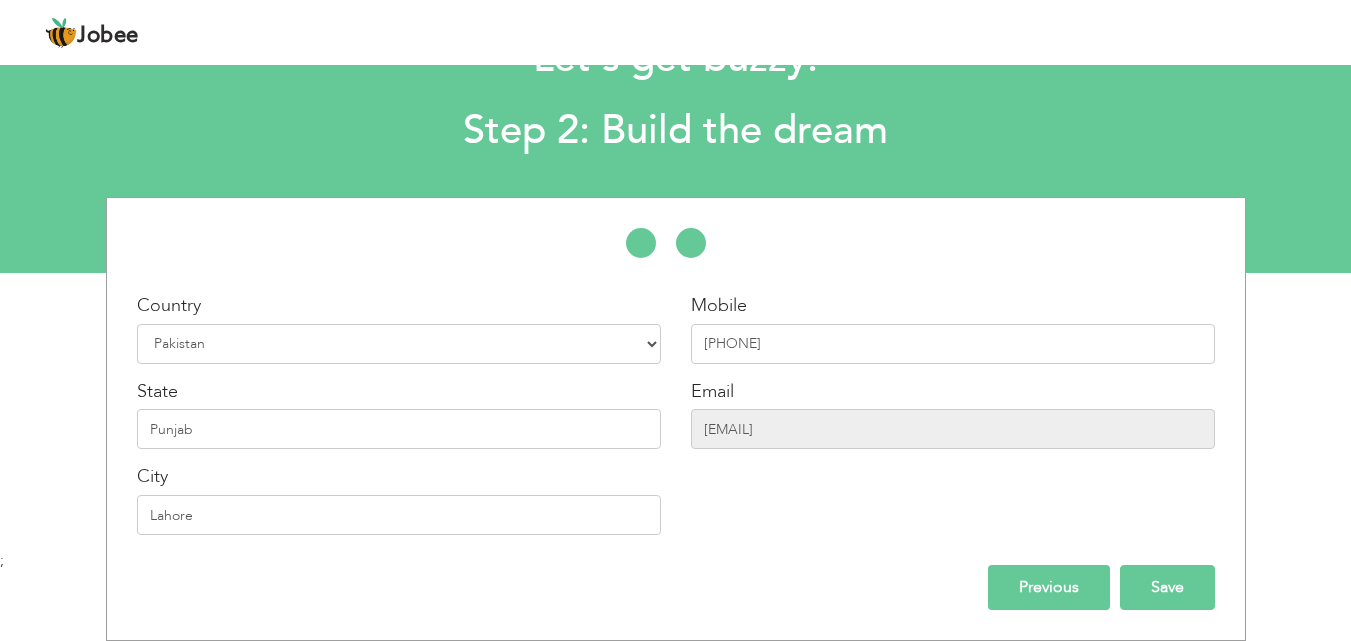 click on "Save" at bounding box center (1167, 587) 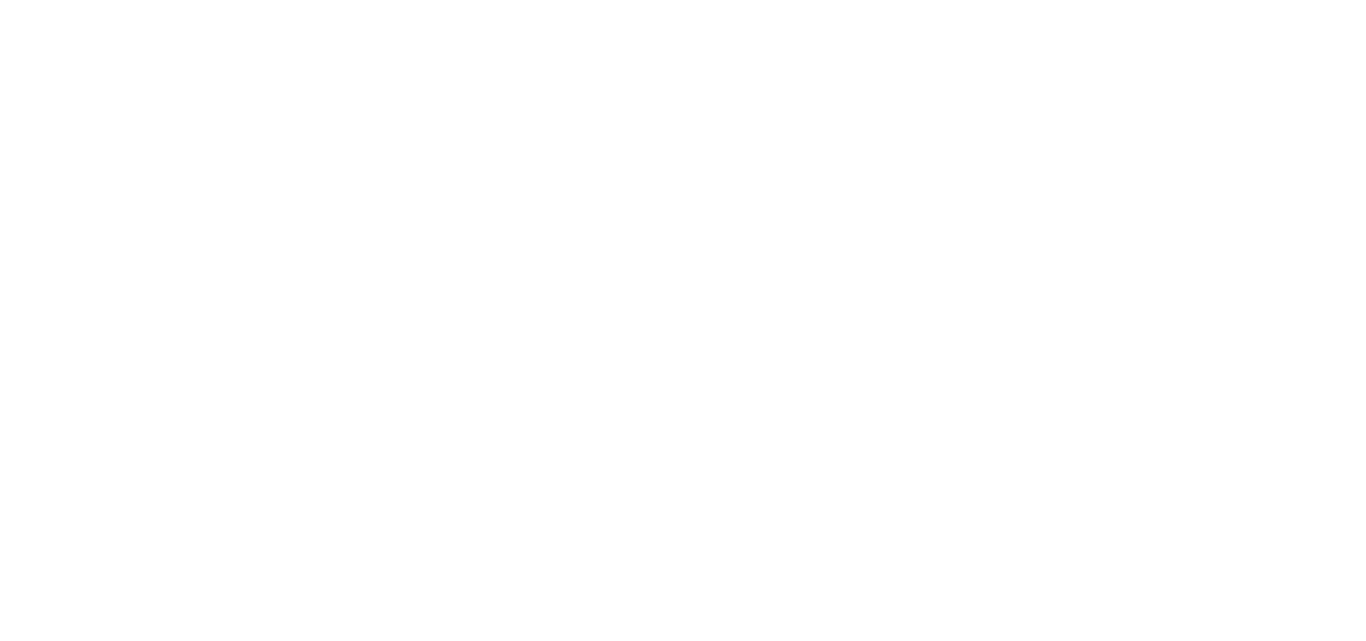 scroll, scrollTop: 0, scrollLeft: 0, axis: both 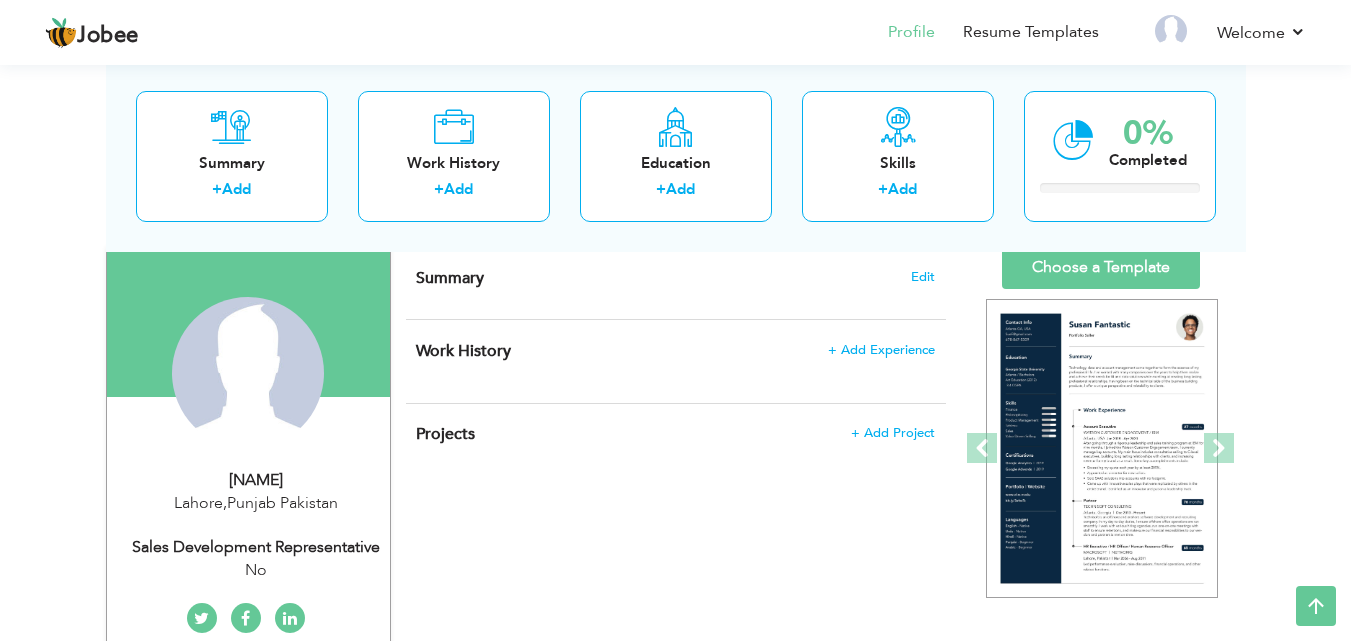 drag, startPoint x: 1365, startPoint y: 230, endPoint x: 1365, endPoint y: 285, distance: 55 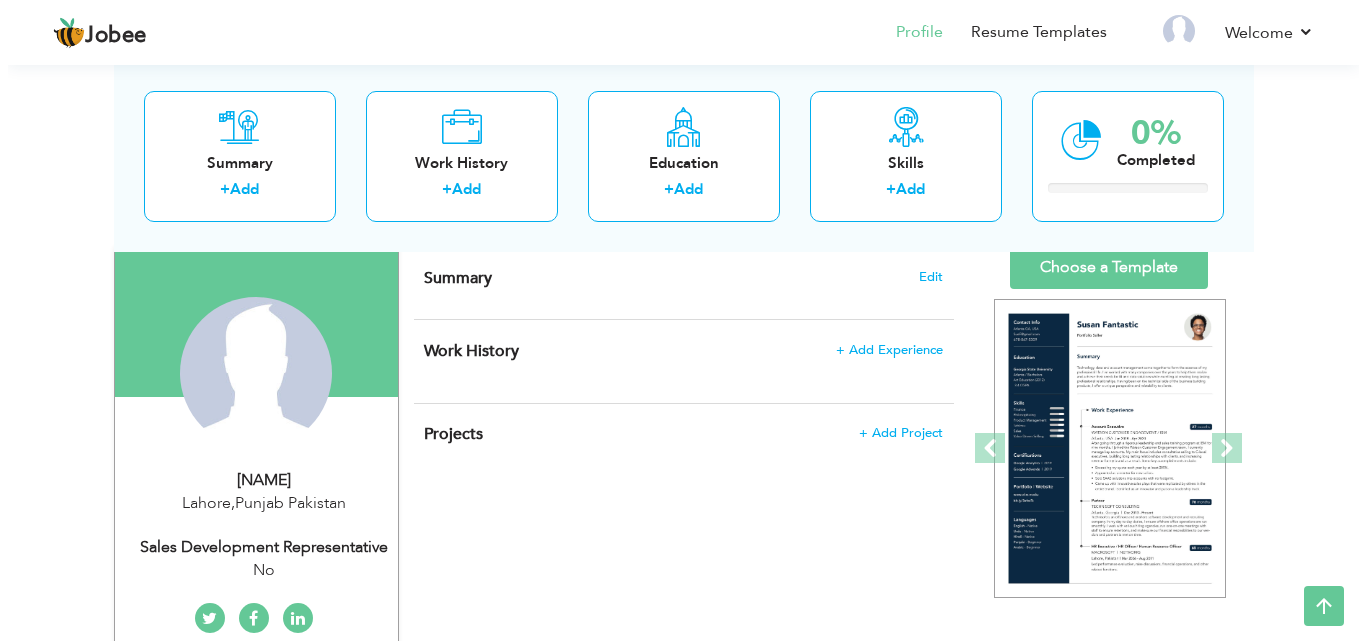 scroll, scrollTop: 128, scrollLeft: 0, axis: vertical 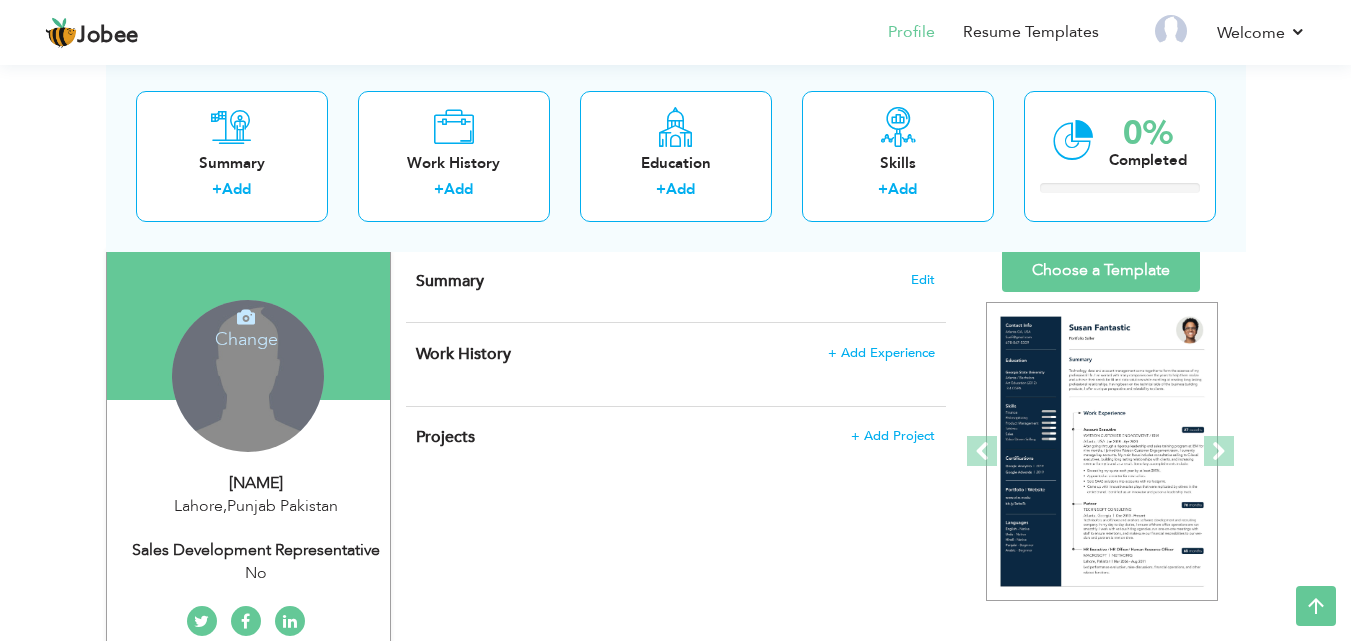 click on "Change
Remove" at bounding box center (248, 376) 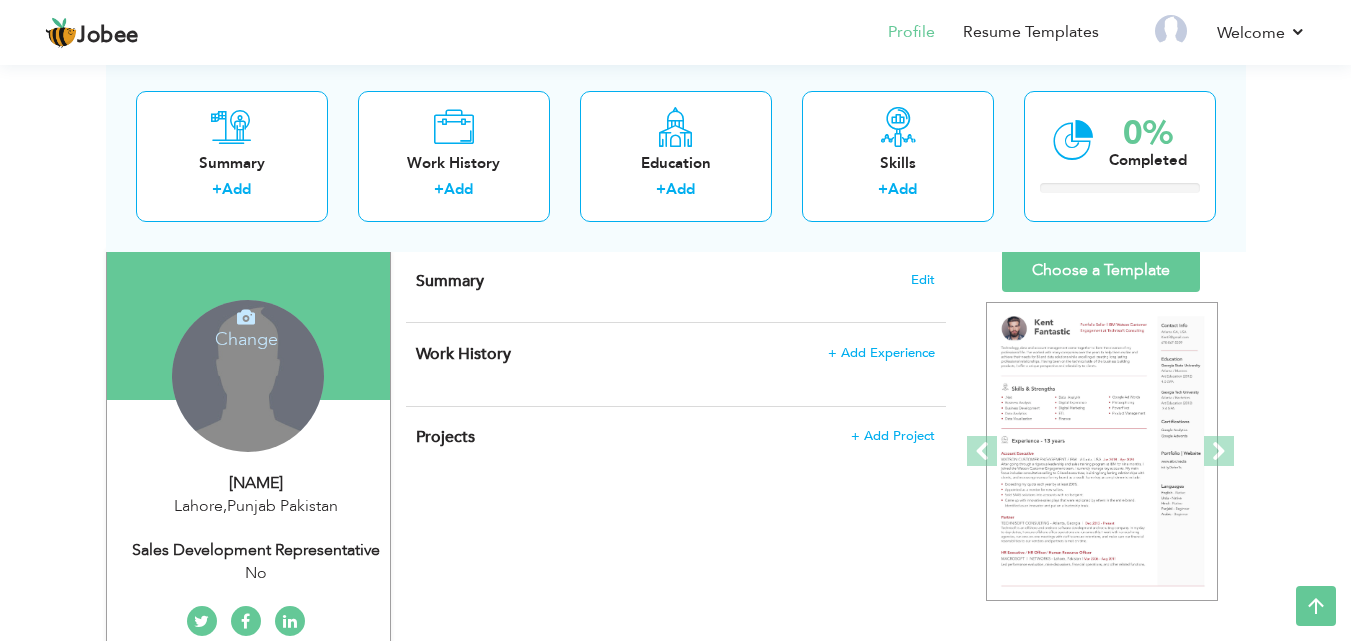 click on "Change
Remove" at bounding box center (248, 376) 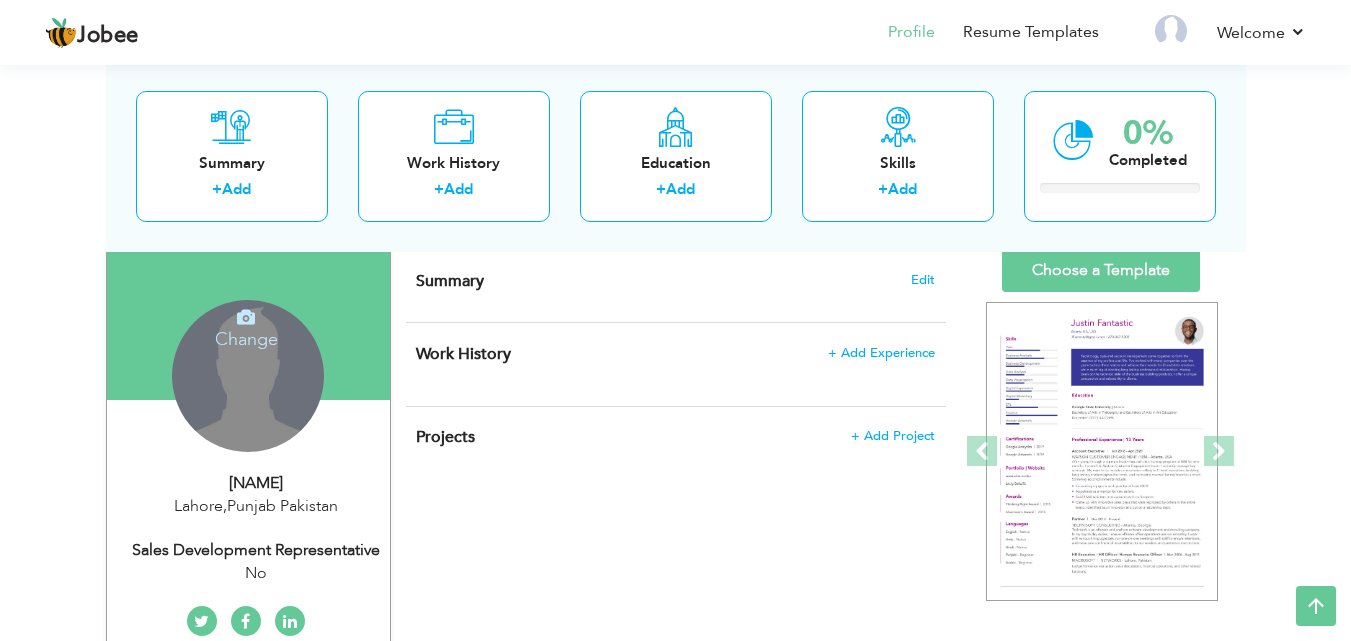 click on "Change
Remove" at bounding box center [248, 376] 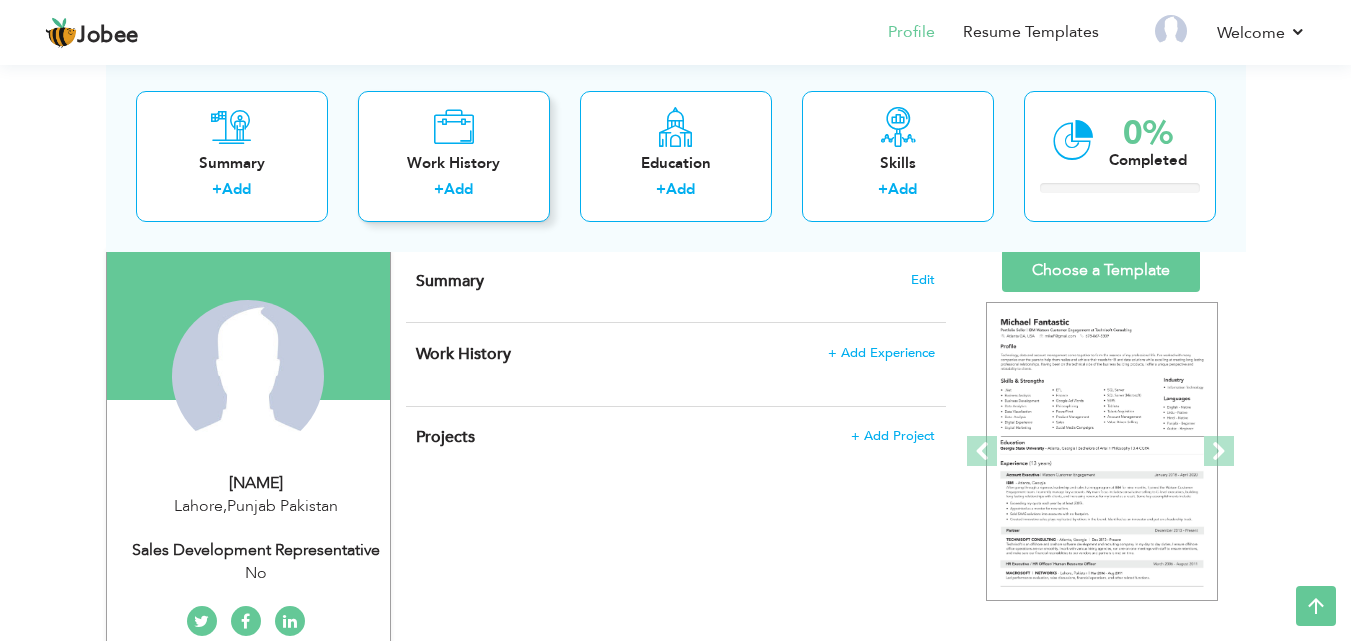 click on "+  Add" at bounding box center (454, 192) 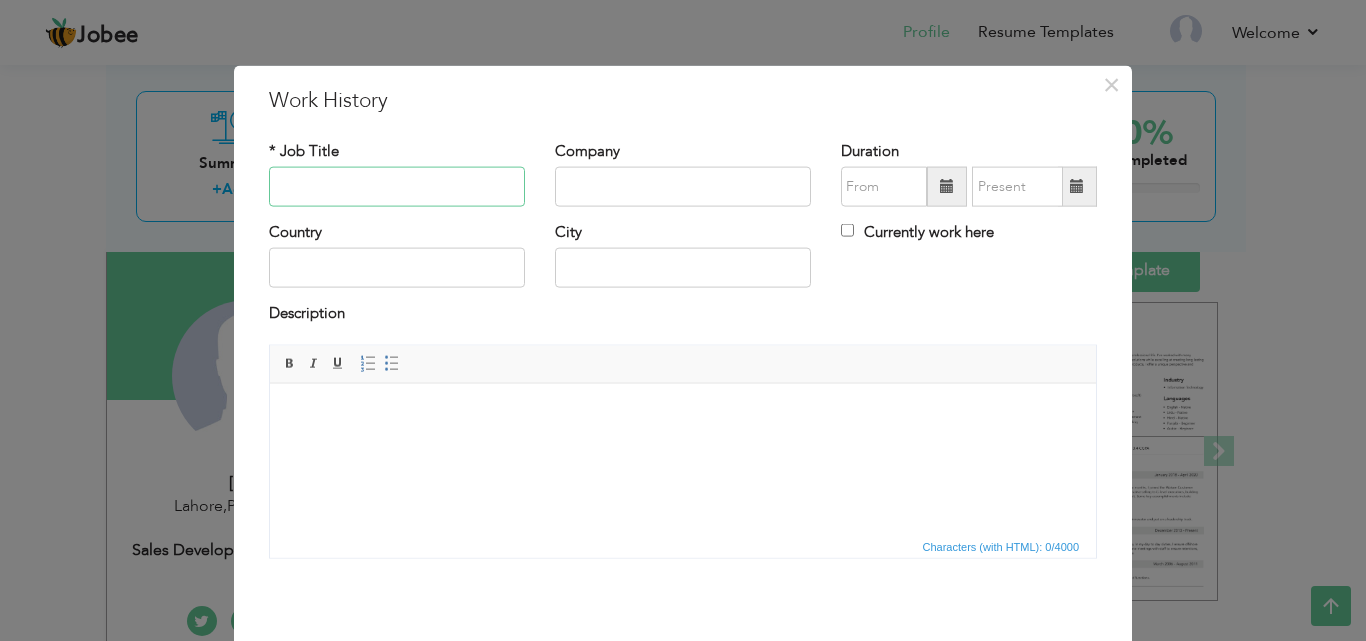 click at bounding box center (397, 187) 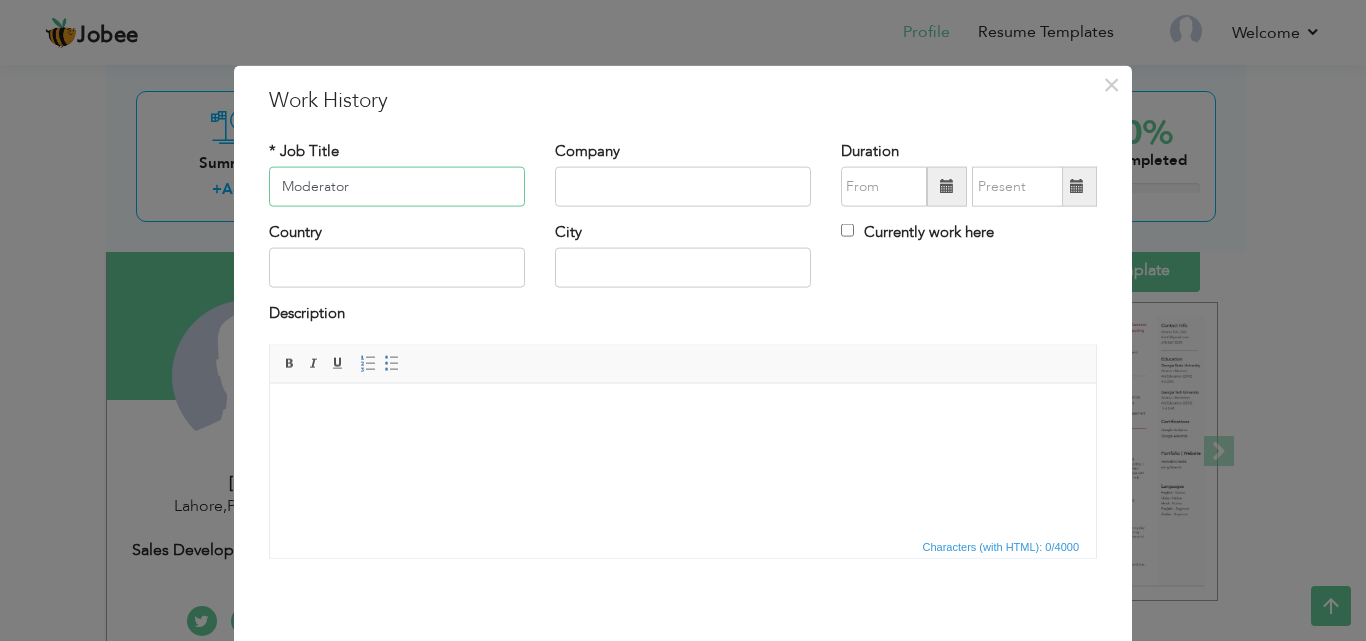 type on "Moderator" 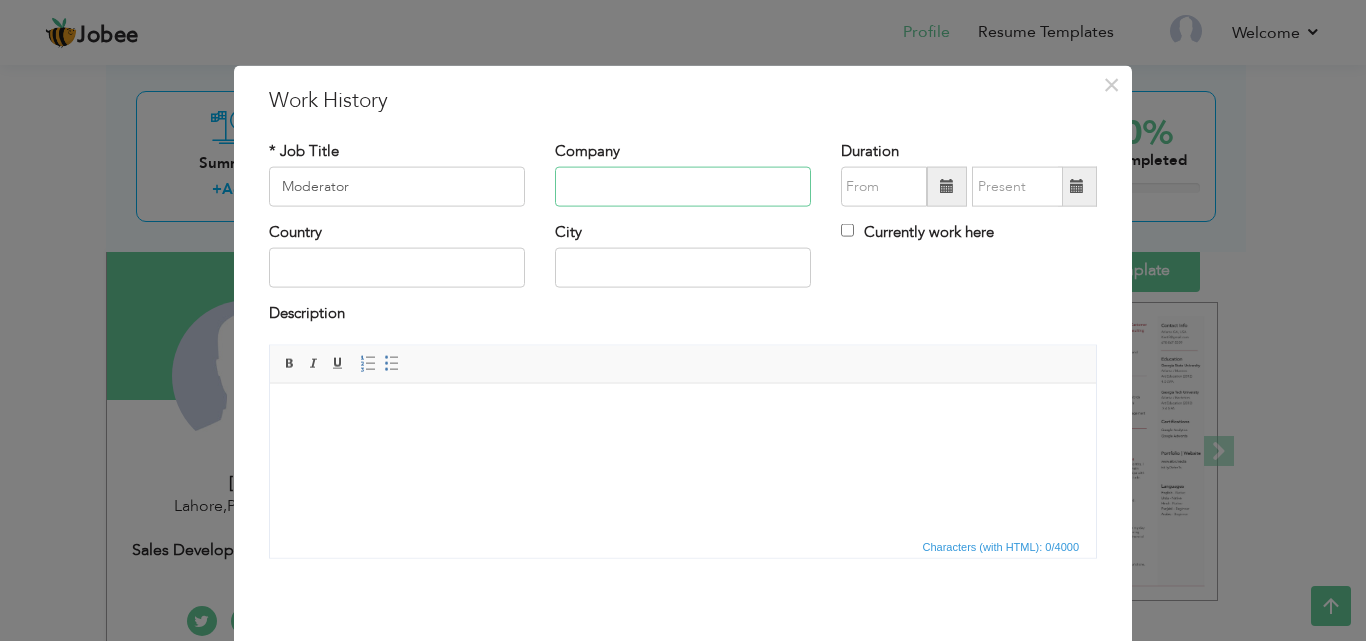 click at bounding box center [683, 187] 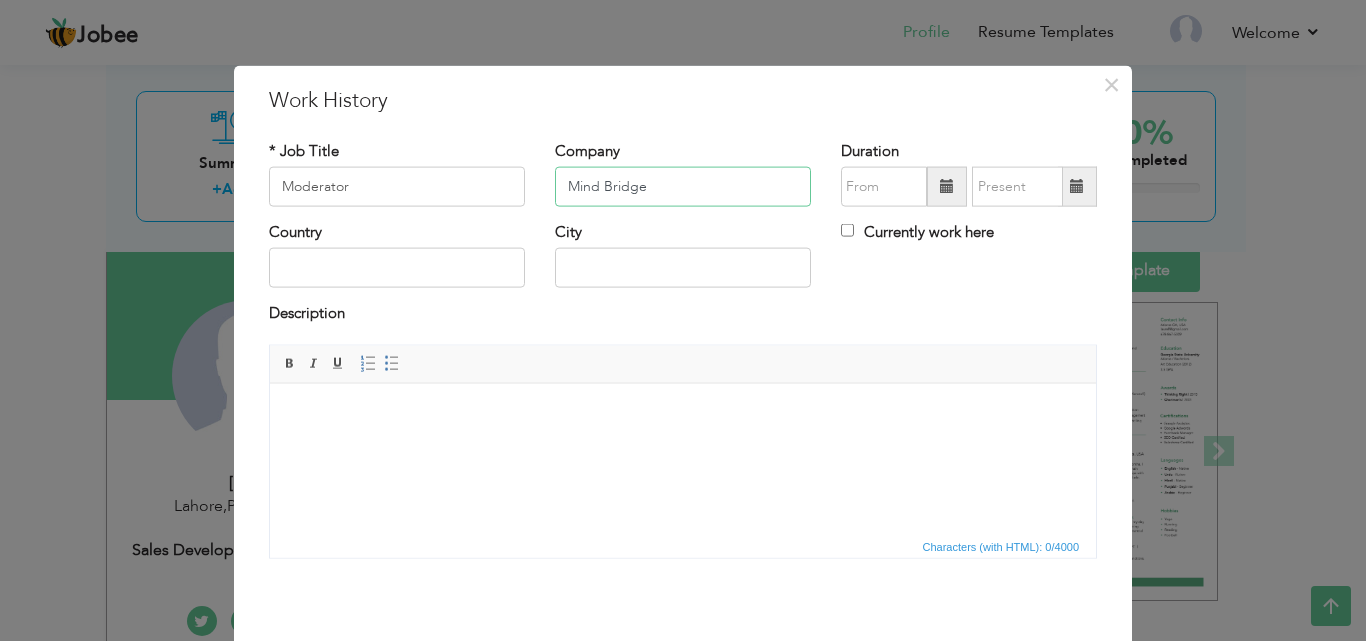 click on "Mind Bridge" at bounding box center (683, 187) 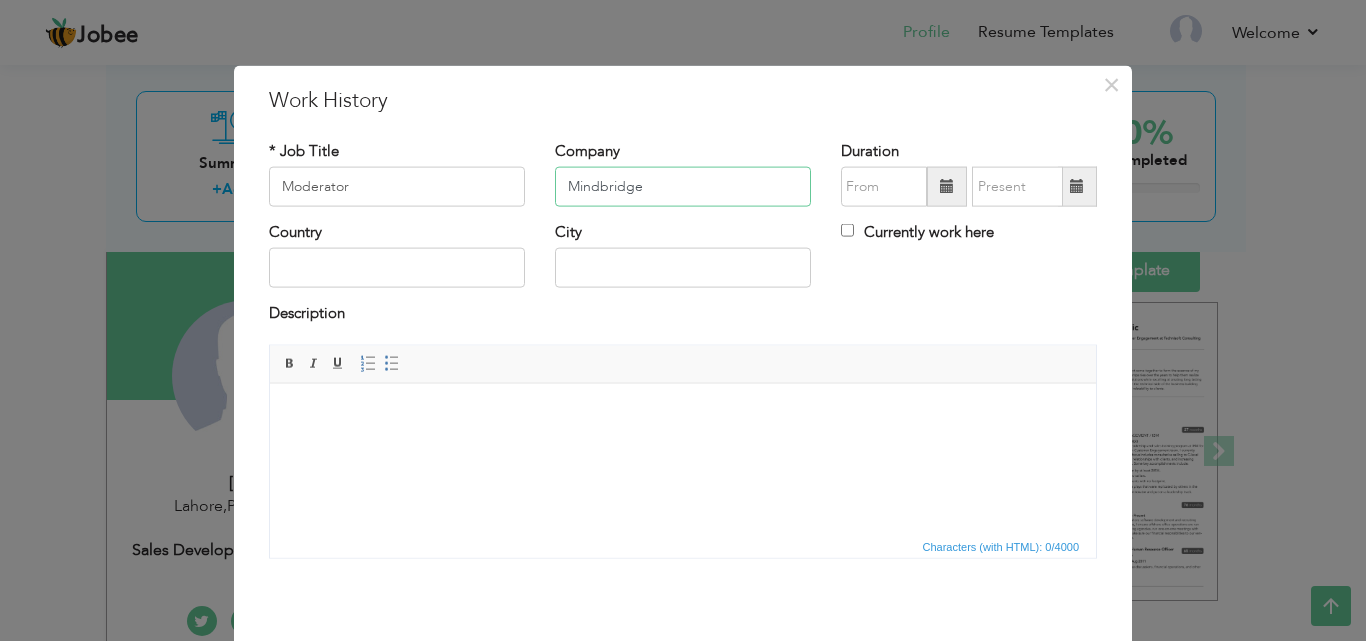 type on "Mindbridge" 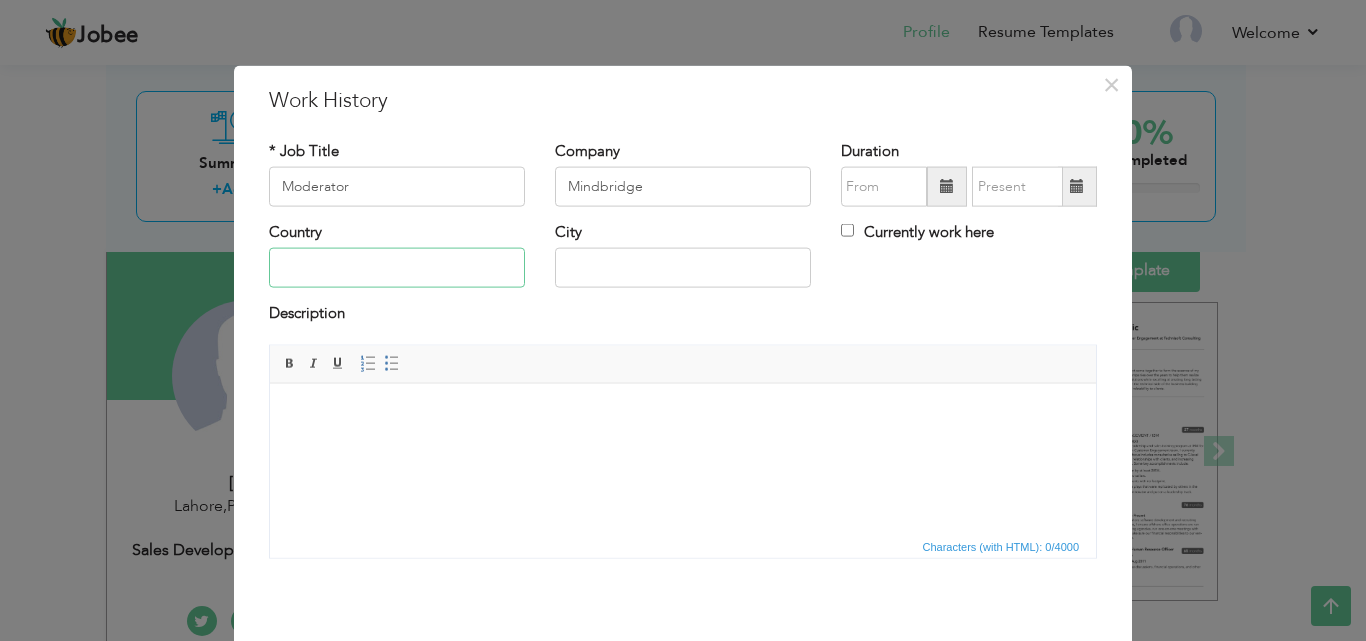 click at bounding box center [397, 268] 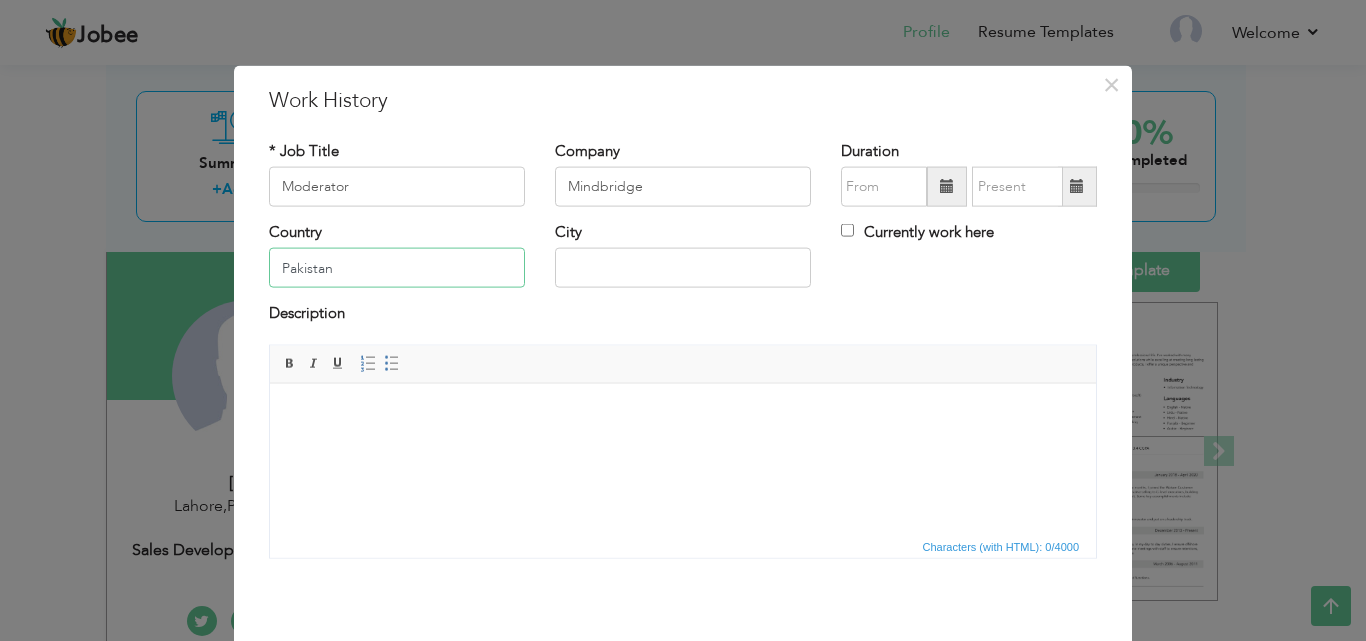 type on "Pakistan" 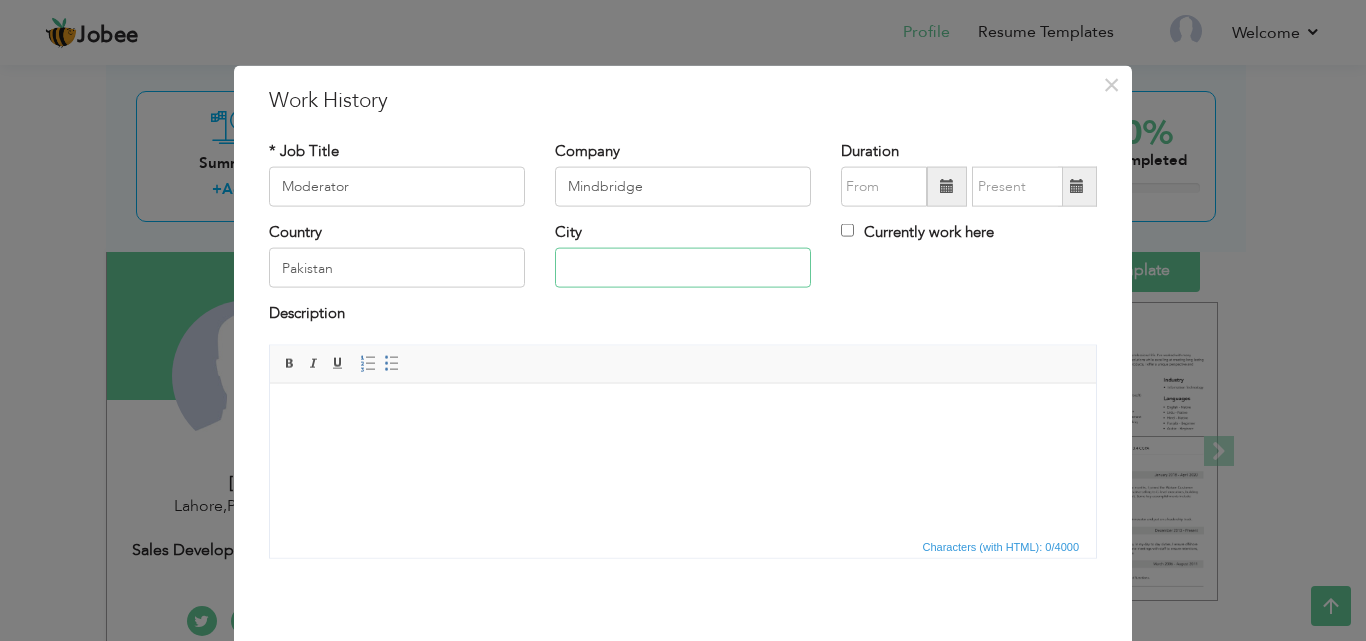 click at bounding box center (683, 268) 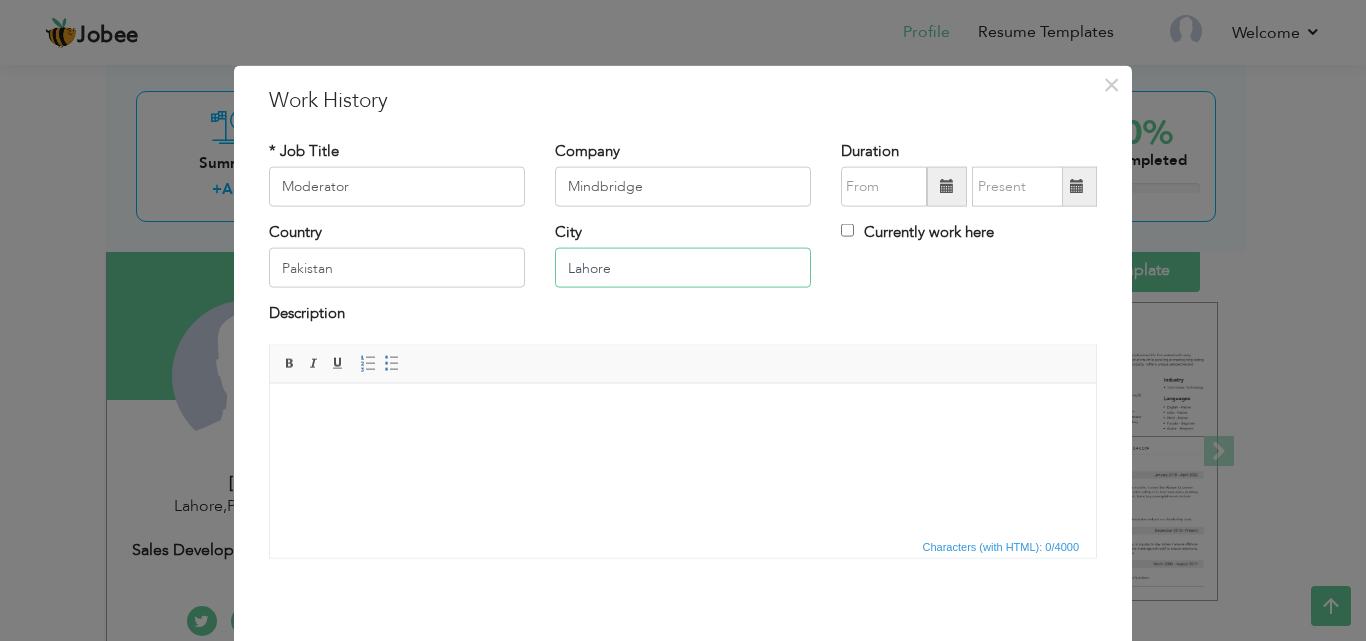 type on "Lahore" 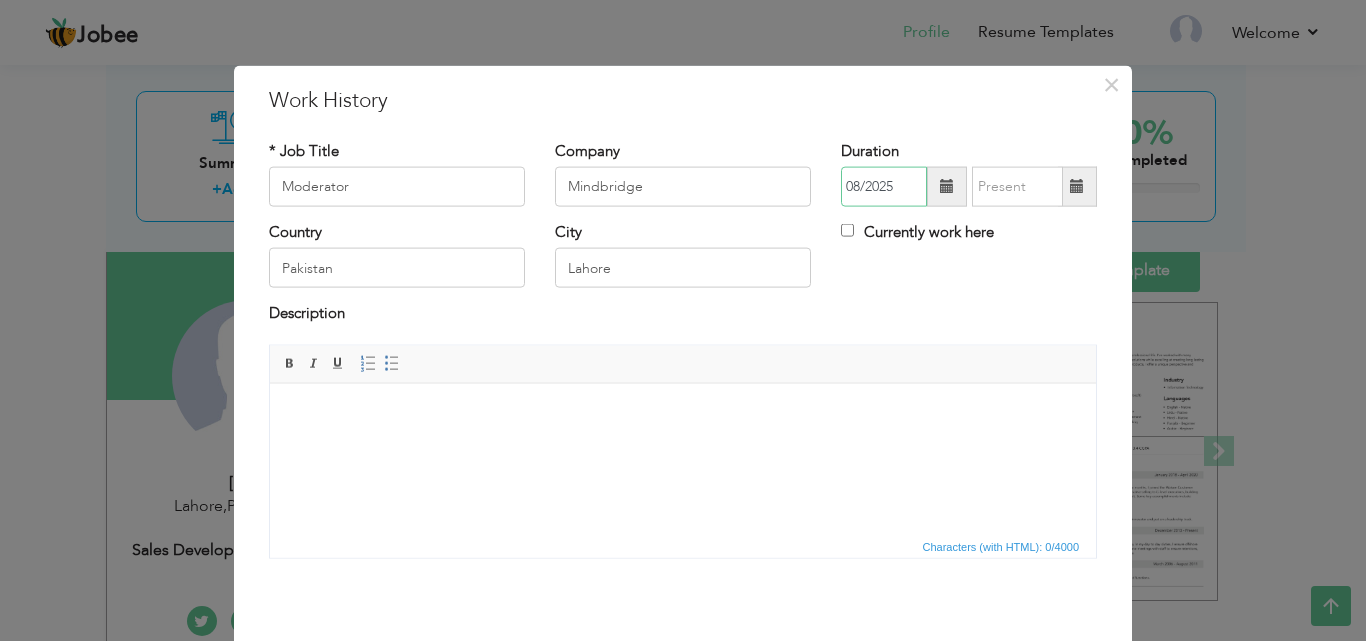 click on "08/2025" at bounding box center (884, 187) 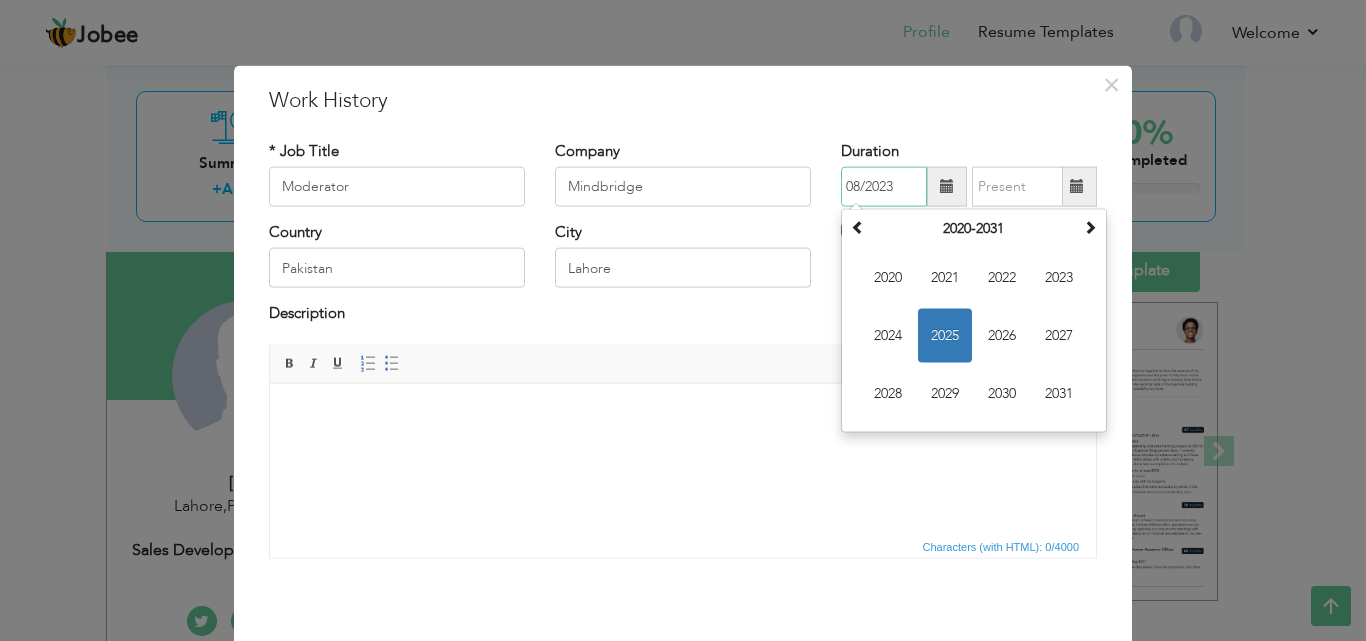 click on "08/2023" at bounding box center [884, 187] 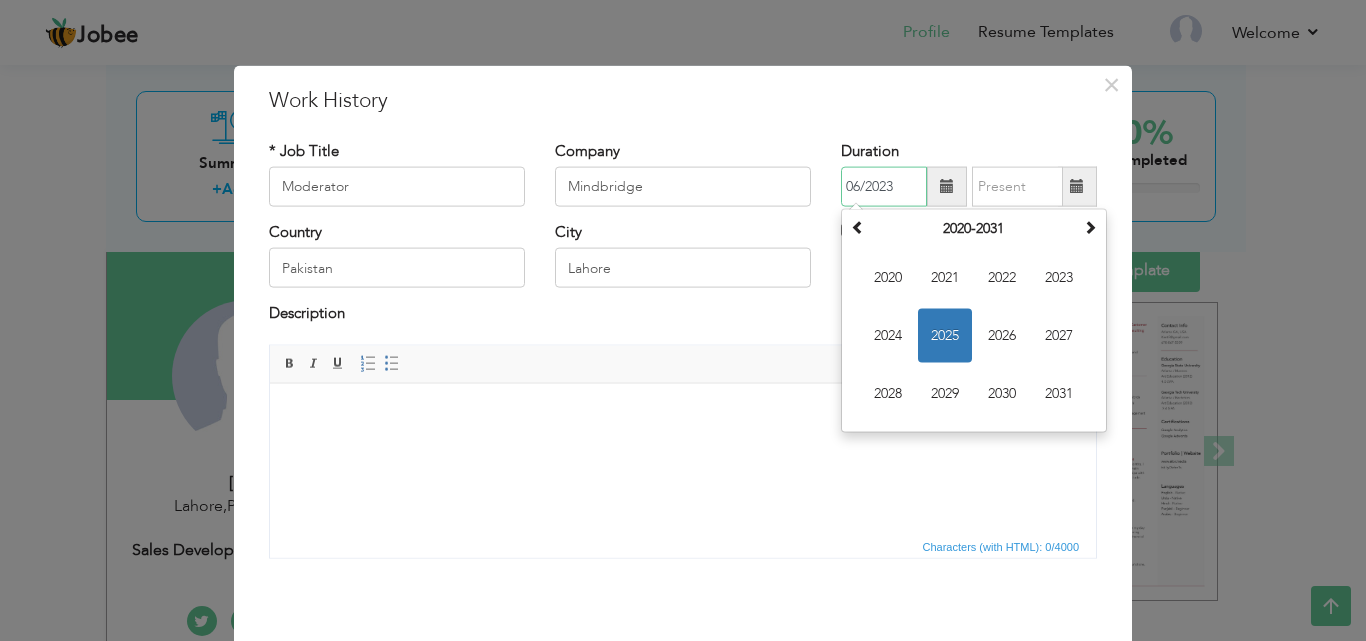 type on "06/2023" 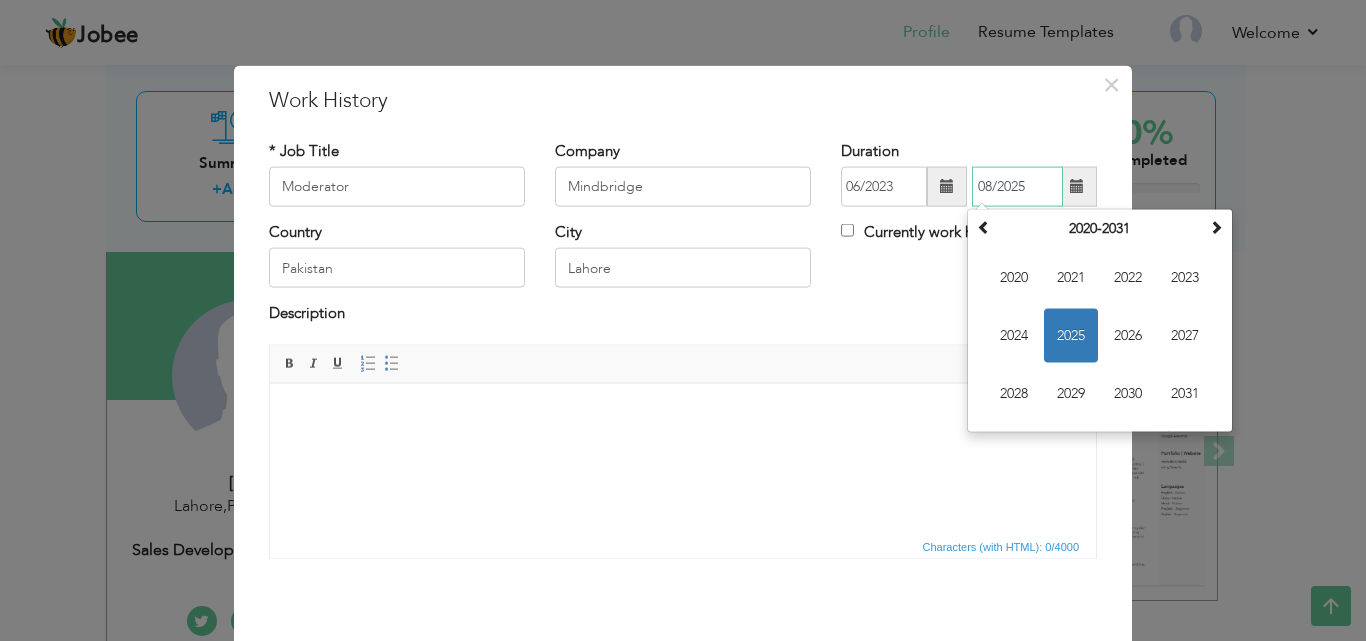 click on "08/2025" at bounding box center [1017, 187] 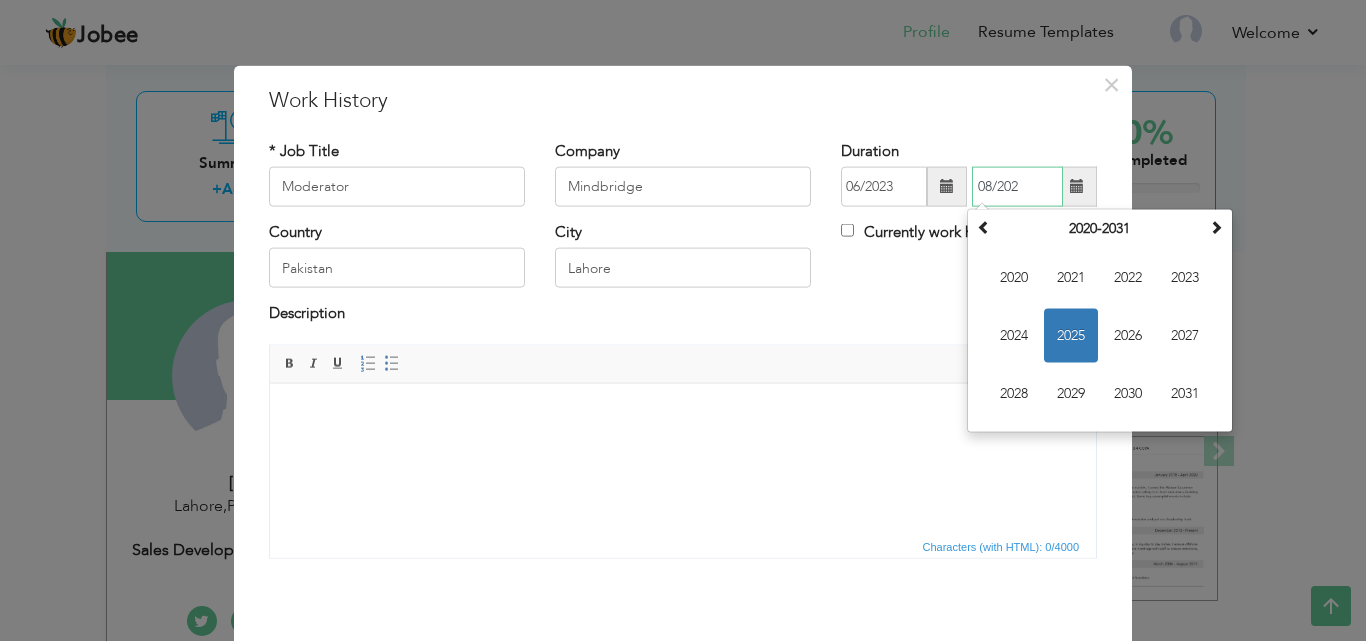 click on "08/202" at bounding box center [1017, 187] 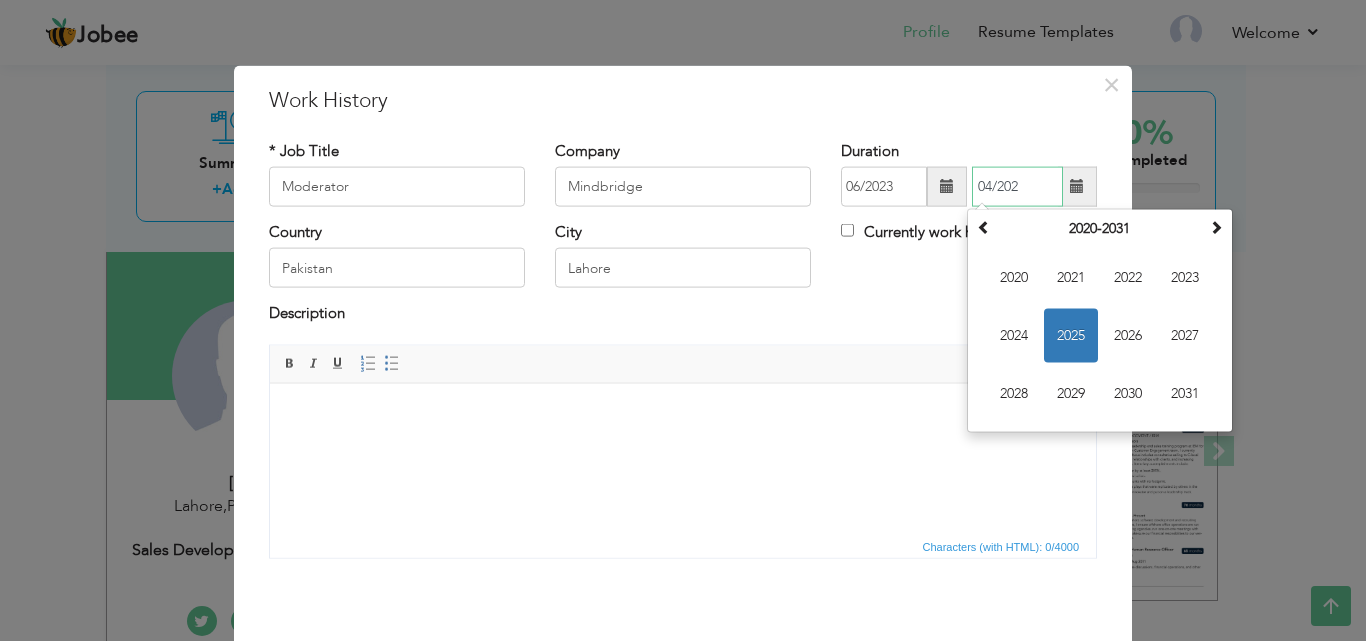 click on "04/202" at bounding box center [1017, 187] 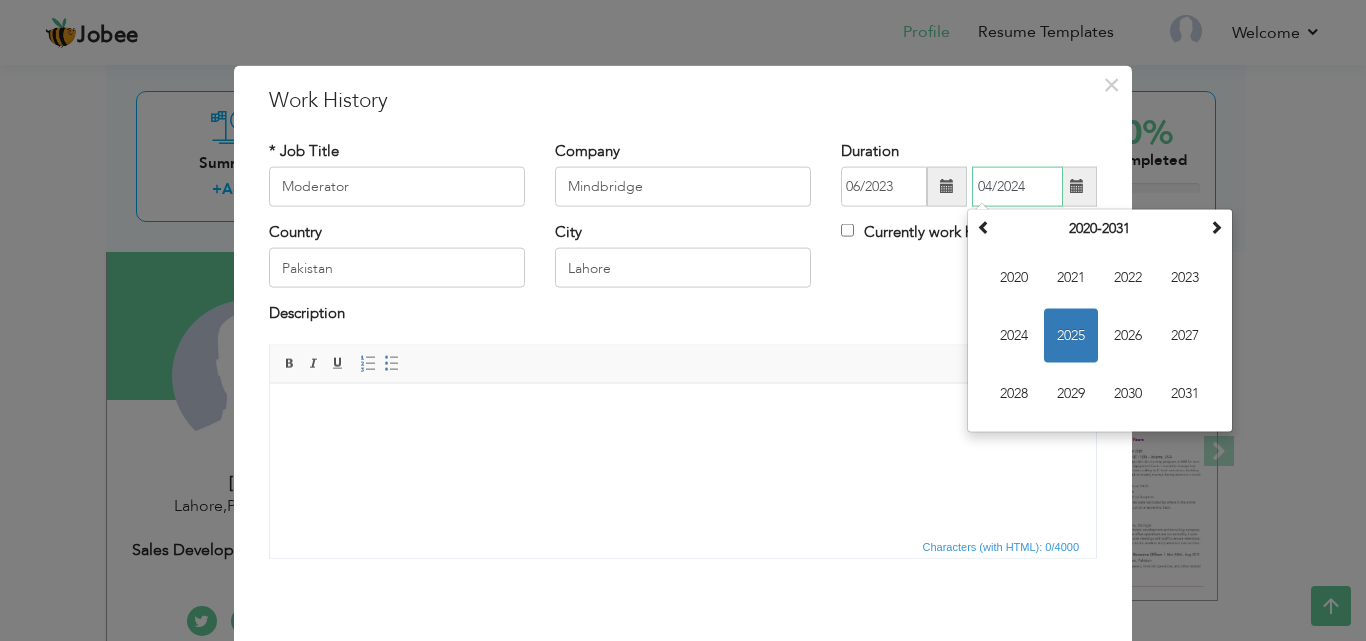 type on "04/2024" 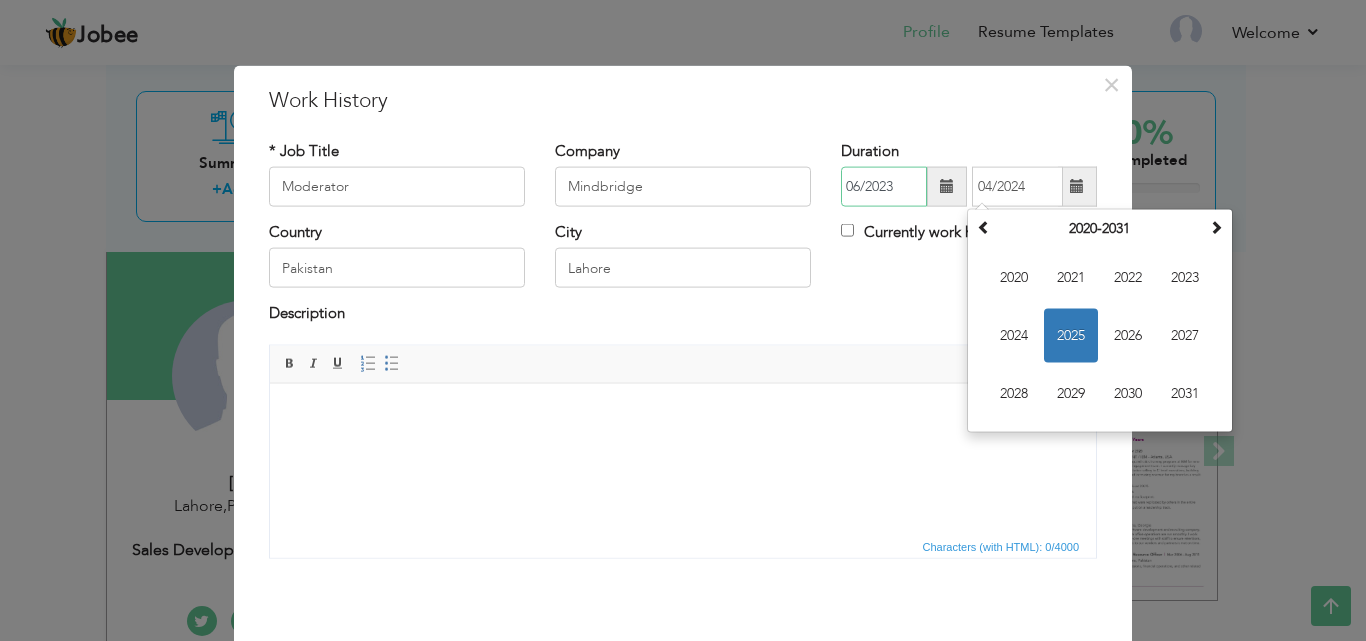 click on "06/2023" at bounding box center [884, 187] 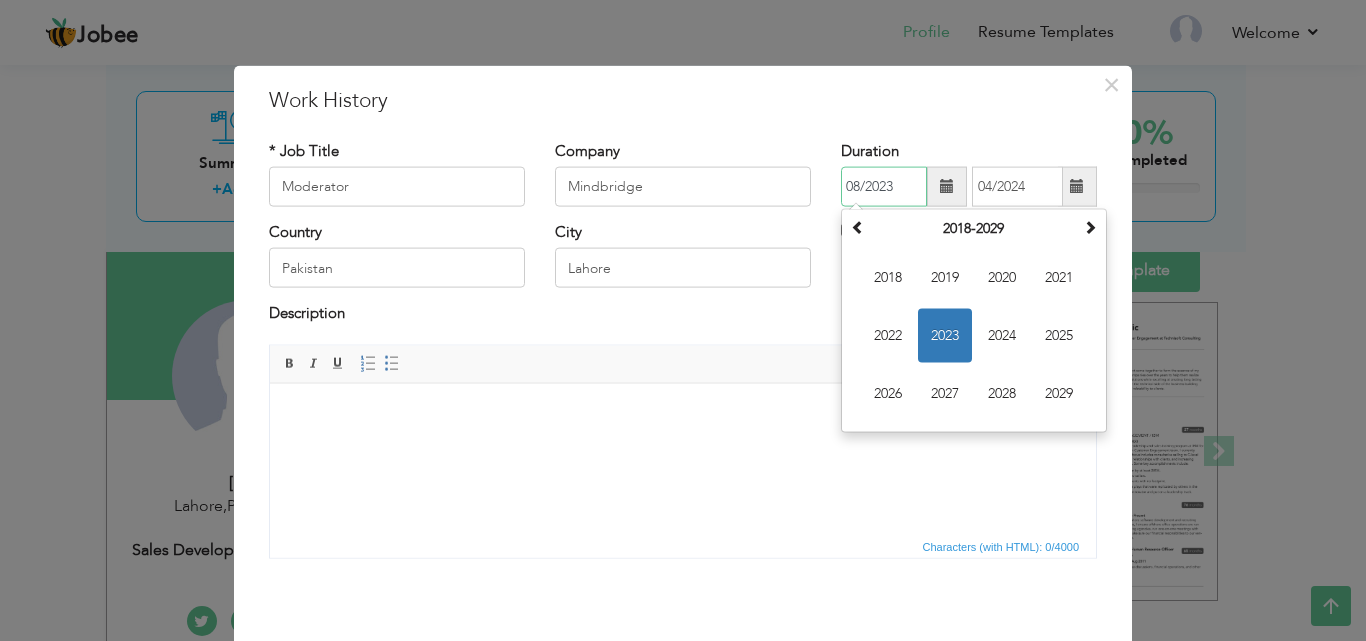 type on "08/2023" 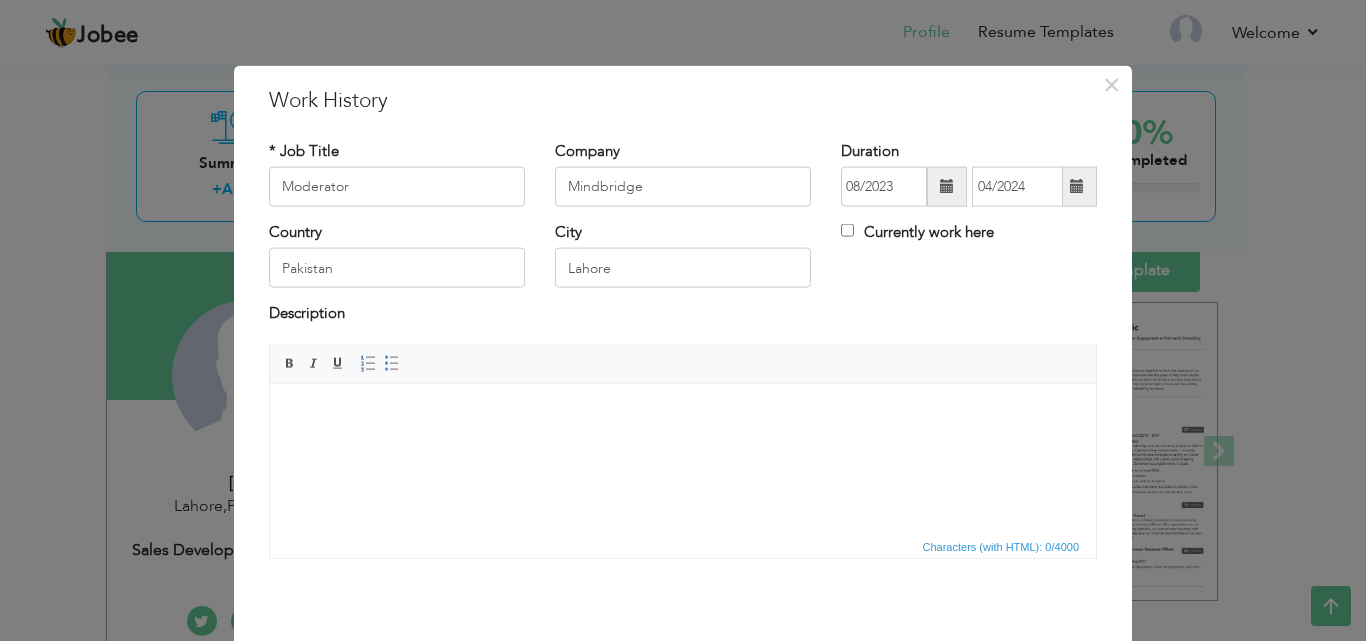 click at bounding box center [683, 413] 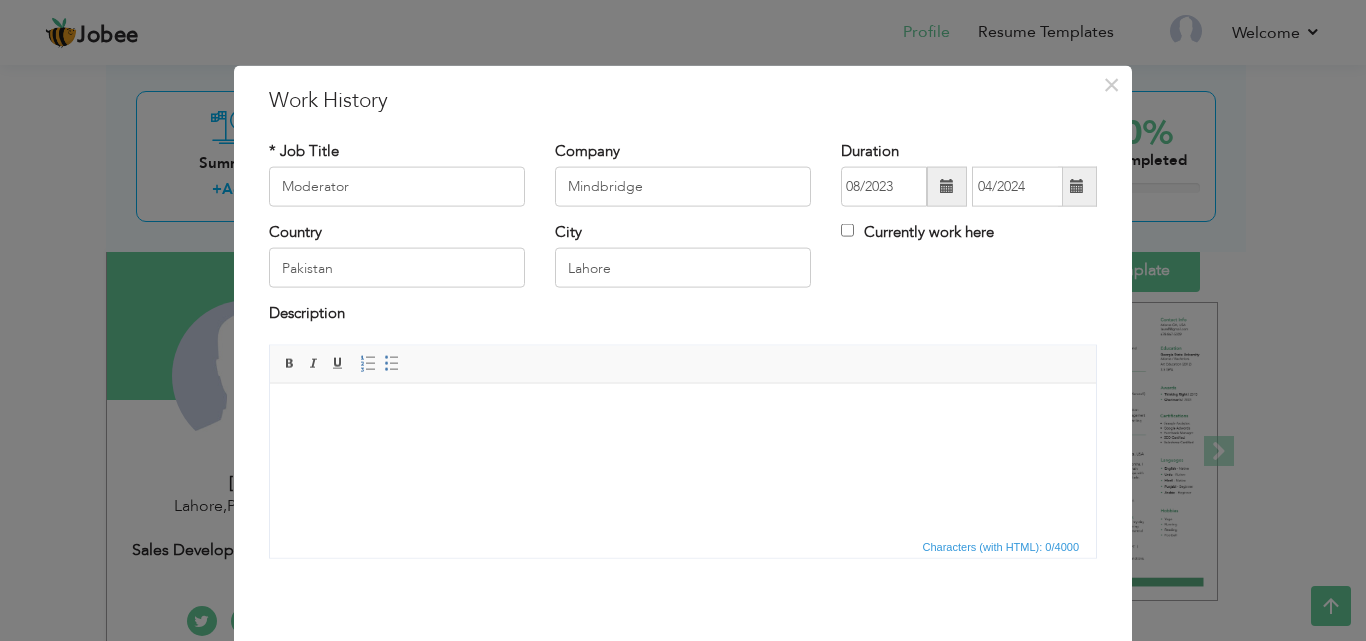 click at bounding box center (683, 413) 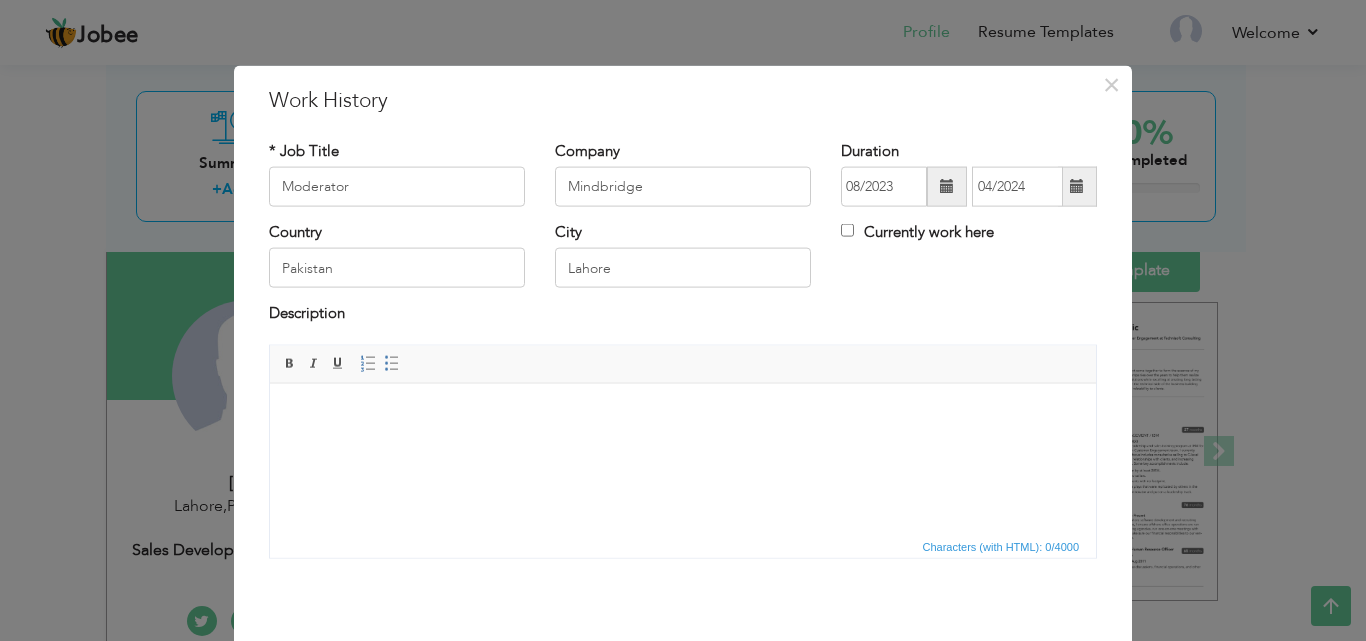 paste 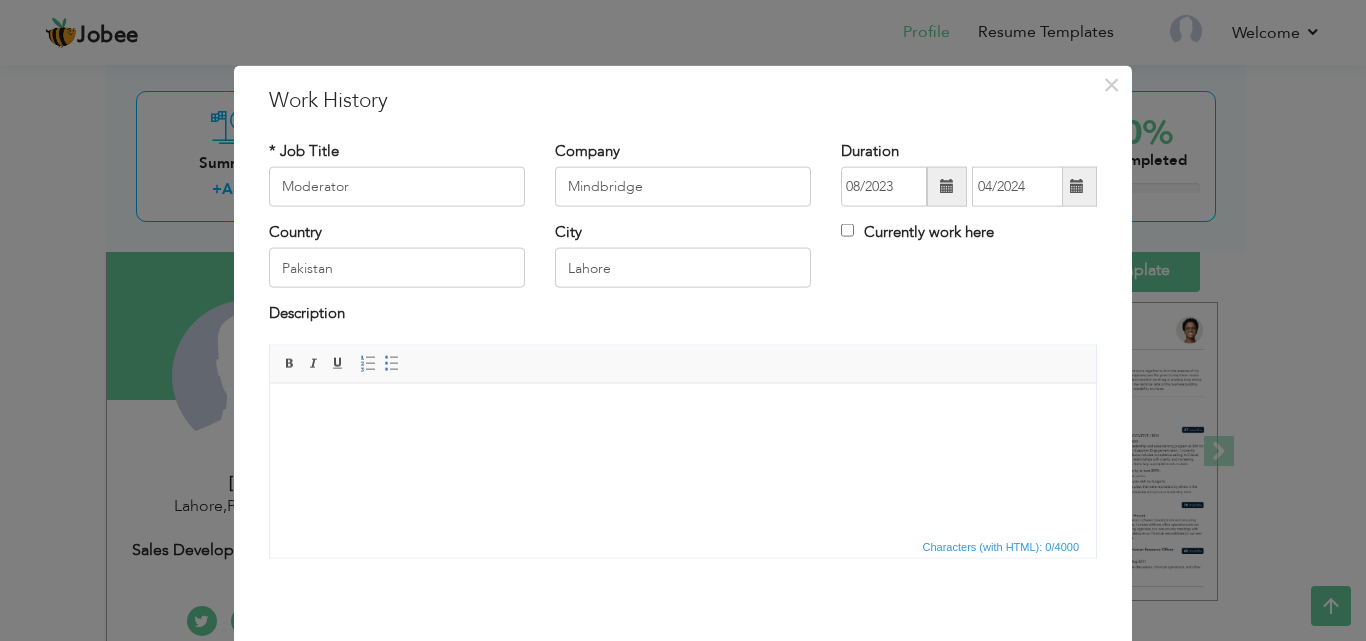 scroll, scrollTop: 0, scrollLeft: 0, axis: both 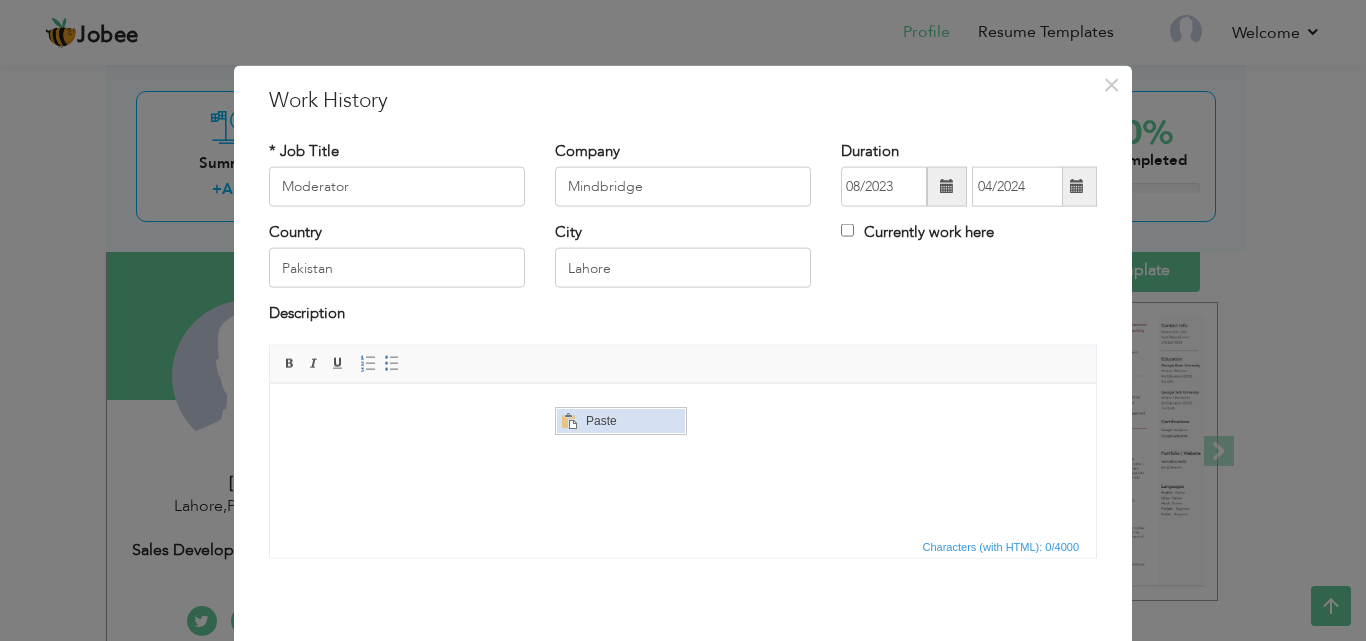 click on "Paste" at bounding box center (632, 421) 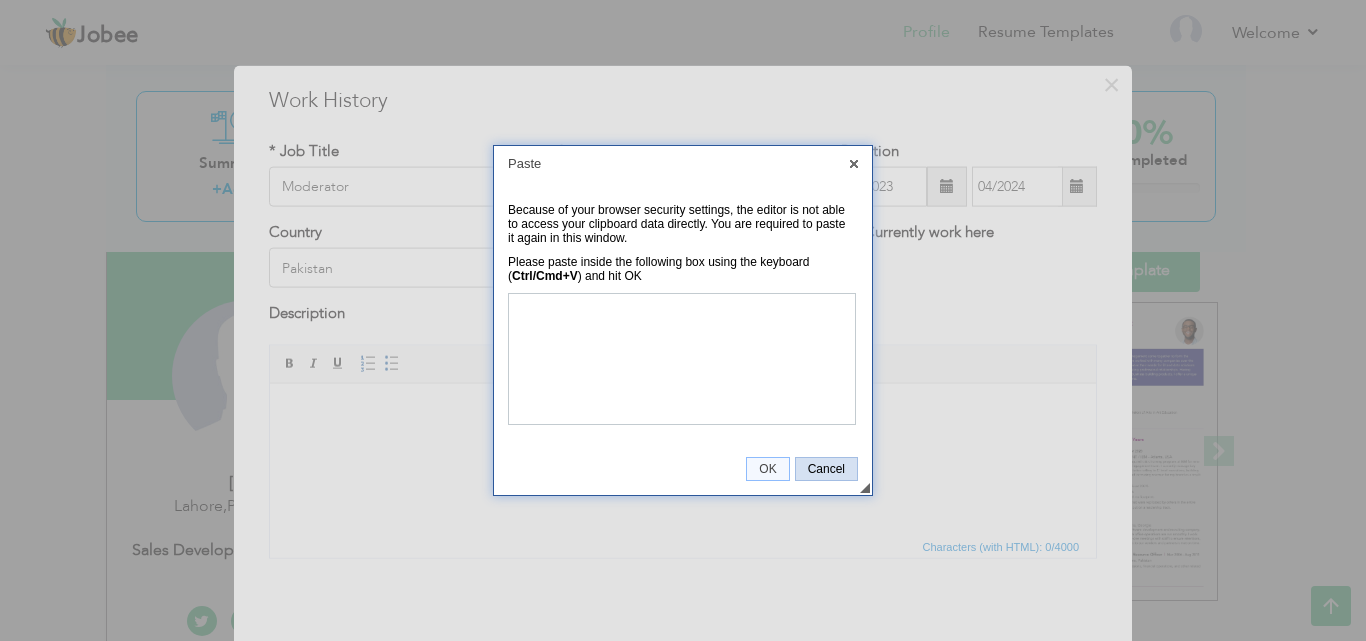 click on "Cancel" at bounding box center (826, 469) 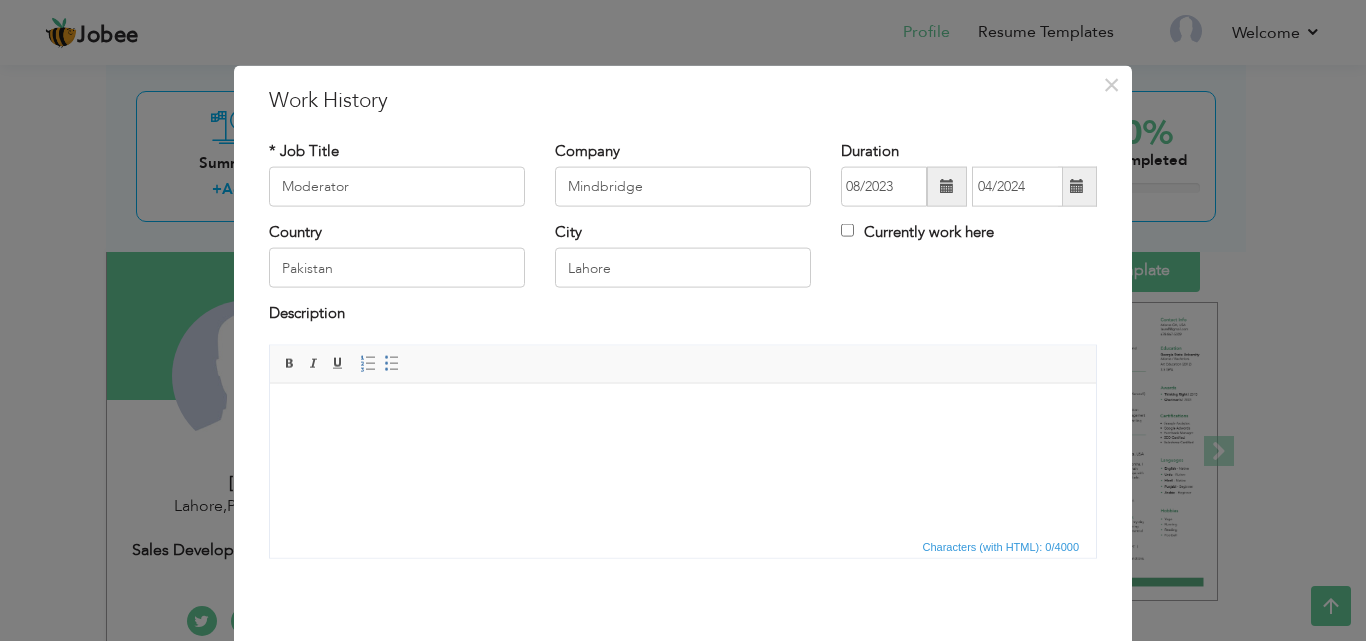drag, startPoint x: 389, startPoint y: 456, endPoint x: 372, endPoint y: 481, distance: 30.232433 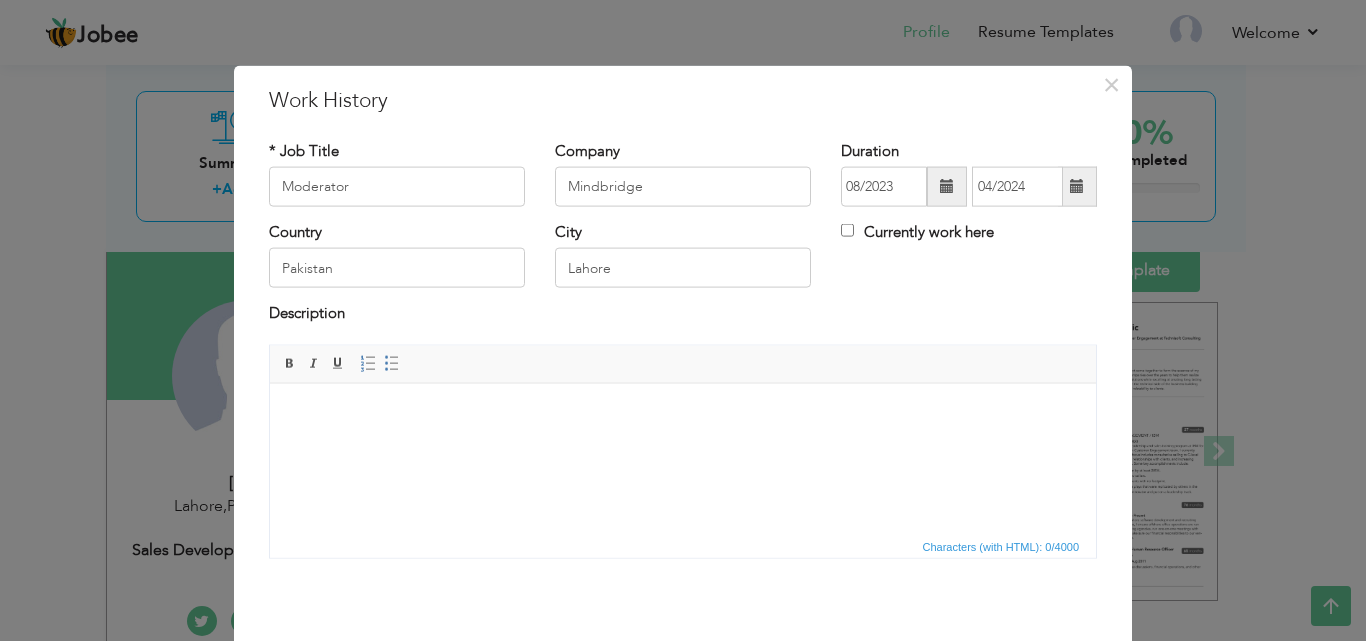 click at bounding box center [683, 413] 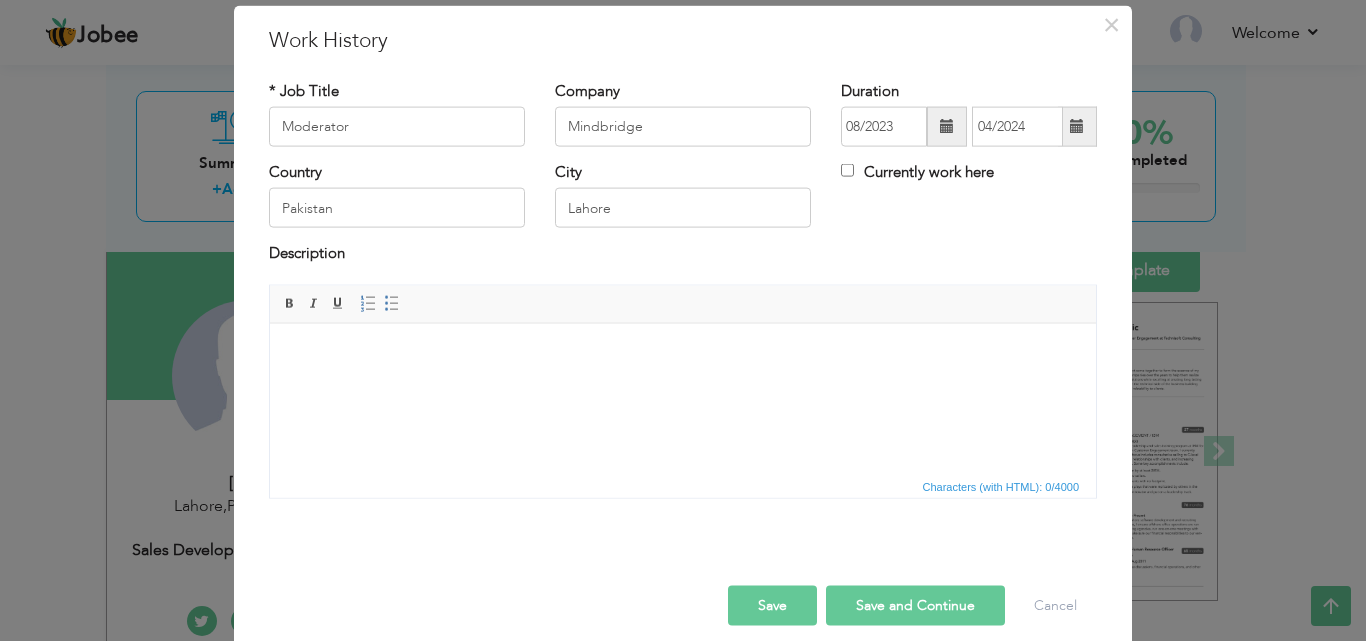 scroll, scrollTop: 77, scrollLeft: 0, axis: vertical 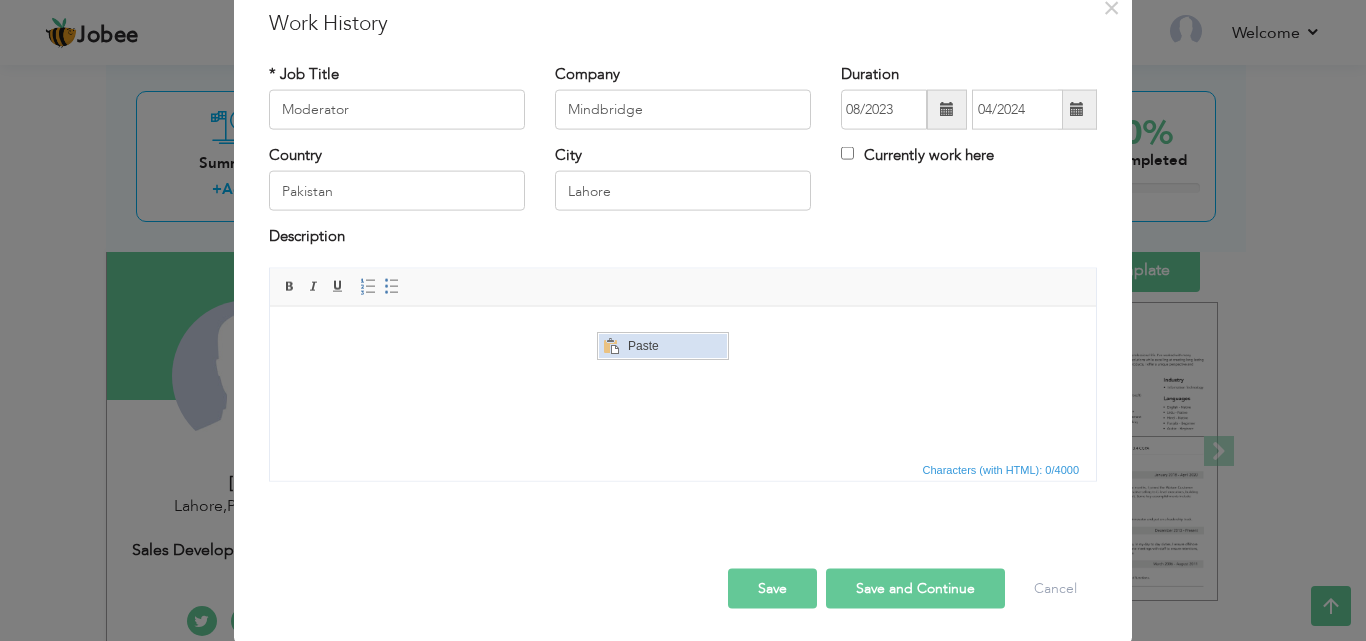 click on "Paste" at bounding box center (674, 346) 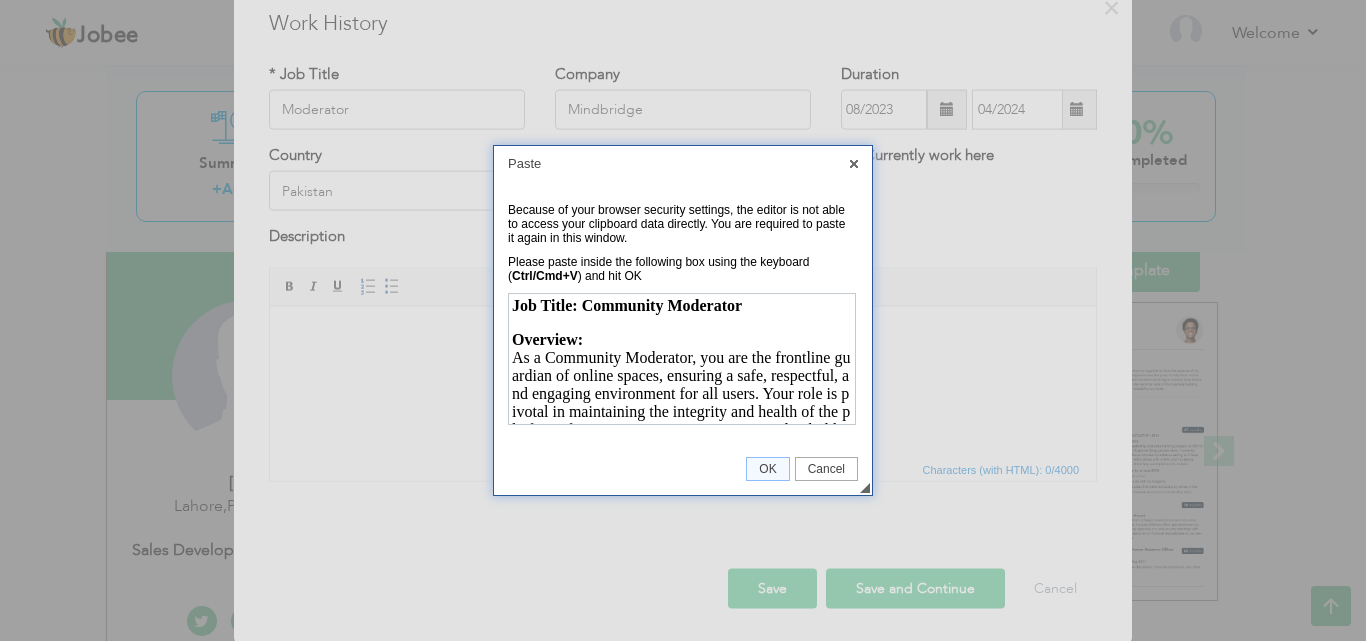 scroll, scrollTop: 1438, scrollLeft: 0, axis: vertical 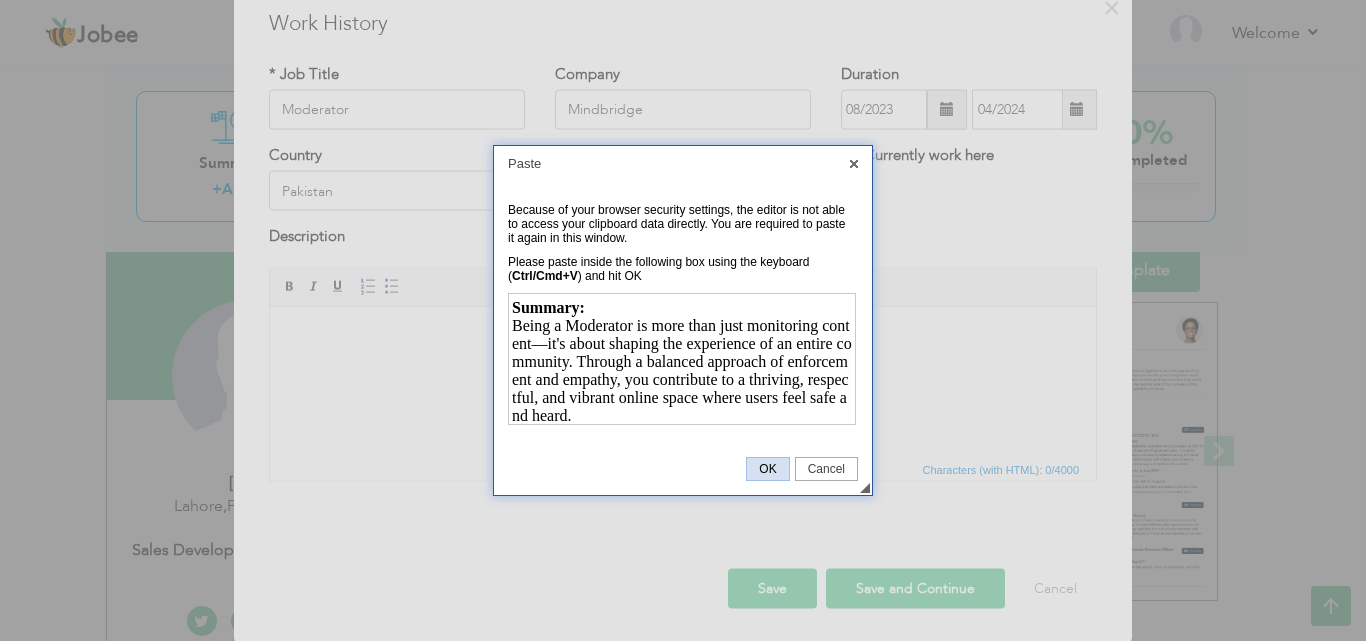 click on "OK" at bounding box center [767, 469] 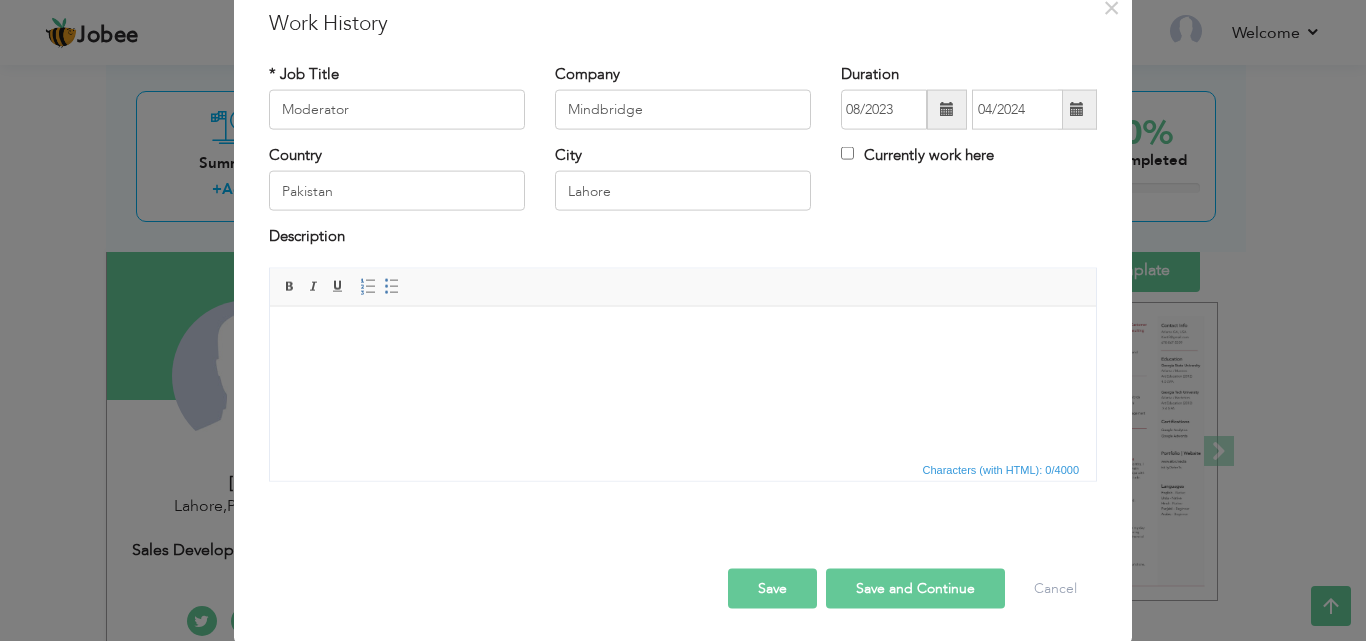 click at bounding box center [683, 336] 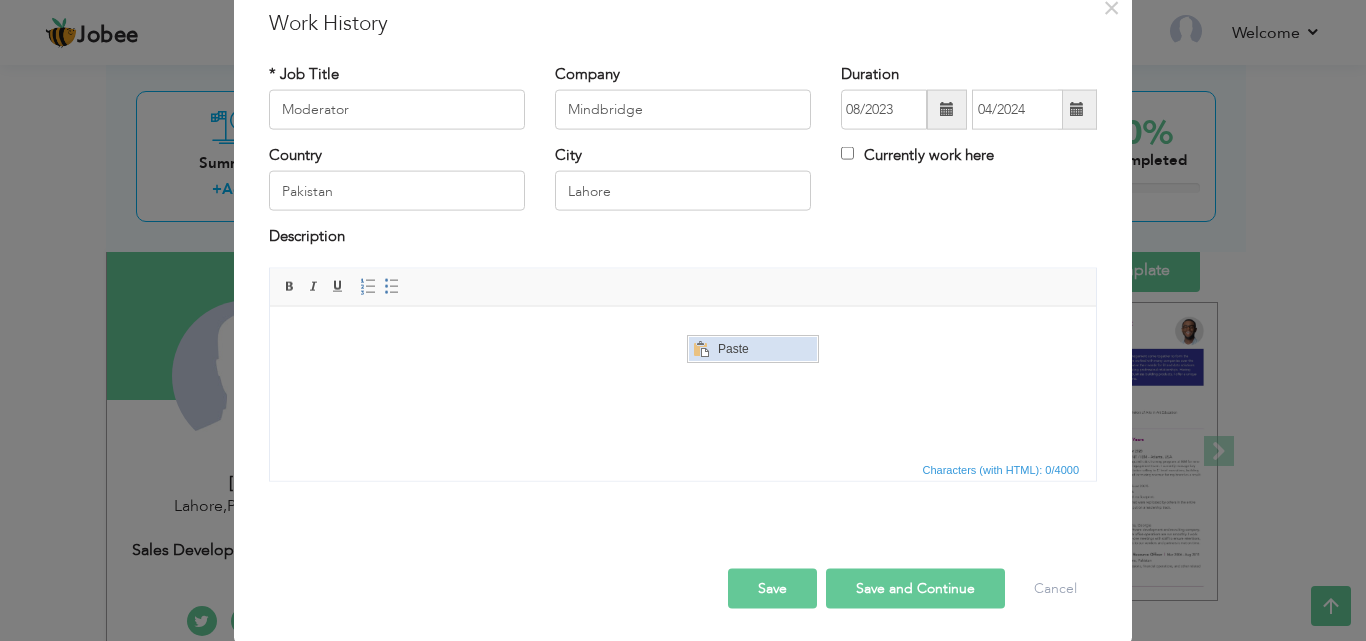 click at bounding box center (700, 349) 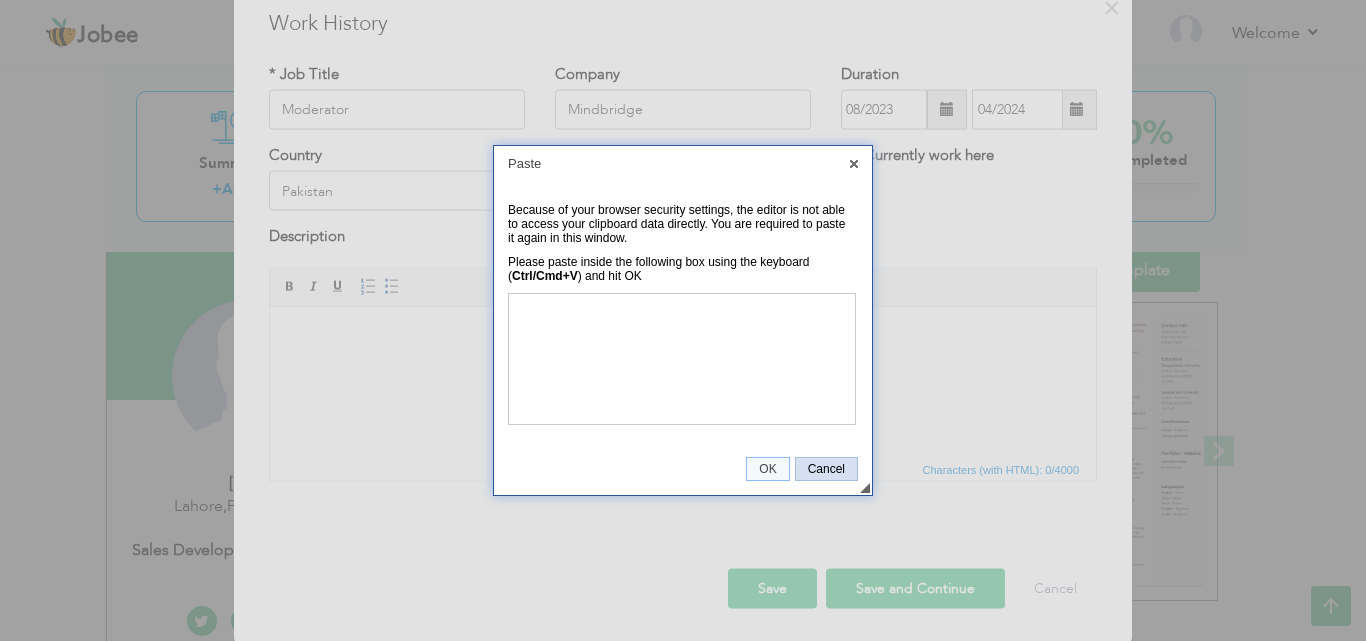 click on "Cancel" at bounding box center [826, 469] 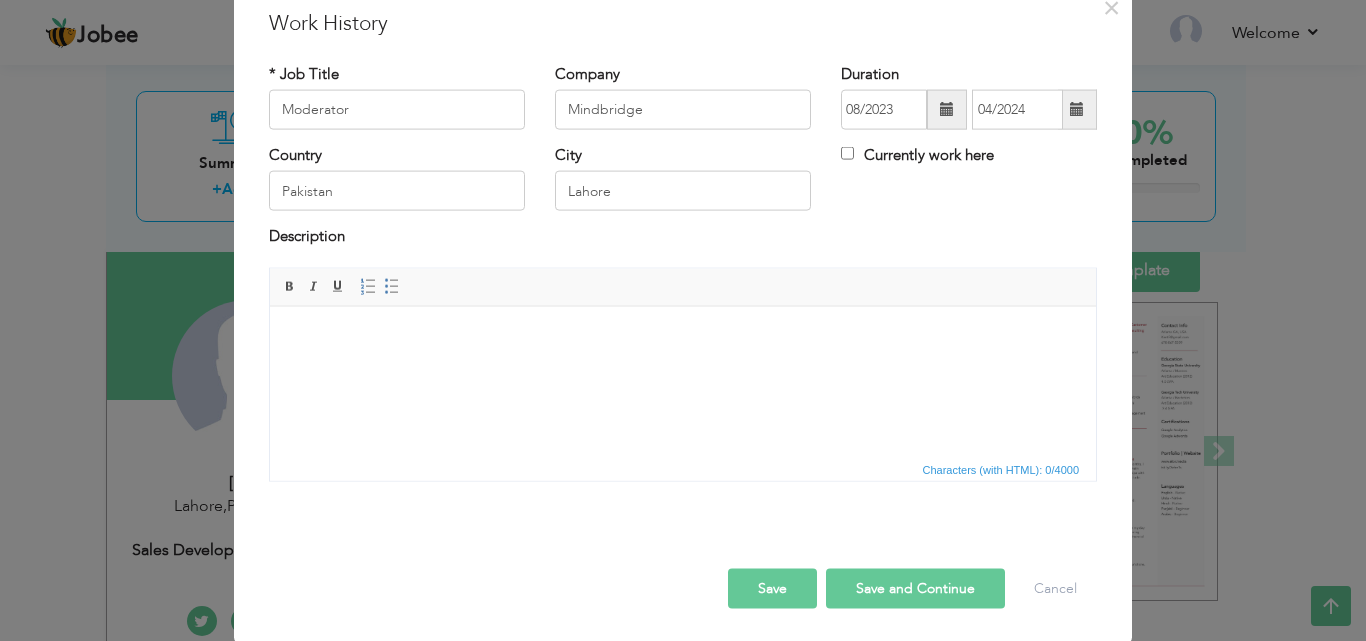 click at bounding box center [683, 336] 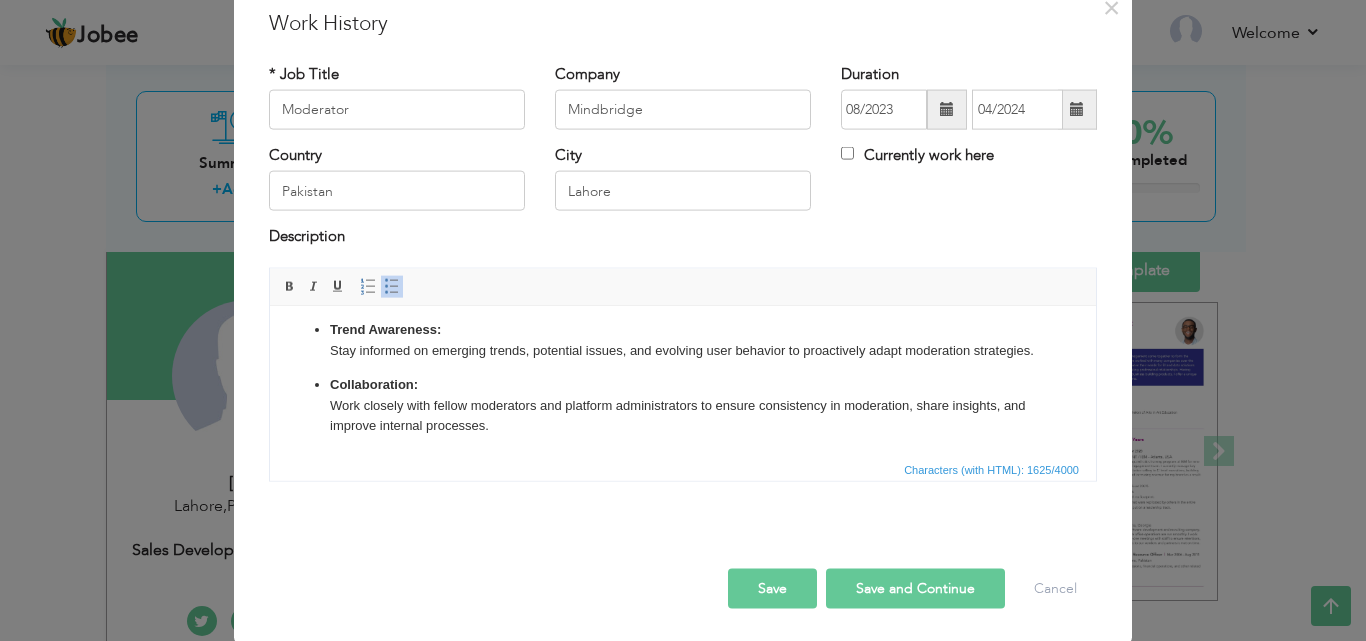scroll, scrollTop: 527, scrollLeft: 0, axis: vertical 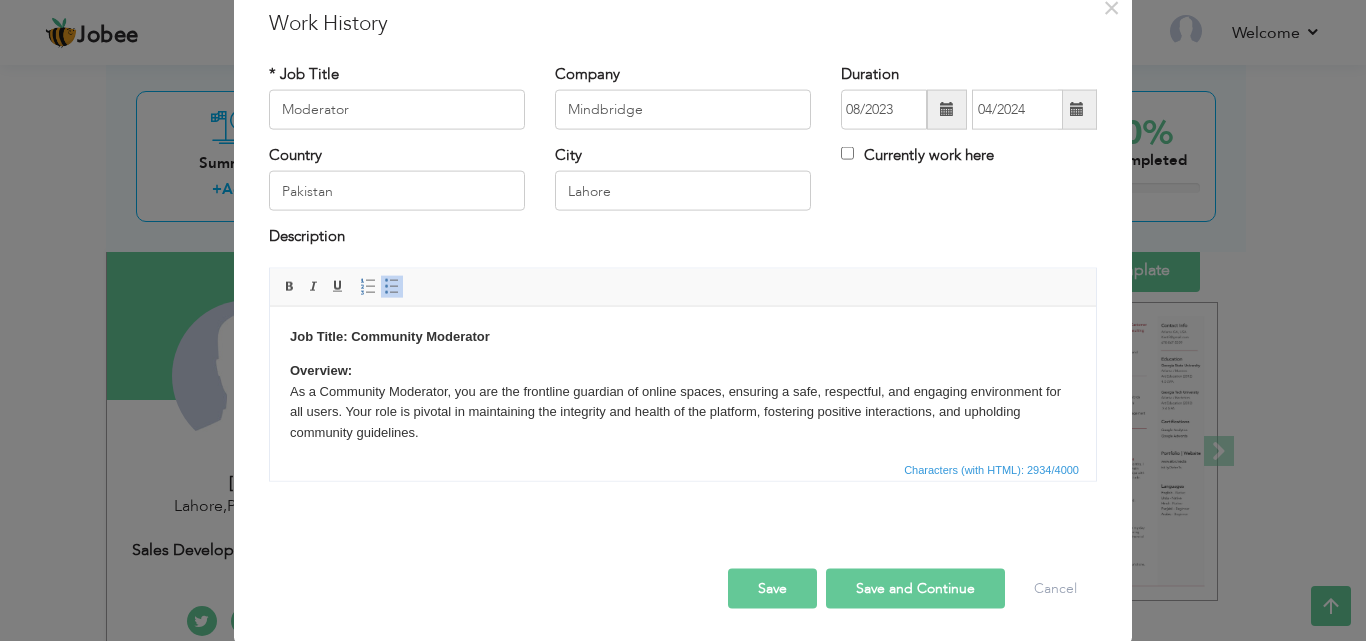 click on "Job Title: Community Moderator Overview: As a Community Moderator, you are the frontline guardian of online spaces, ensuring a safe, respectful, and engaging environment for all users. Your role is pivotal in maintaining the integrity and health of the platform, fostering positive interactions, and upholding community guidelines. Key Responsibilities: Content Monitoring: Regularly review posts, comments, messages, and multimedia to ensure they align with community standards, policies, and platform terms of service. Enforcing Rules: Take appropriate action on rule violations—ranging from warnings to content removal or user bans—while exercising sound judgment and impartiality. Conflict Resolution: Mediate disputes and de-escalate tense interactions with professionalism and empathy, promoting understanding and civil discourse. User Support: Respond to user inquiries, feedback, and reports in a timely and respectful manner, providing clarity on community rules and fostering user trust. Trend Awareness:" at bounding box center [683, 899] 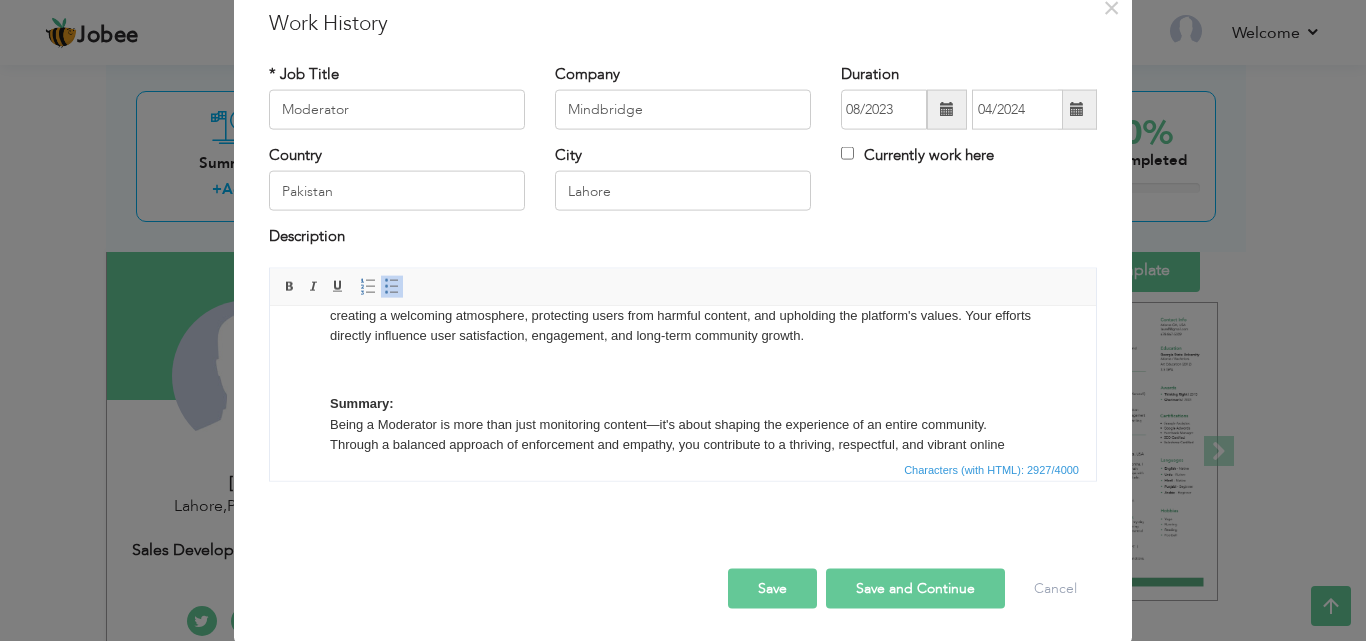 scroll, scrollTop: 848, scrollLeft: 0, axis: vertical 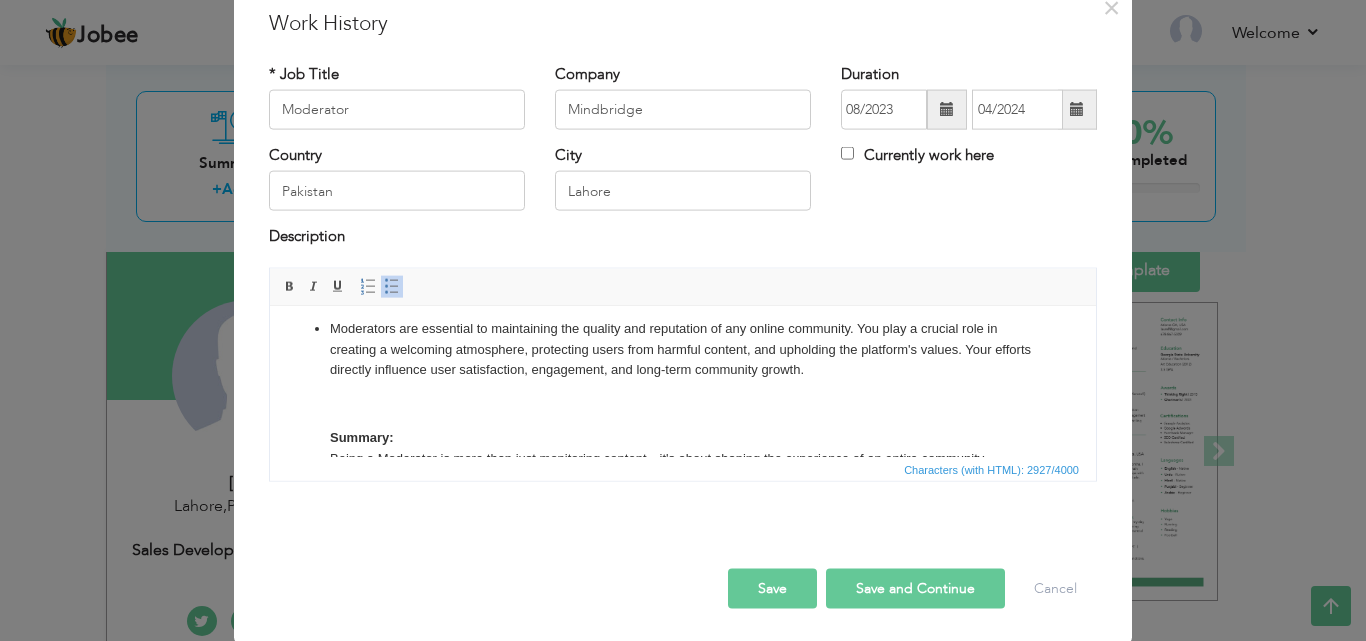 click at bounding box center [392, 286] 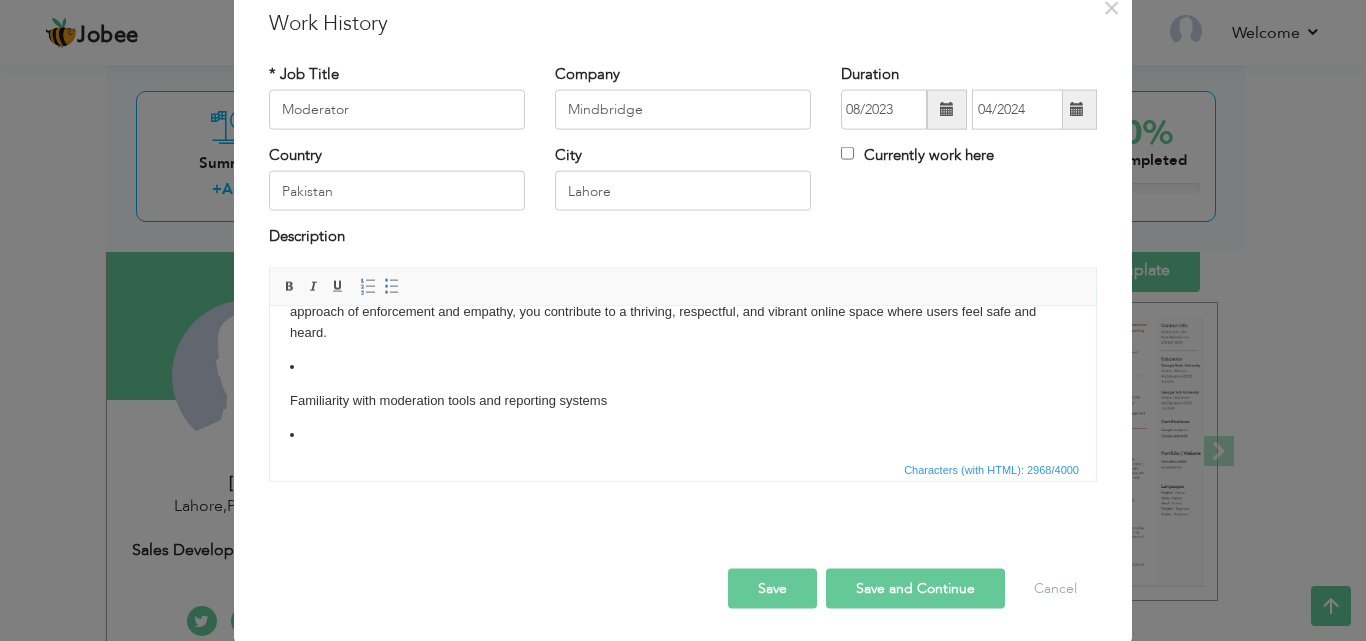 scroll, scrollTop: 1078, scrollLeft: 0, axis: vertical 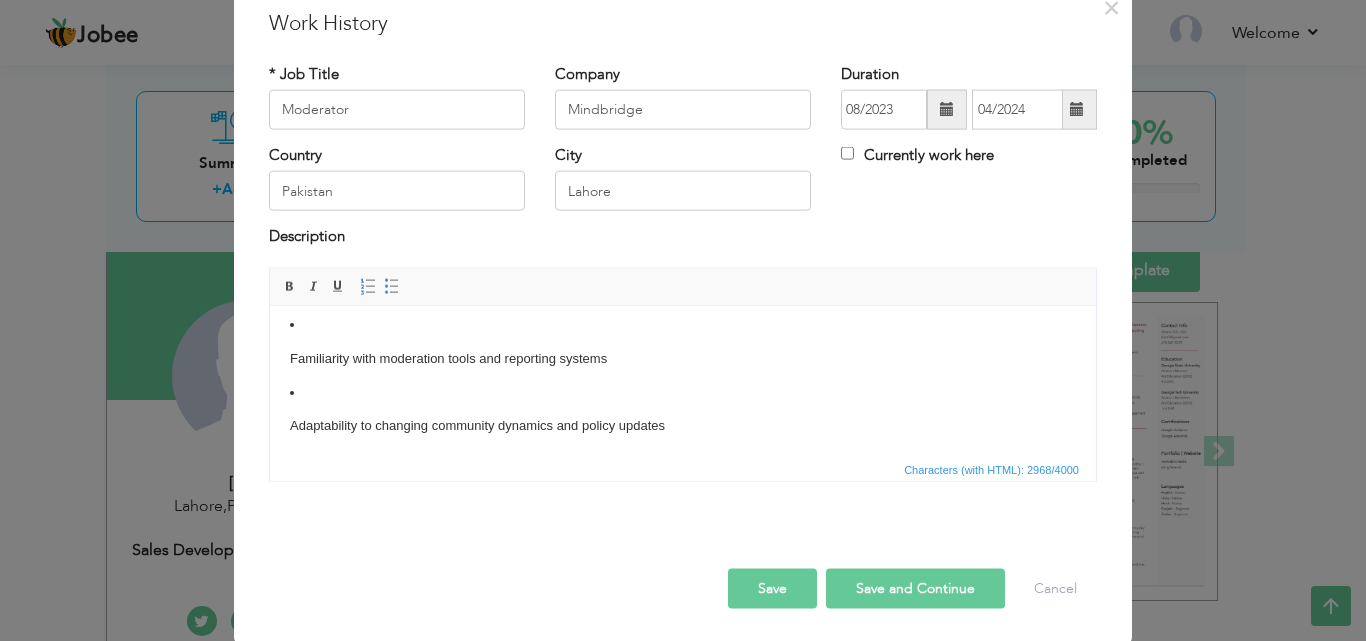 click on "Job Title: Community Moderator Overview: As a Community Moderator, you are the frontline guardian of online spaces, ensuring a safe, respectful, and engaging environment for all users. Your role is pivotal in maintaining the integrity and health of the platform, fostering positive interactions, and upholding community guidelines. Key Responsibilities: Content Monitoring: Regularly review posts, comments, messages, and multimedia to ensure they align with community standards, policies, and platform terms of service. Enforcing Rules: Take appropriate action on rule violations—ranging from warnings to content removal or user bans—while exercising sound judgment and impartiality. Conflict Resolution: Mediate disputes and de-escalate tense interactions with professionalism and empathy, promoting understanding and civil discourse. User Support: Respond to user inquiries, feedback, and reports in a timely and respectful manner, providing clarity on community rules and fostering user trust. Trend Awareness:" at bounding box center (683, -148) 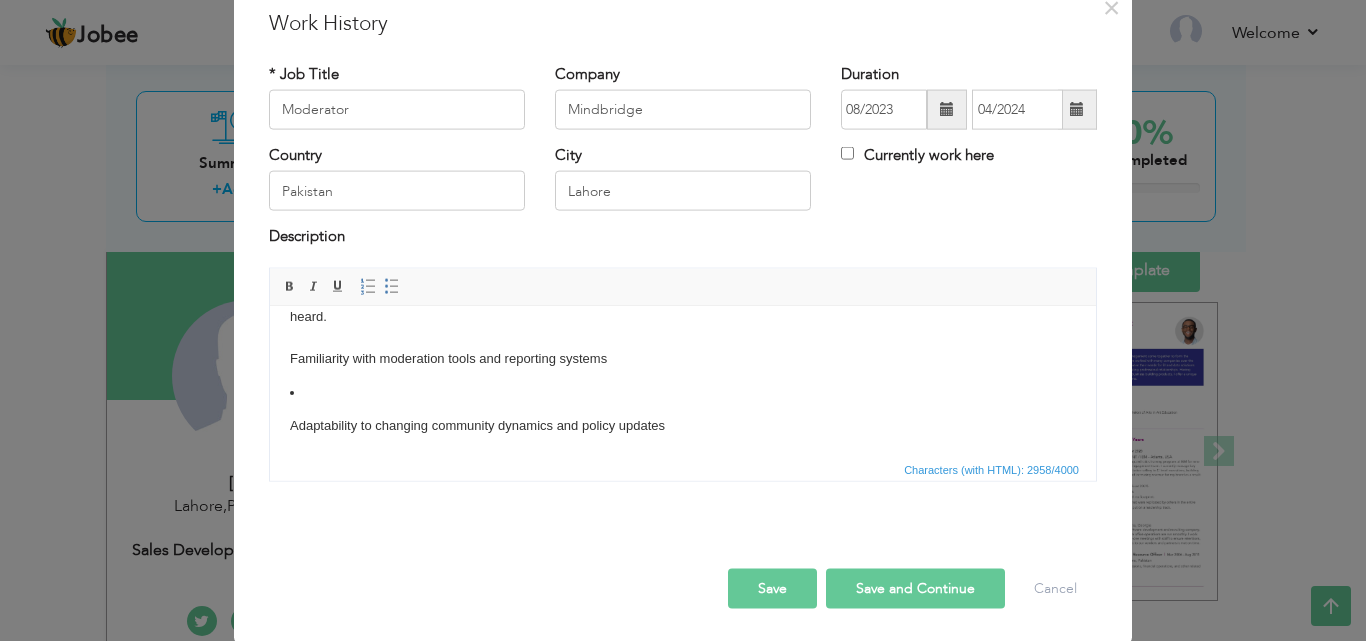 scroll, scrollTop: 1052, scrollLeft: 0, axis: vertical 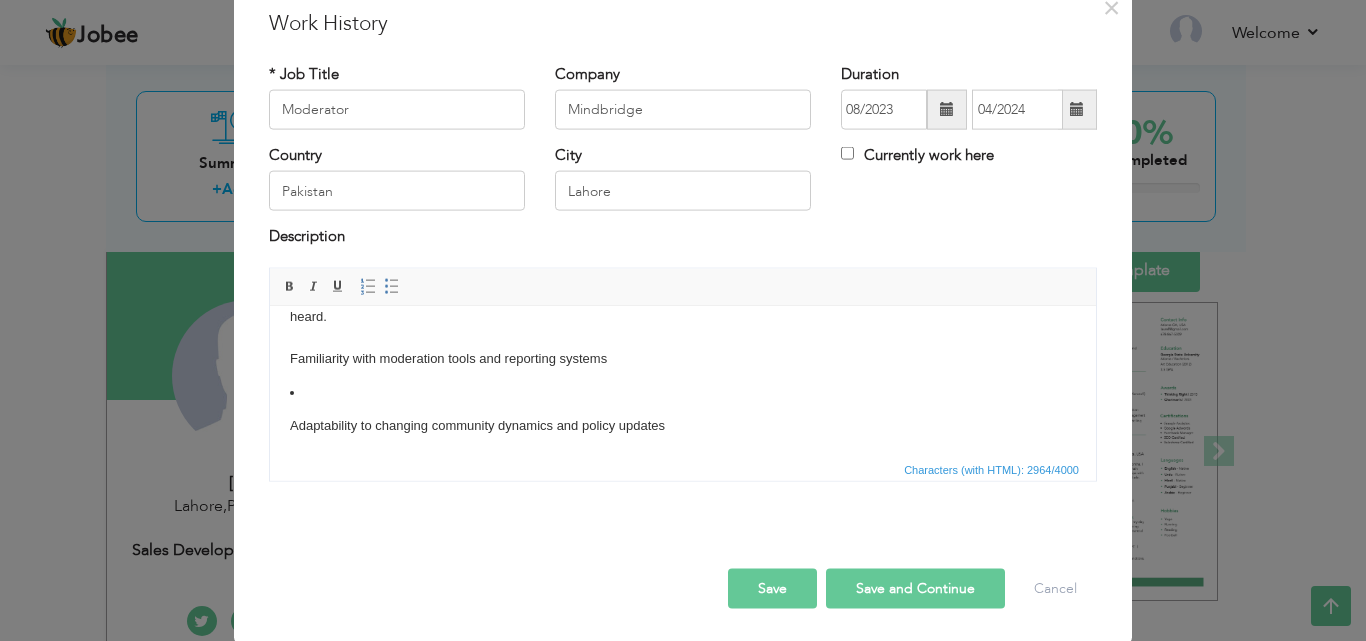 click on "Job Title: Community Moderator Overview: As a Community Moderator, you are the frontline guardian of online spaces, ensuring a safe, respectful, and engaging environment for all users. Your role is pivotal in maintaining the integrity and health of the platform, fostering positive interactions, and upholding community guidelines. Key Responsibilities: Content Monitoring: Regularly review posts, comments, messages, and multimedia to ensure they align with community standards, policies, and platform terms of service. Enforcing Rules: Take appropriate action on rule violations—ranging from warnings to content removal or user bans—while exercising sound judgment and impartiality. Conflict Resolution: Mediate disputes and de-escalate tense interactions with professionalism and empathy, promoting understanding and civil discourse. User Support: Respond to user inquiries, feedback, and reports in a timely and respectful manner, providing clarity on community rules and fostering user trust. Trend Awareness:" at bounding box center (683, -135) 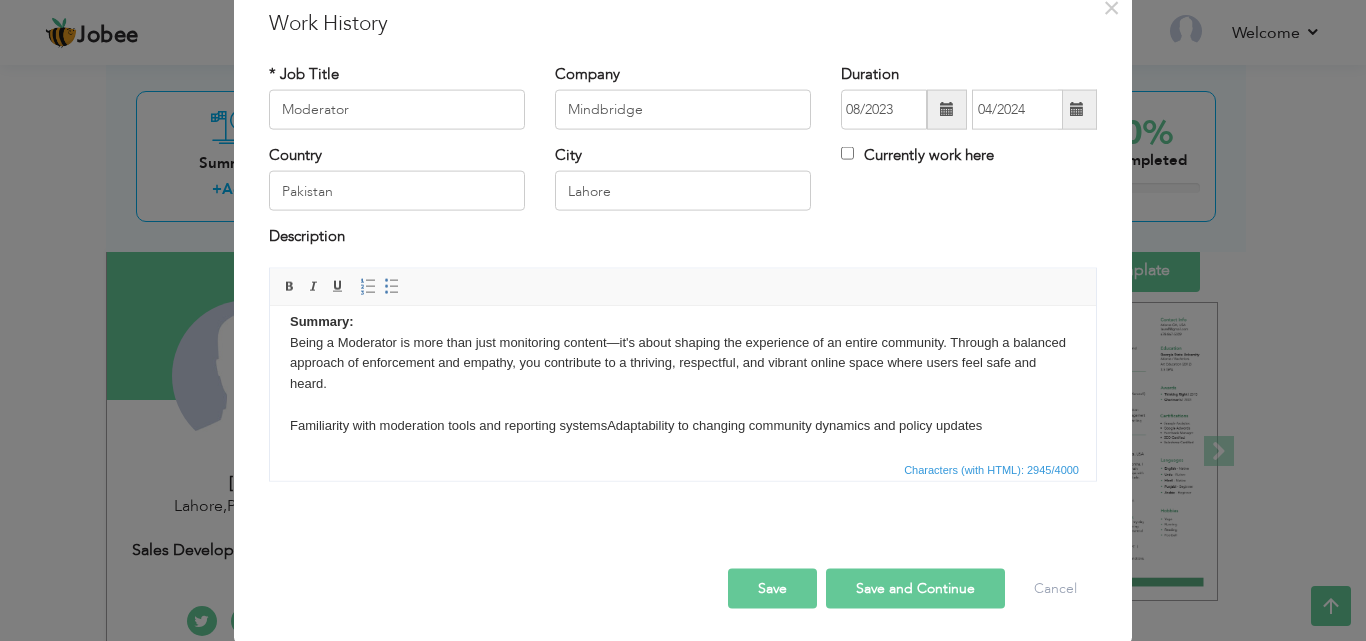 scroll, scrollTop: 1005, scrollLeft: 0, axis: vertical 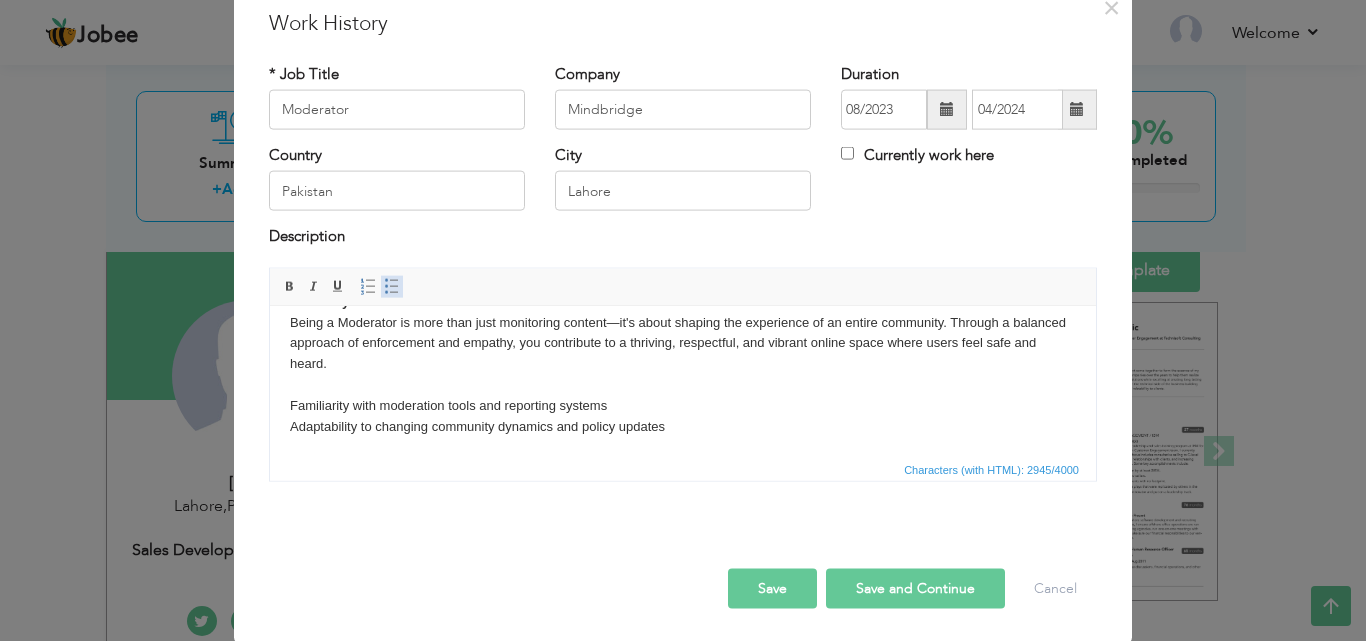 click at bounding box center (392, 286) 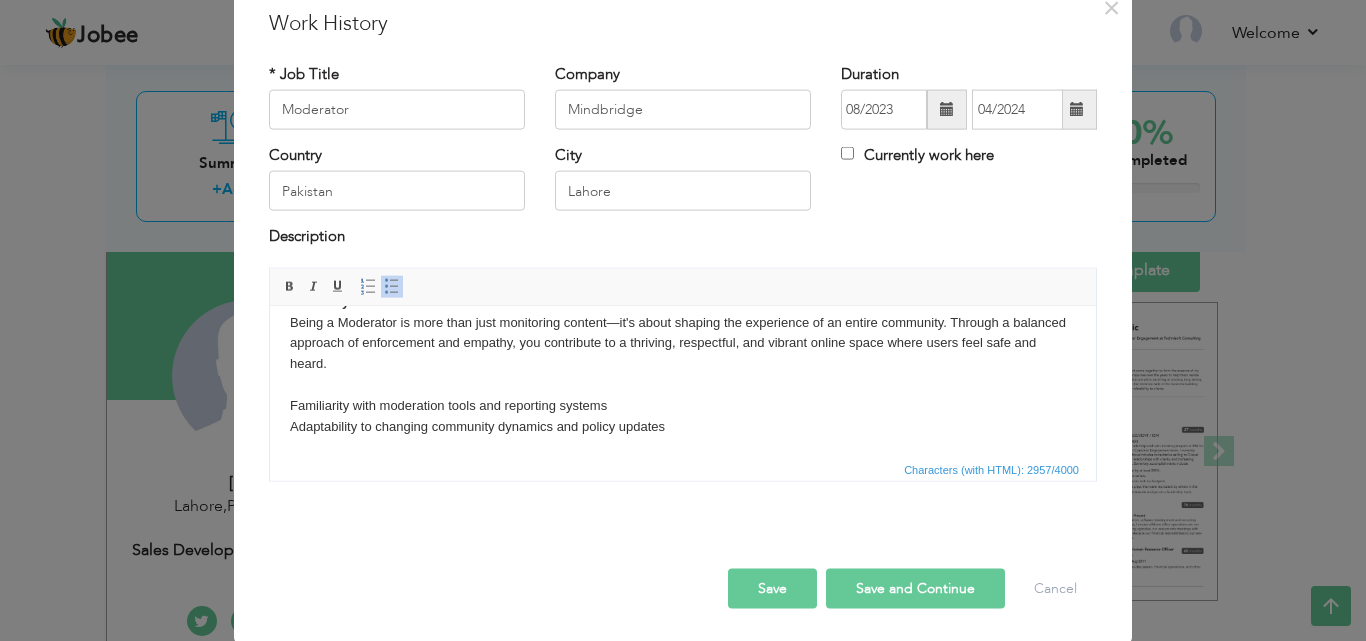 scroll, scrollTop: 1018, scrollLeft: 0, axis: vertical 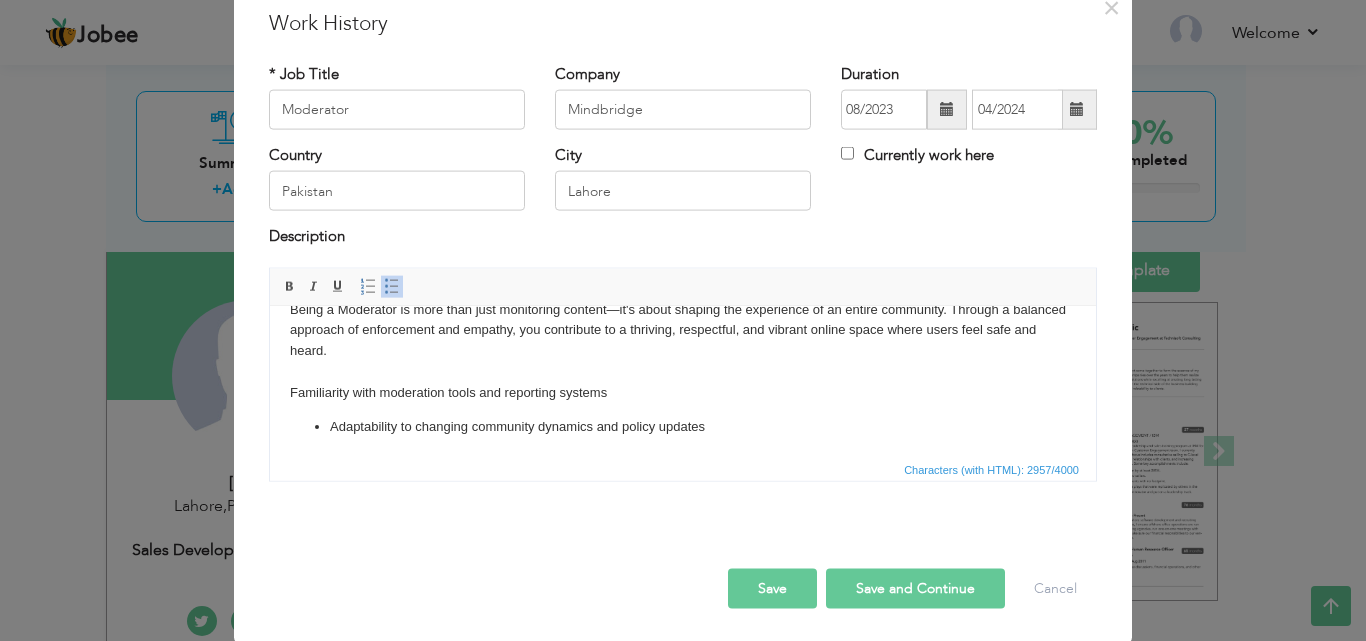 click on "Summary: Being a Moderator is more than just monitoring content—it's about shaping the experience of an entire community. Through a balanced approach of enforcement and empathy, you contribute to a thriving, respectful, and vibrant online space where users feel safe and heard. Familiarity with moderation tools and reporting systems" at bounding box center (683, 340) 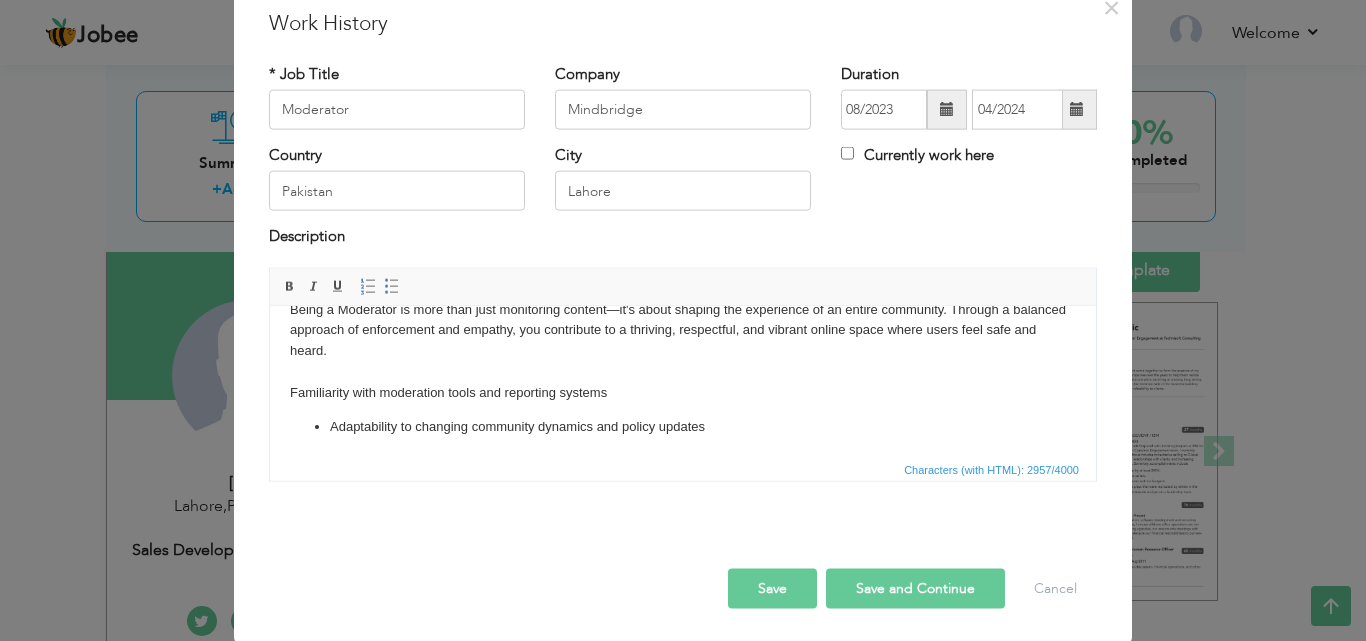 click on "Job Title: Community Moderator Overview: As a Community Moderator, you are the frontline guardian of online spaces, ensuring a safe, respectful, and engaging environment for all users. Your role is pivotal in maintaining the integrity and health of the platform, fostering positive interactions, and upholding community guidelines. Key Responsibilities: Content Monitoring: Regularly review posts, comments, messages, and multimedia to ensure they align with community standards, policies, and platform terms of service. Enforcing Rules: Take appropriate action on rule violations—ranging from warnings to content removal or user bans—while exercising sound judgment and impartiality. Conflict Resolution: Mediate disputes and de-escalate tense interactions with professionalism and empathy, promoting understanding and civil discourse. User Support: Respond to user inquiries, feedback, and reports in a timely and respectful manner, providing clarity on community rules and fostering user trust. Trend Awareness:" at bounding box center (683, -118) 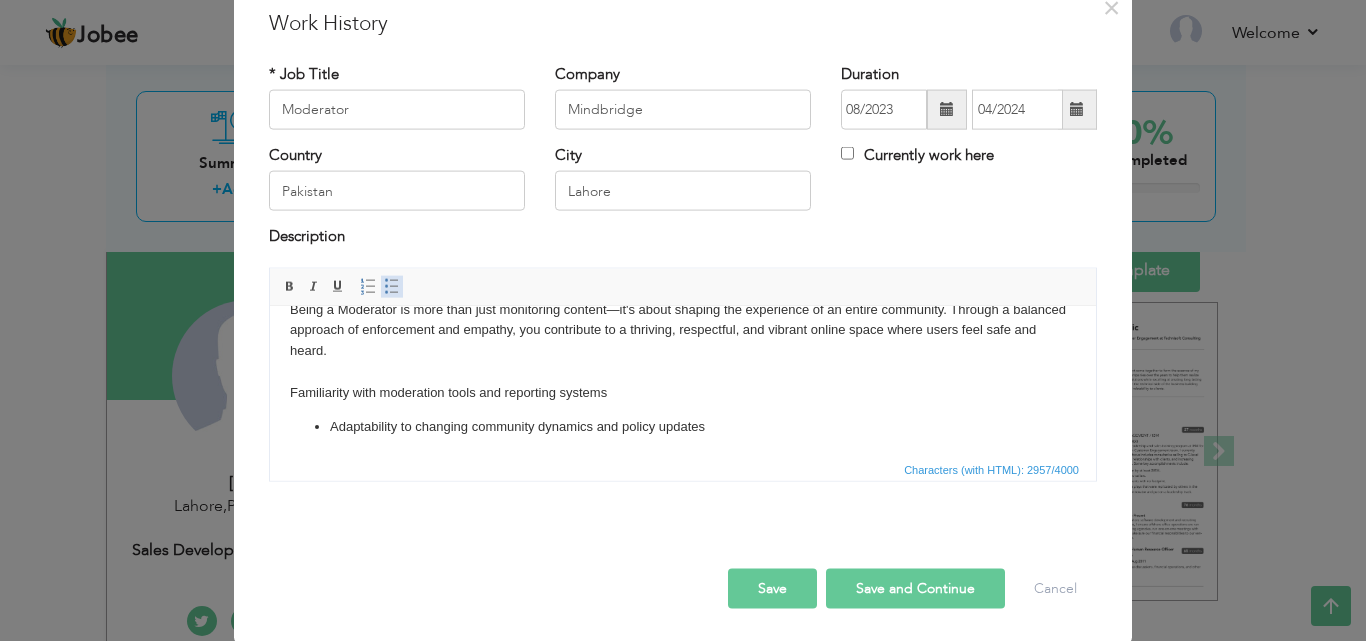 click at bounding box center (392, 286) 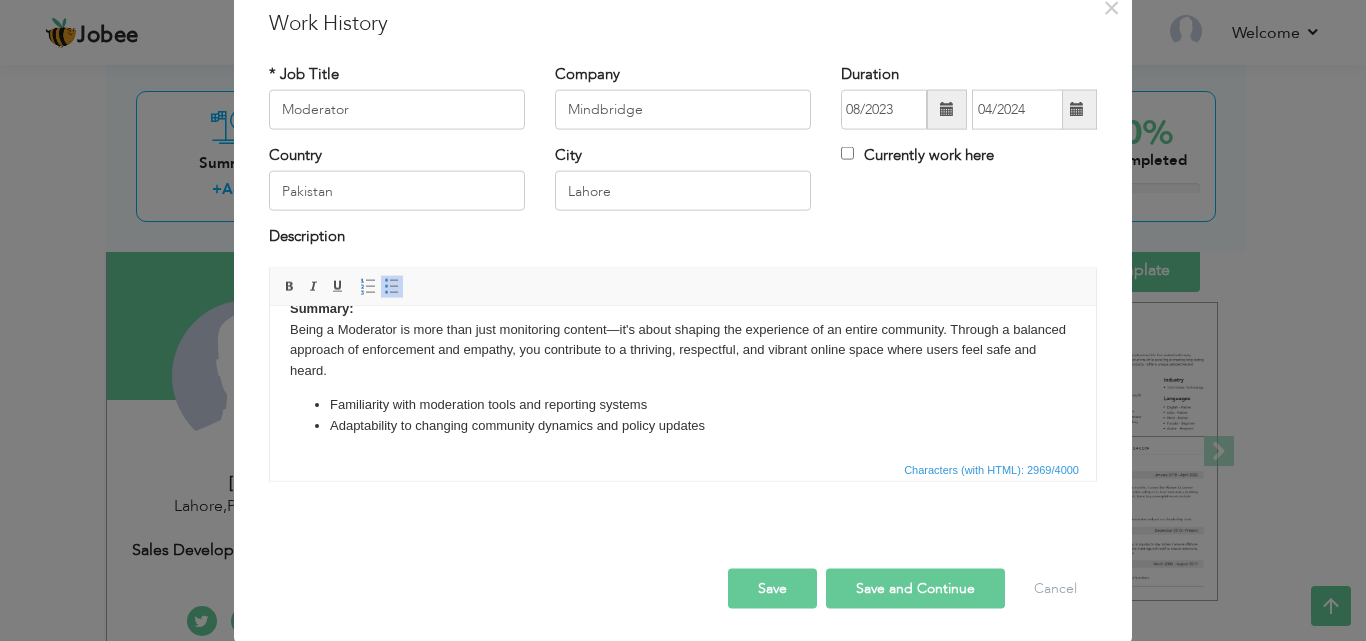scroll, scrollTop: 997, scrollLeft: 0, axis: vertical 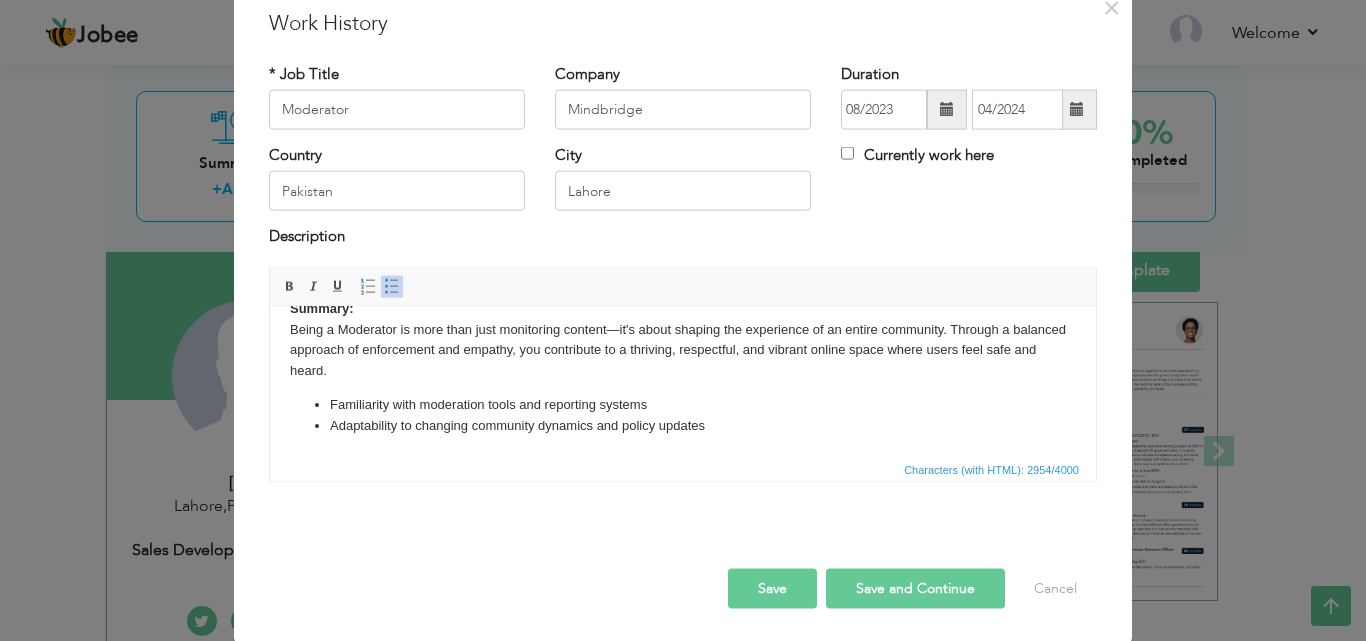 click at bounding box center [392, 286] 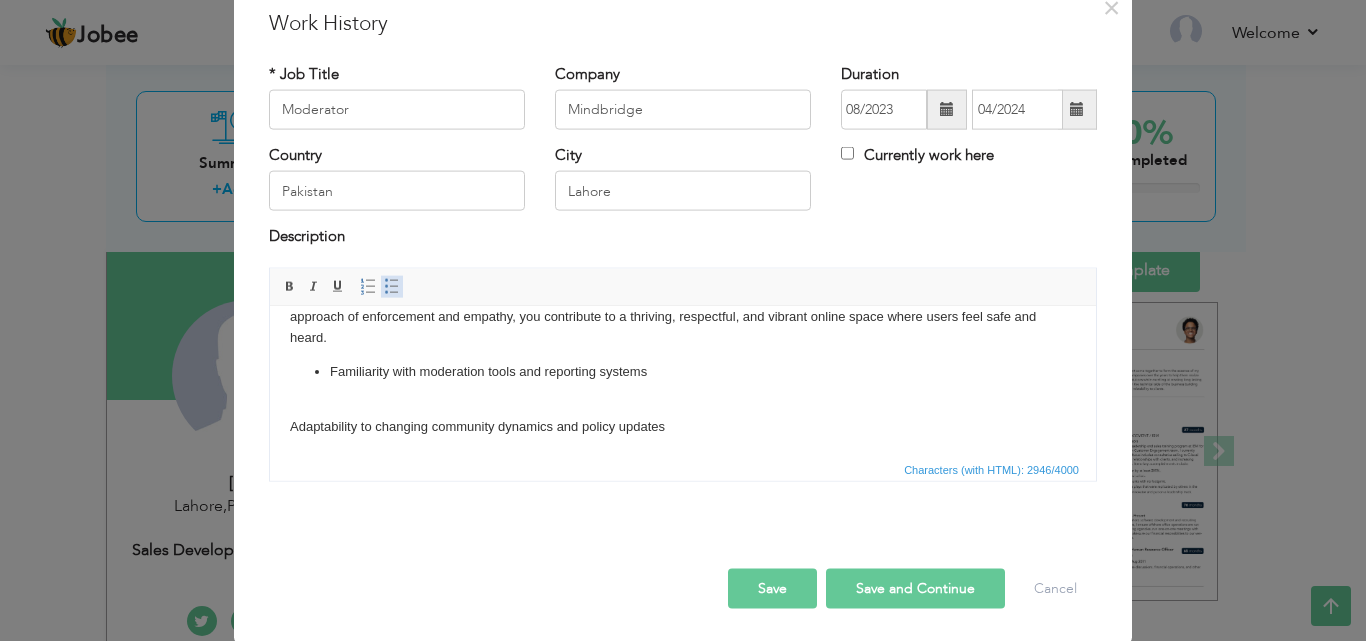 scroll, scrollTop: 1018, scrollLeft: 0, axis: vertical 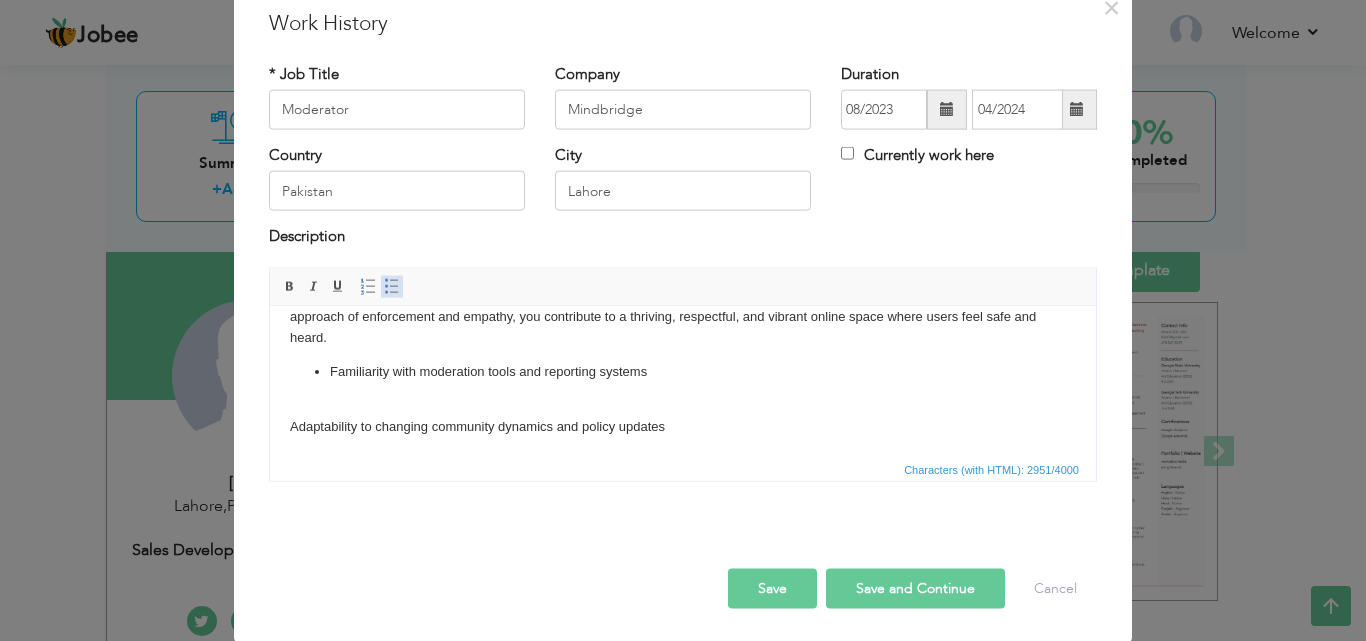 click at bounding box center (392, 286) 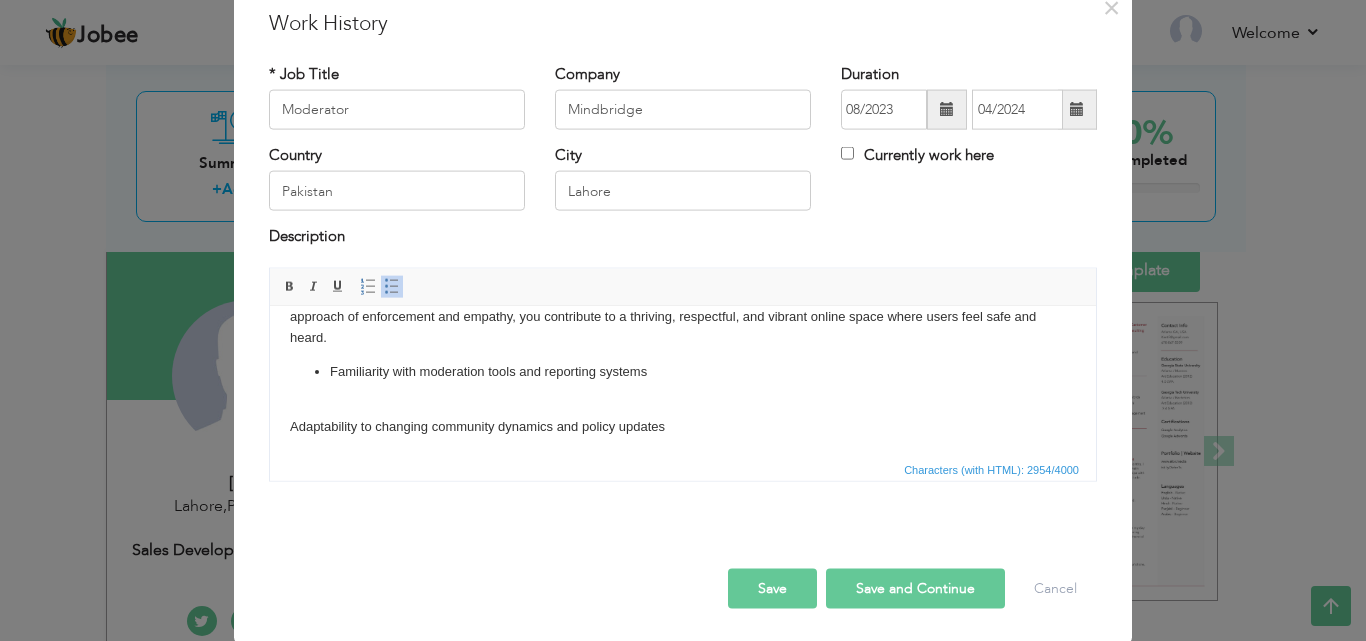 scroll, scrollTop: 997, scrollLeft: 0, axis: vertical 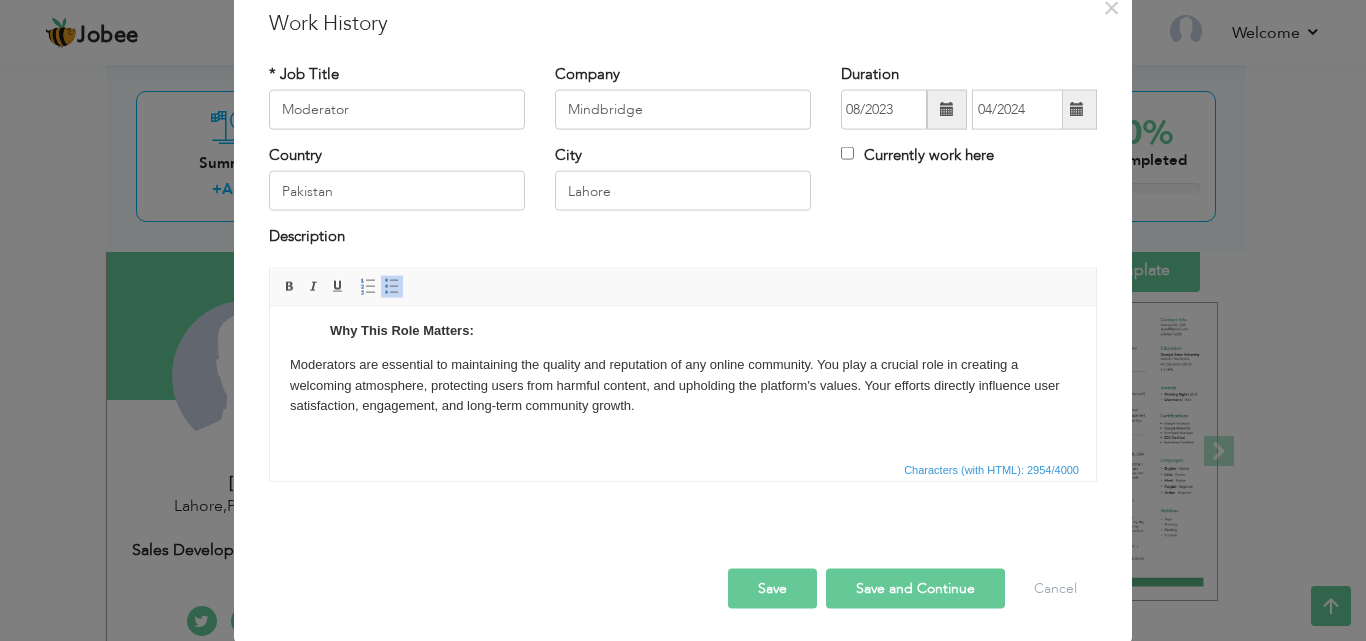 click on "Content Monitoring: Regularly review posts, comments, messages, and multimedia to ensure they align with community standards, policies, and platform terms of service. Enforcing Rules: Take appropriate action on rule violations—ranging from warnings to content removal or user bans—while exercising sound judgment and impartiality. Conflict Resolution: Mediate disputes and de-escalate tense interactions with professionalism and empathy, promoting understanding and civil discourse. User Support: Respond to user inquiries, feedback, and reports in a timely and respectful manner, providing clarity on community rules and fostering user trust. Trend Awareness: Stay informed on emerging trends, potential issues, and evolving user behavior to proactively adapt moderation strategies. Collaboration: Work closely with fellow moderators and platform administrators to ensure consistency in moderation, share insights, and improve internal processes. Skills & Qualifications: Why This Role Matters:" at bounding box center (683, 9) 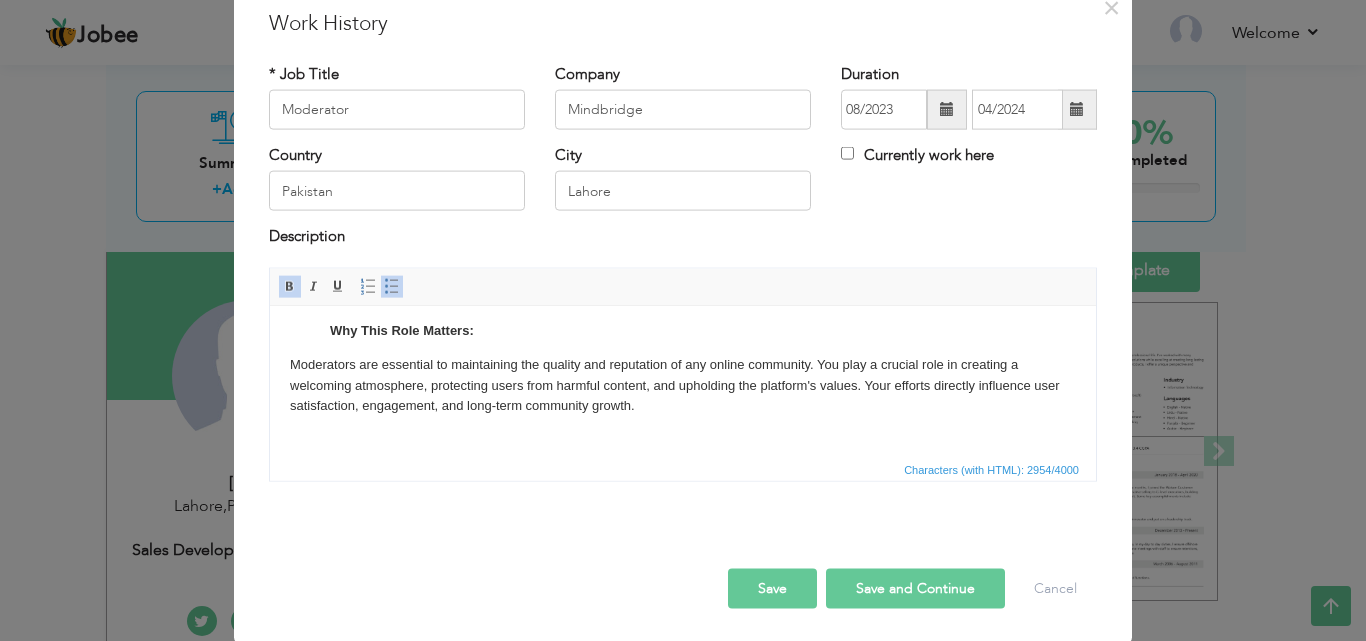 click on "Save and Continue" at bounding box center (915, 588) 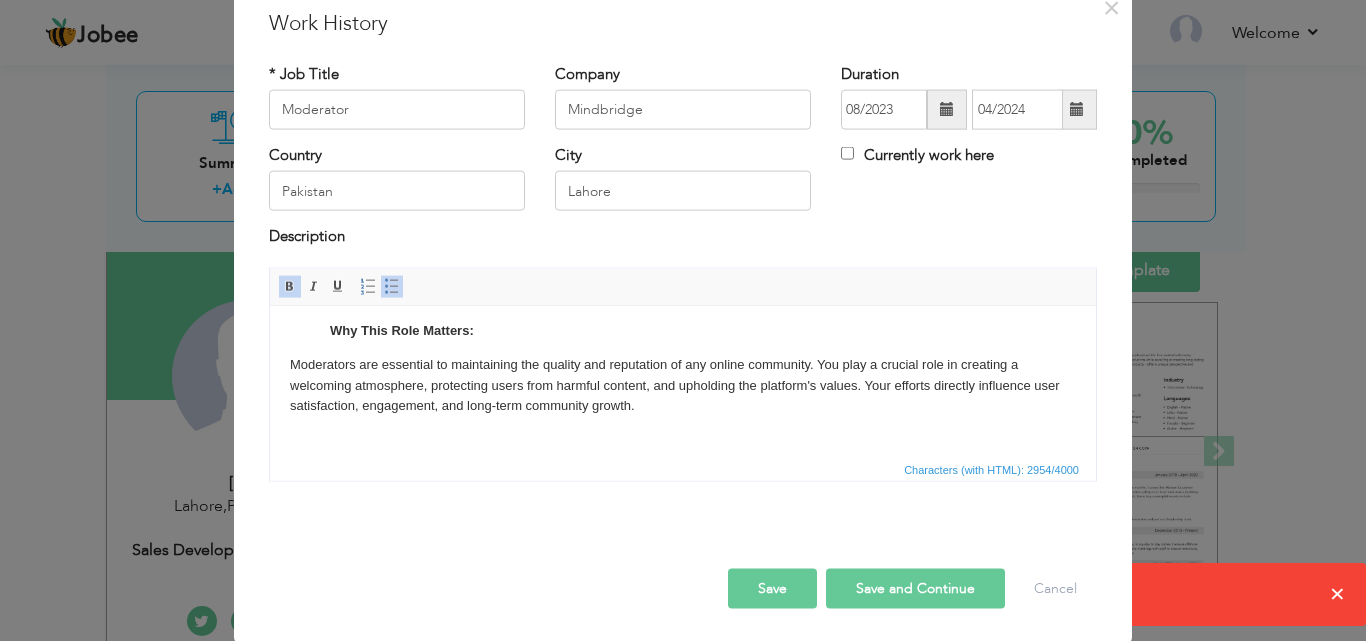 click on "×
Work History
* Job Title
Moderator
Company
Mindbridge
Duration 08/2023" at bounding box center [683, 320] 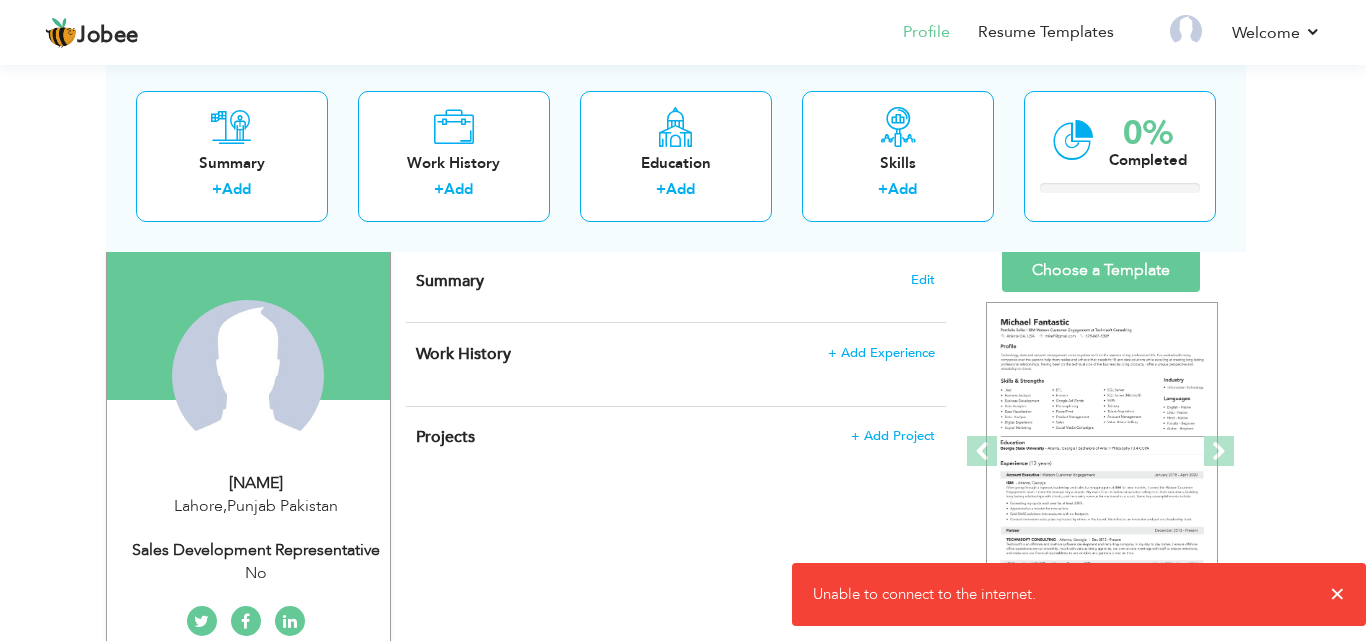 scroll, scrollTop: 0, scrollLeft: 0, axis: both 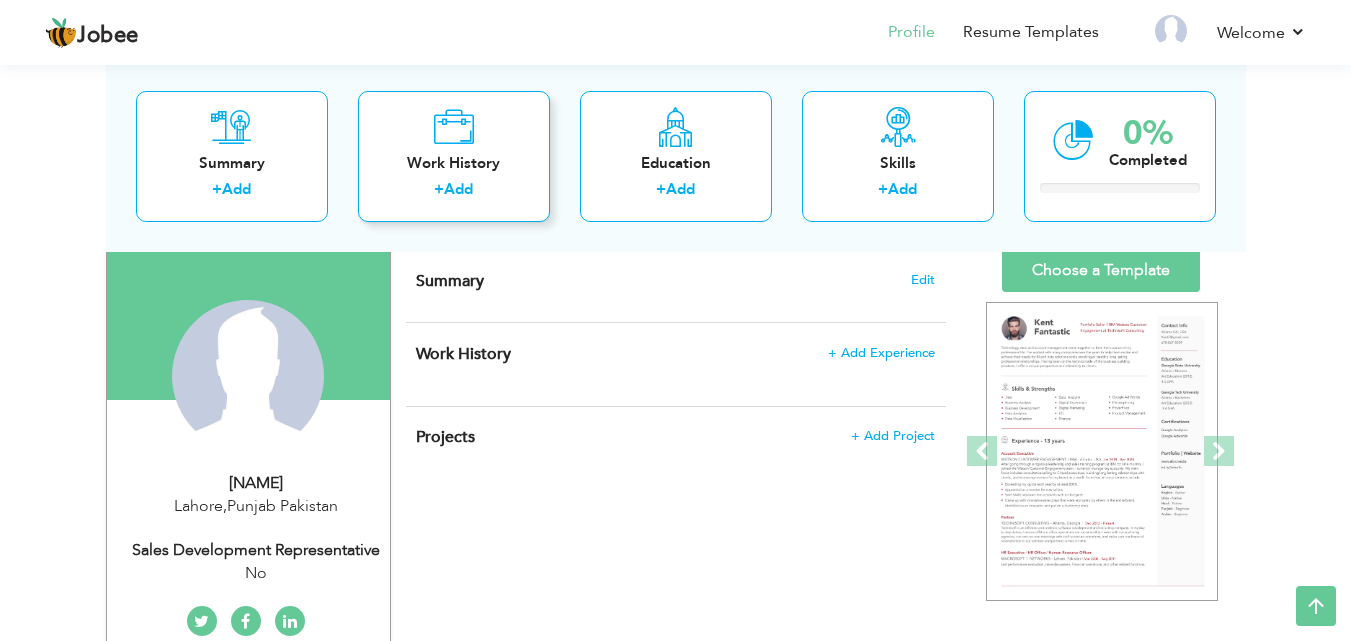 click on "Work History" at bounding box center (454, 162) 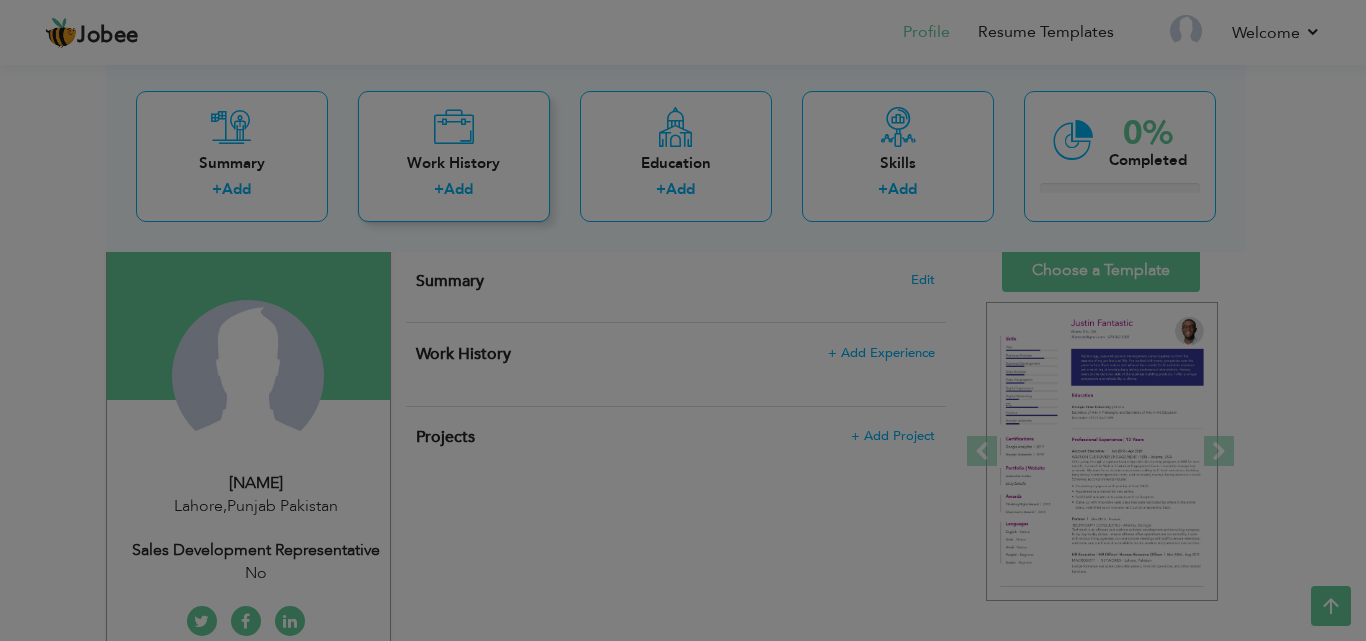 scroll, scrollTop: 0, scrollLeft: 0, axis: both 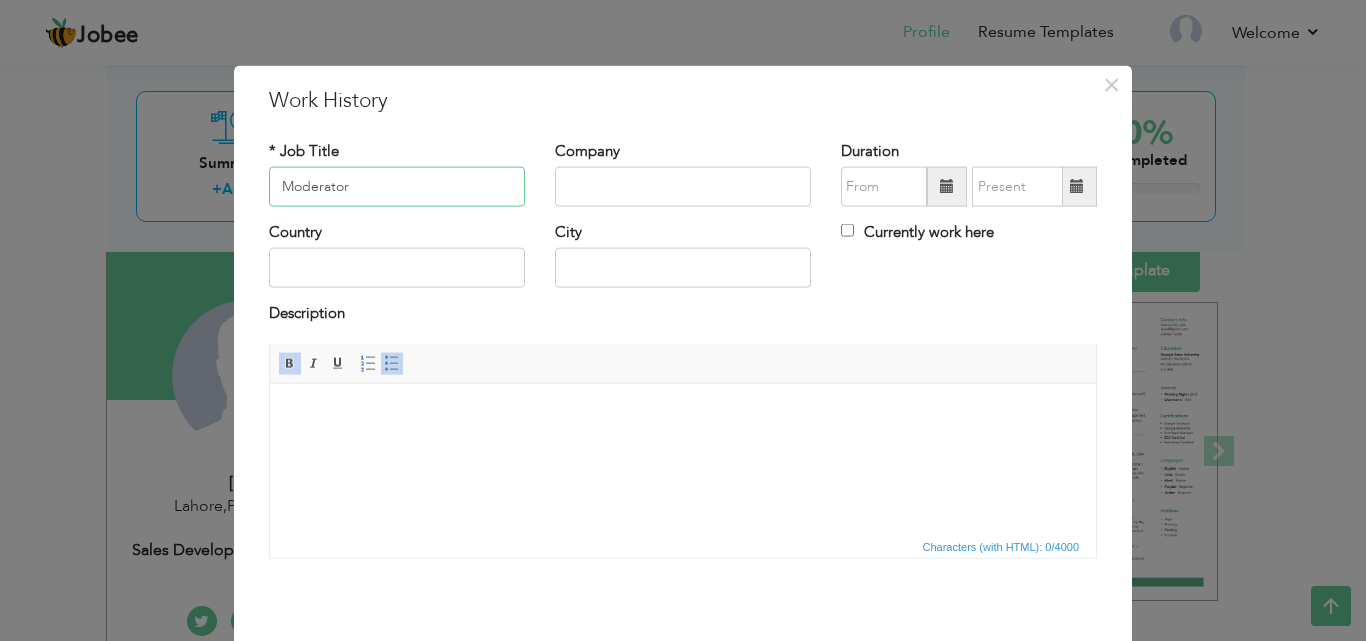 type on "Moderator" 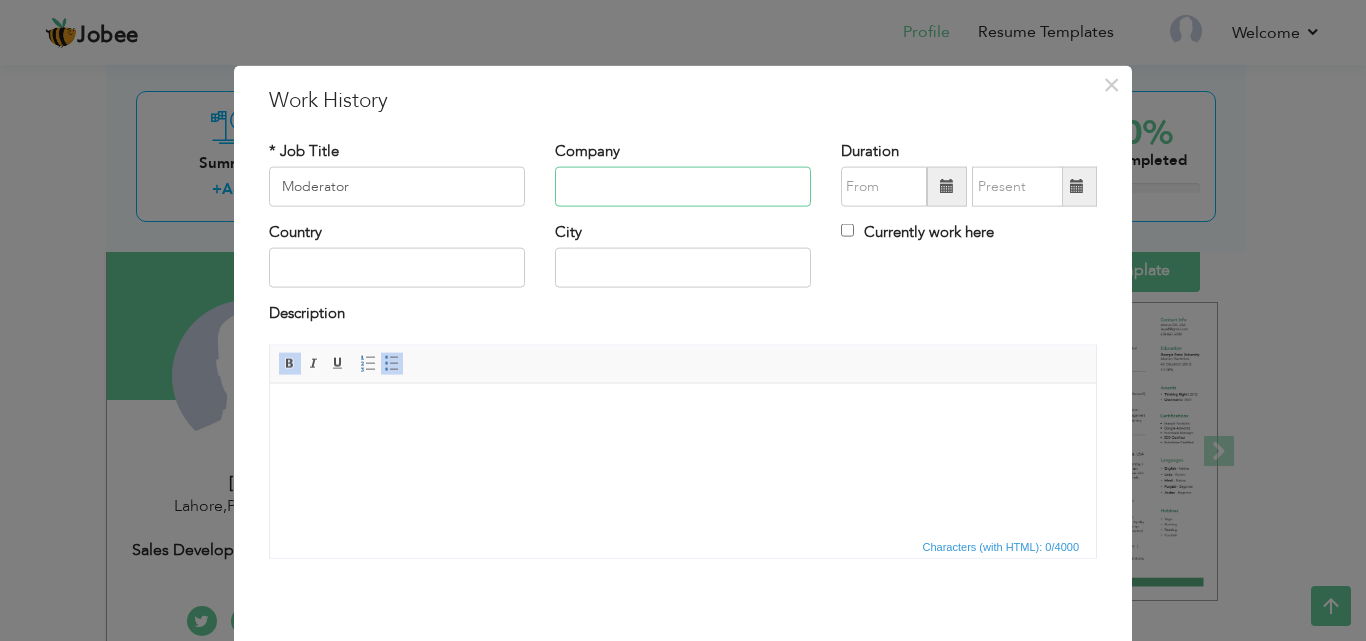 click at bounding box center (683, 187) 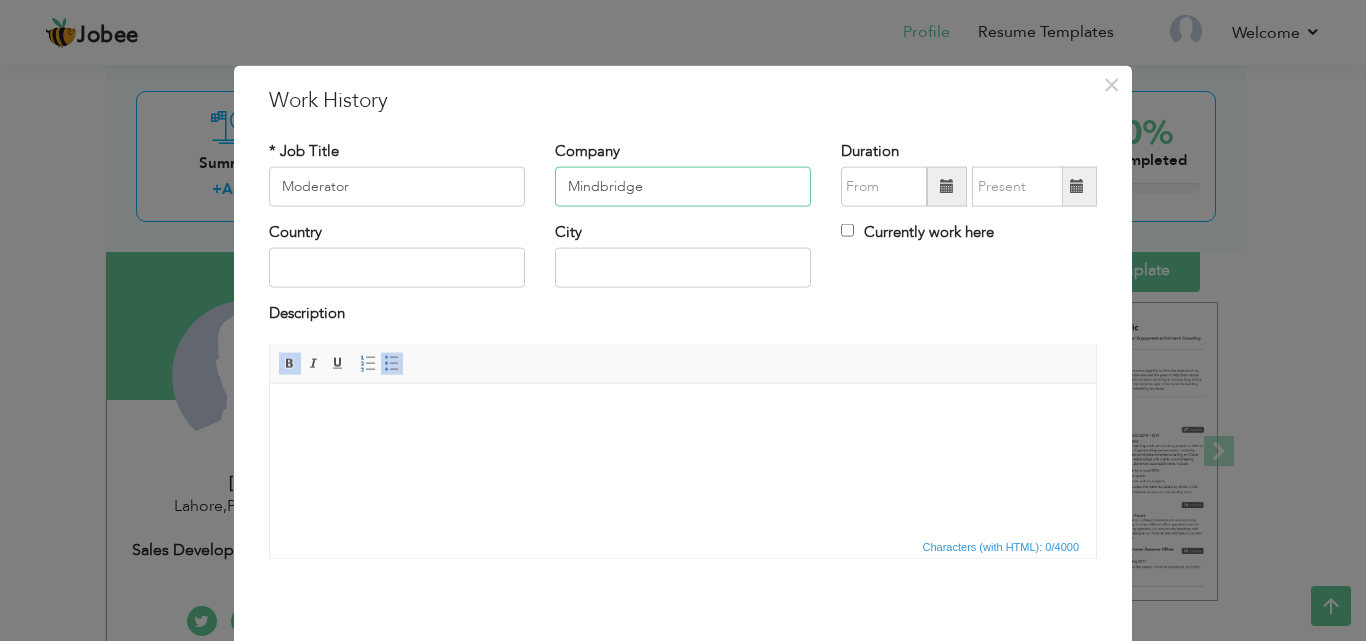 type on "Mindbridge" 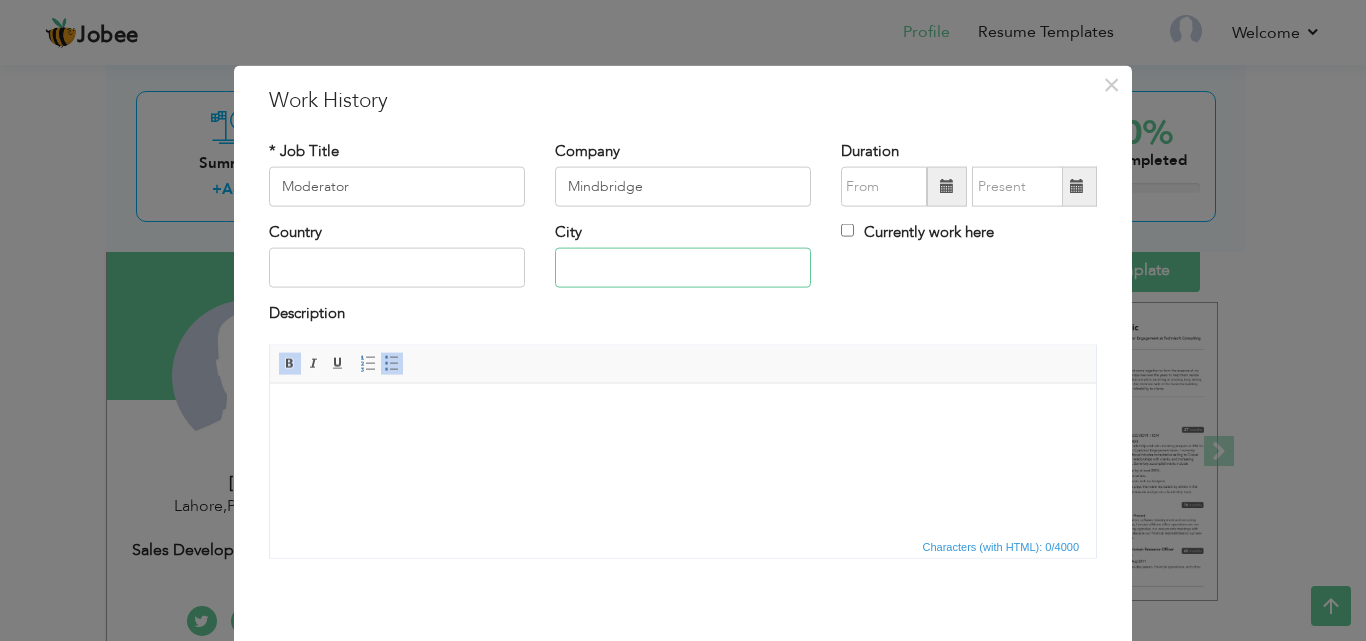 click at bounding box center (683, 268) 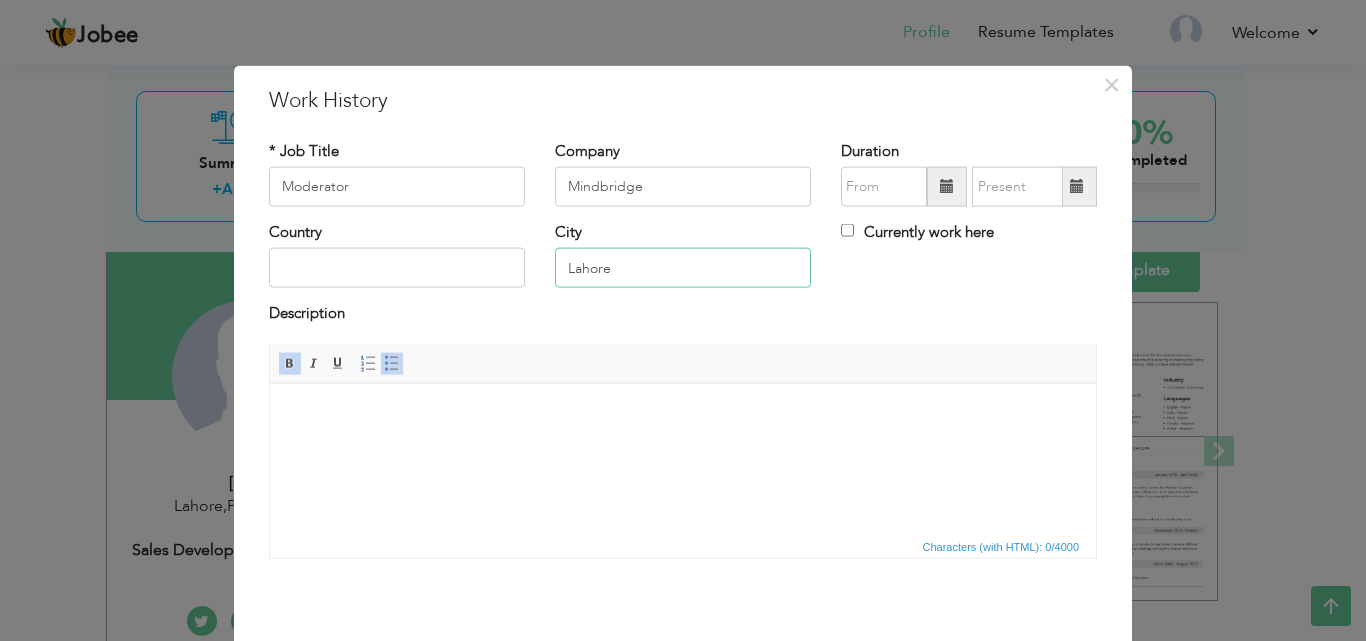 type on "Lahore" 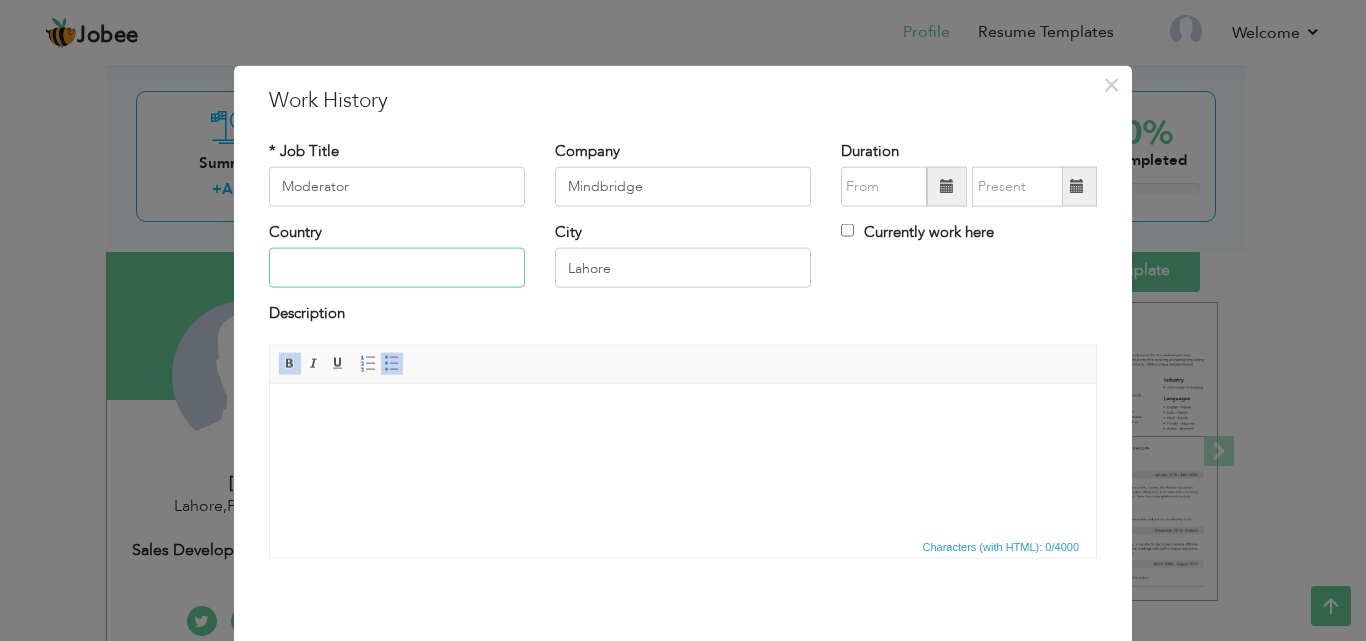 click at bounding box center [397, 268] 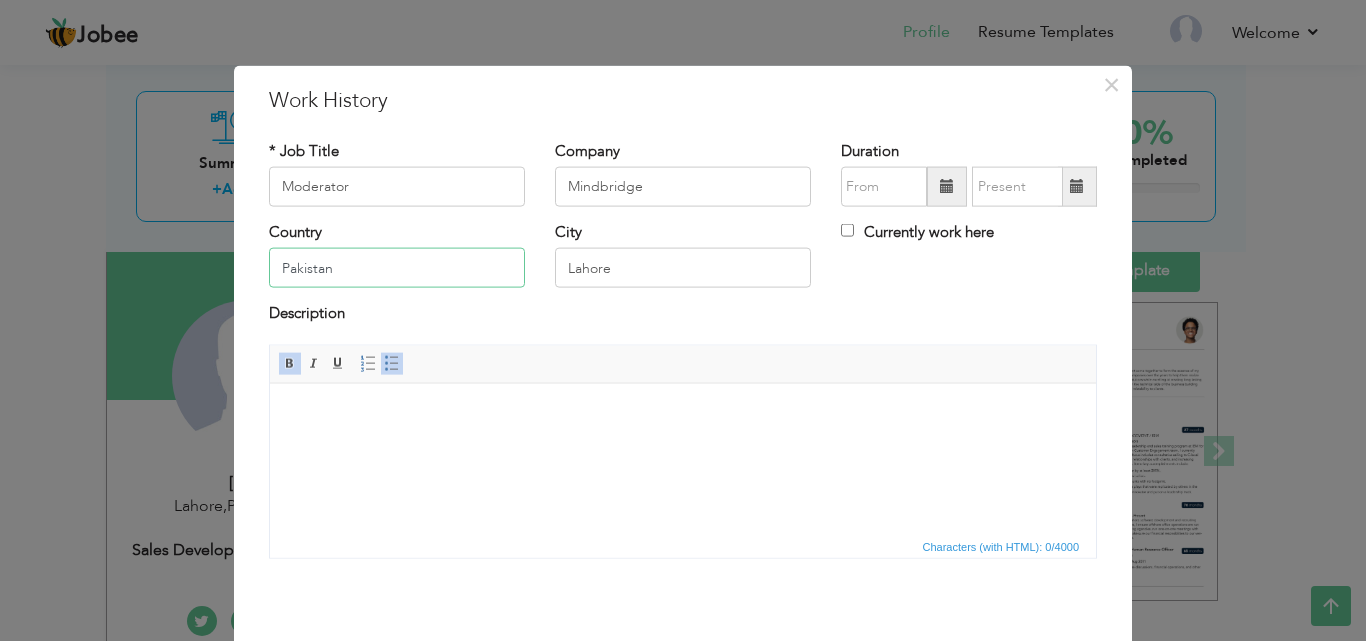 type on "Pakistan" 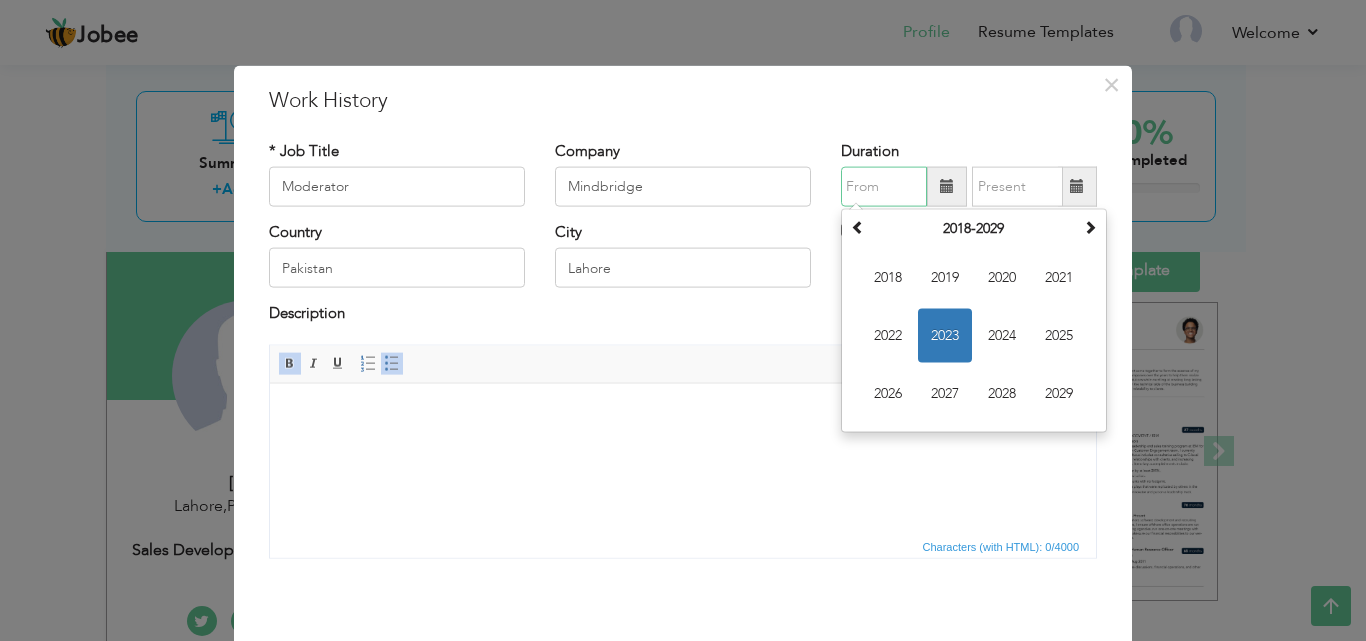 click at bounding box center (884, 187) 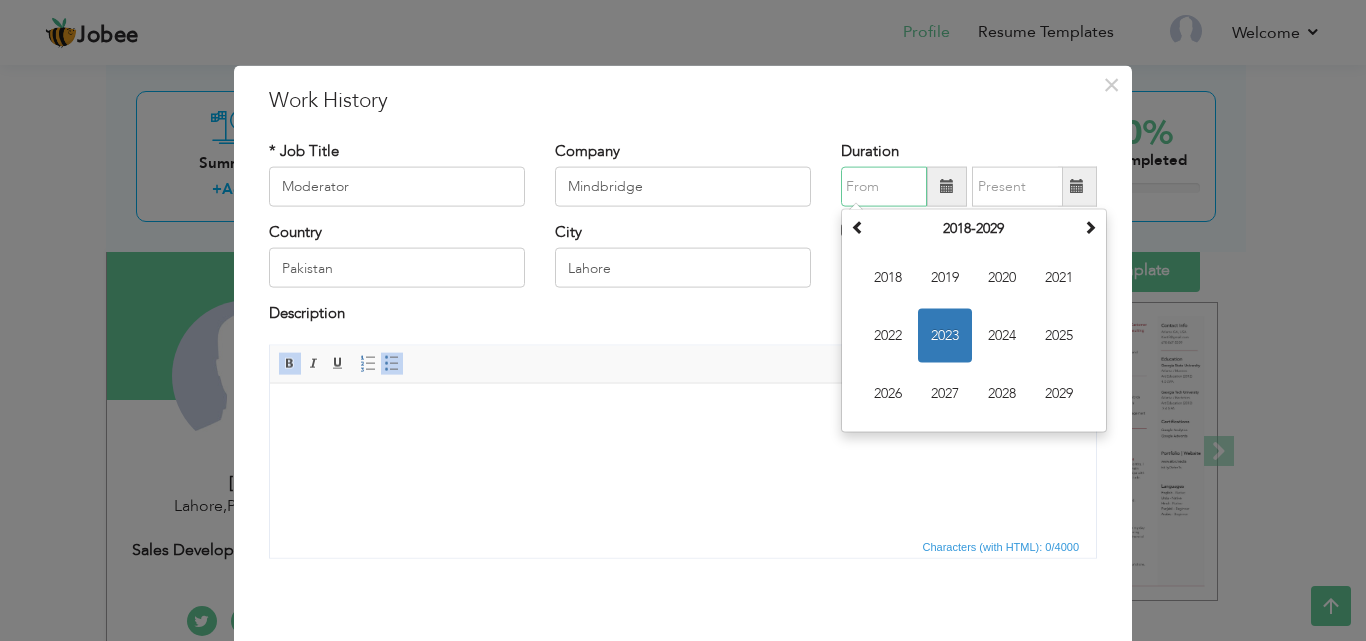 type on "08/2023" 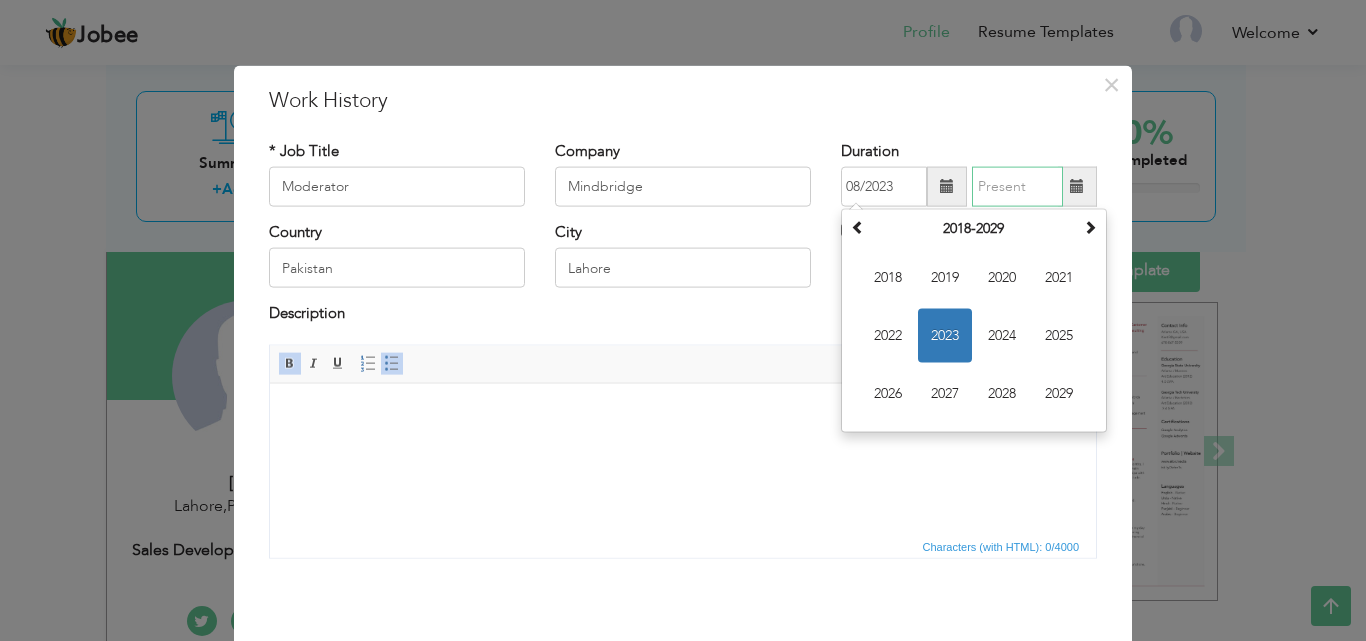 click at bounding box center [1017, 187] 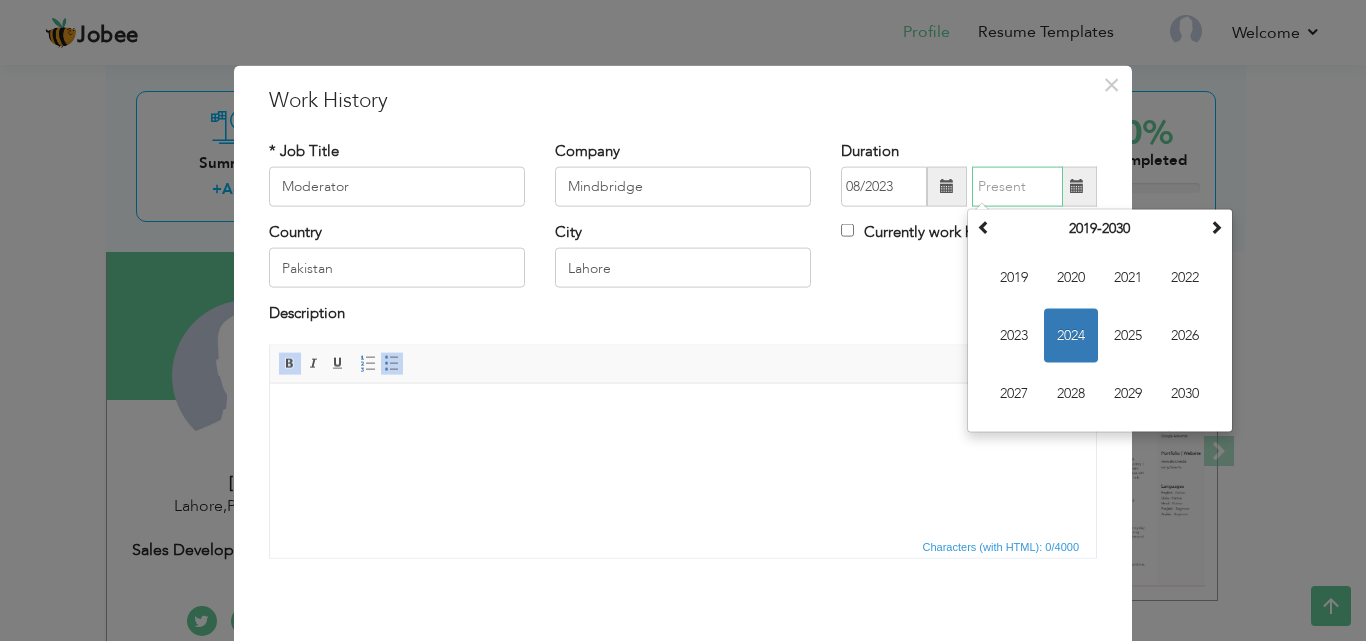 type on "04/2024" 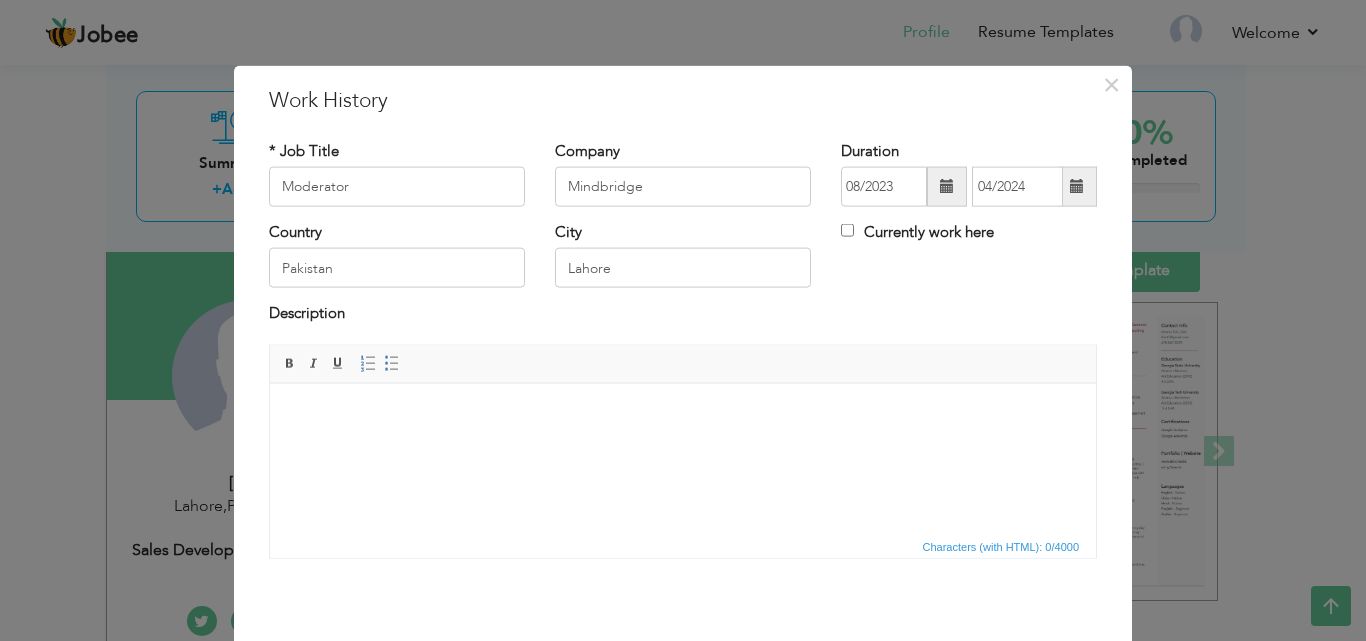 click at bounding box center (683, 413) 